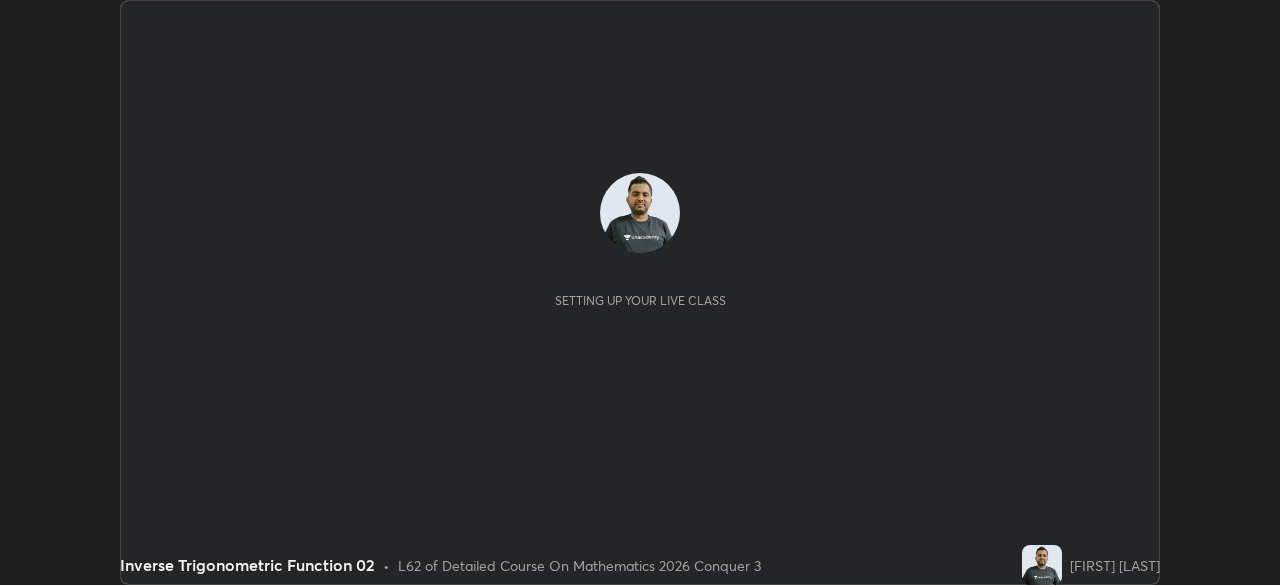 scroll, scrollTop: 0, scrollLeft: 0, axis: both 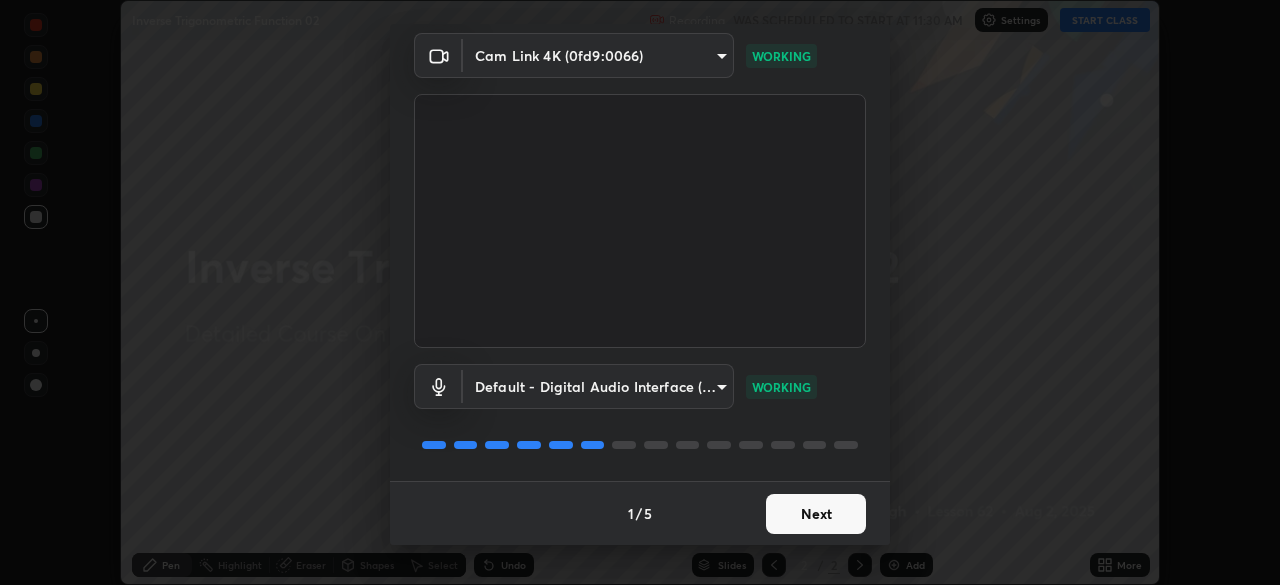 click on "Next" at bounding box center (816, 514) 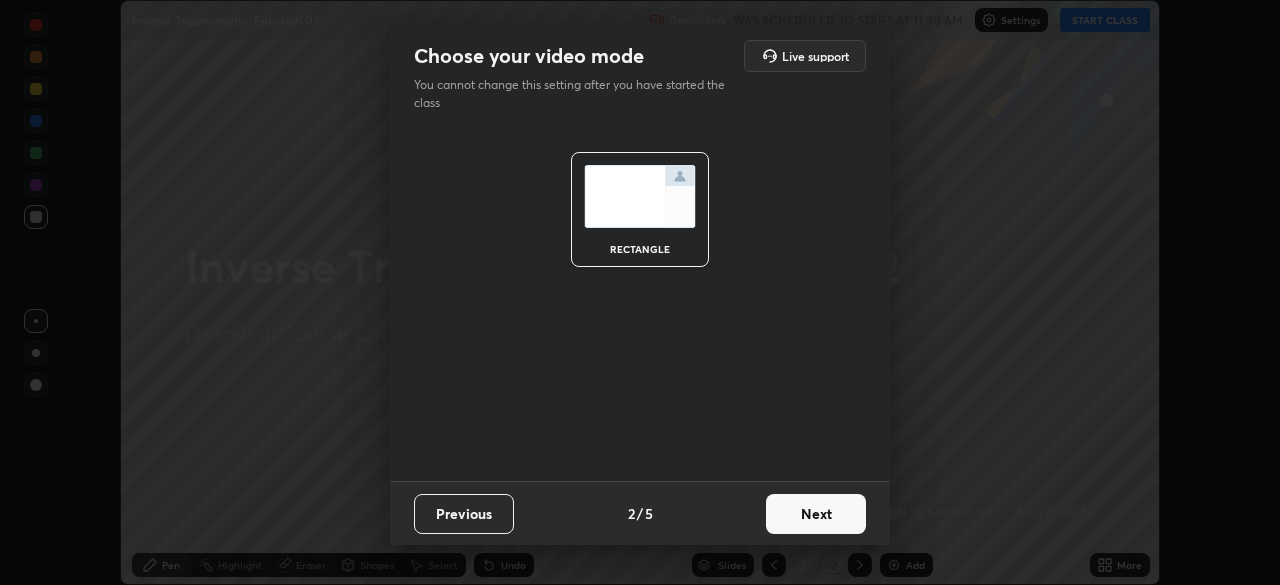scroll, scrollTop: 0, scrollLeft: 0, axis: both 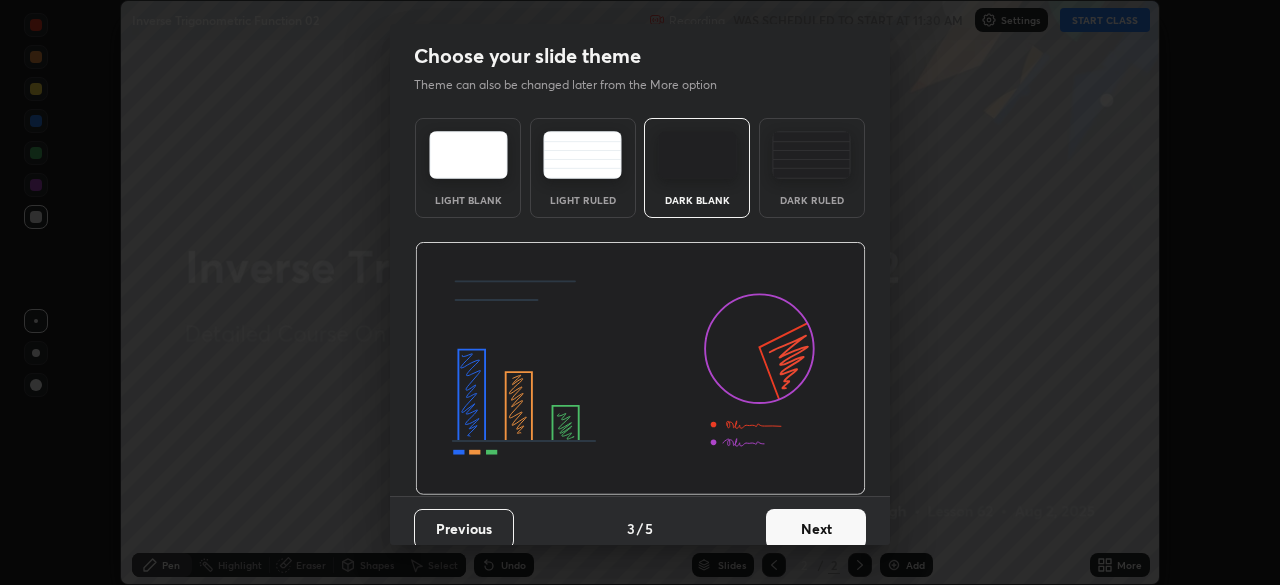 click on "Dark Ruled" at bounding box center [812, 200] 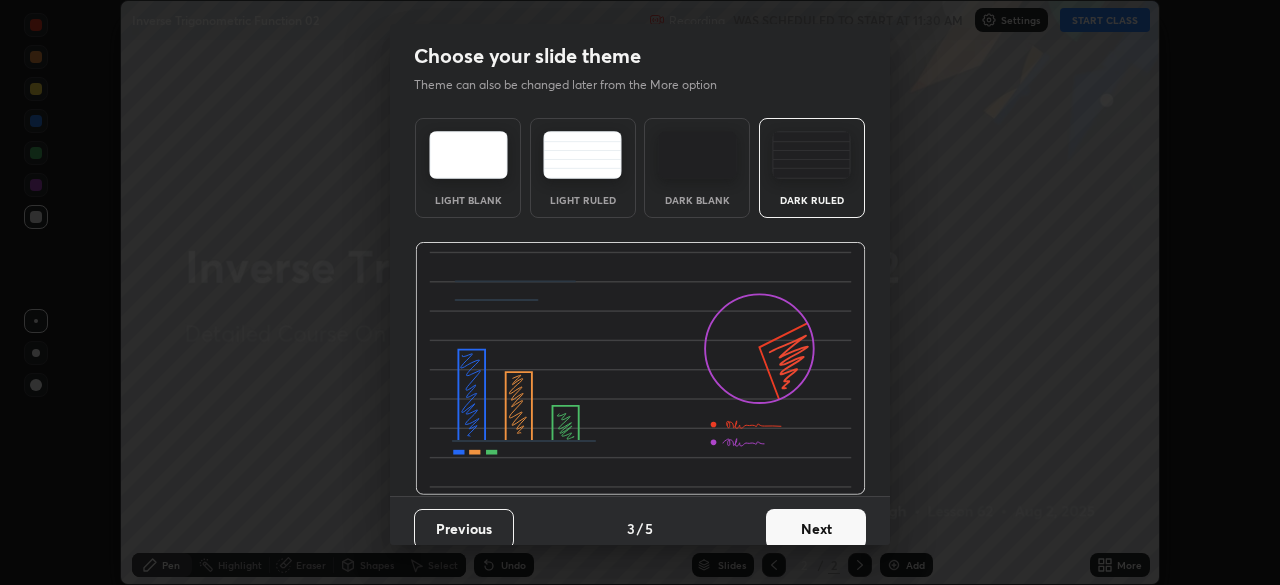 scroll, scrollTop: 15, scrollLeft: 0, axis: vertical 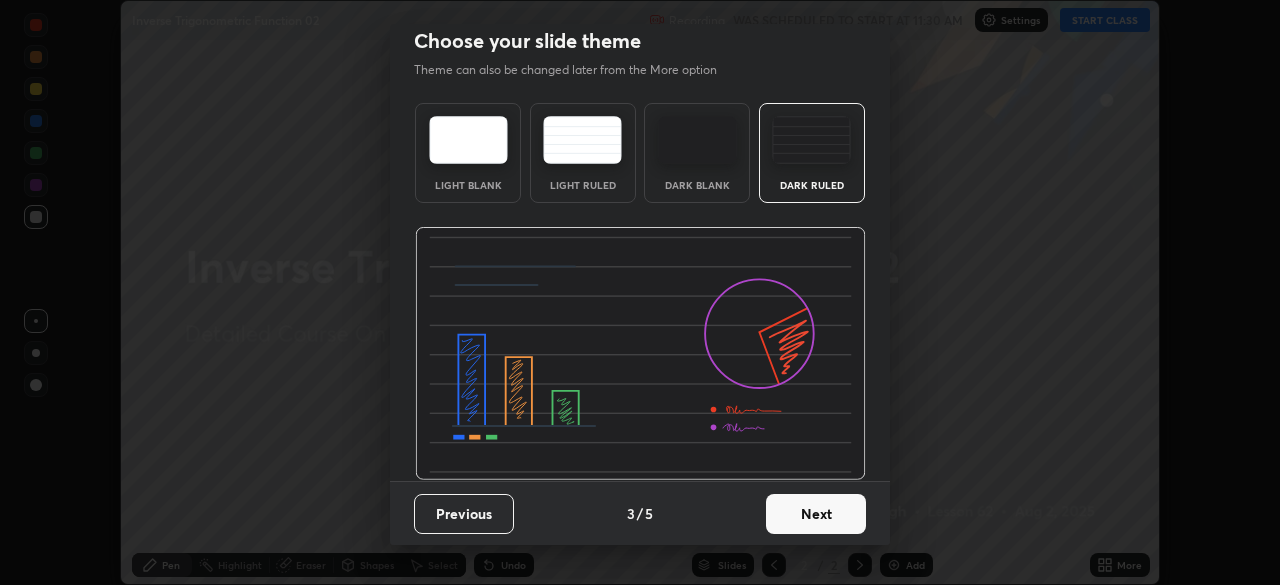 click on "Next" at bounding box center [816, 514] 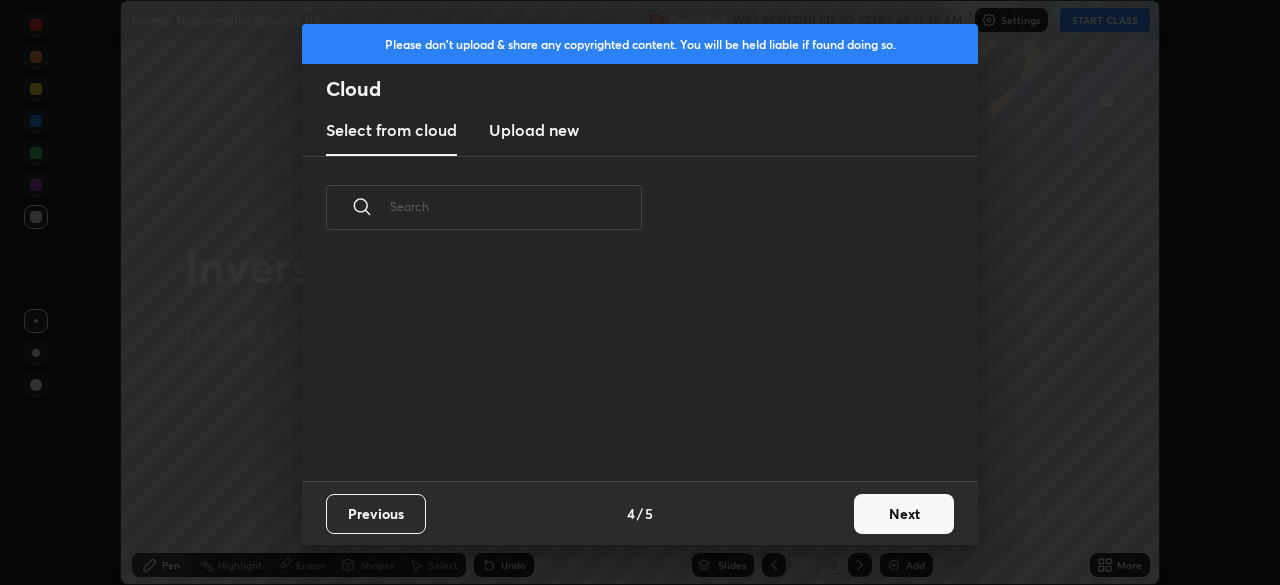 scroll, scrollTop: 0, scrollLeft: 0, axis: both 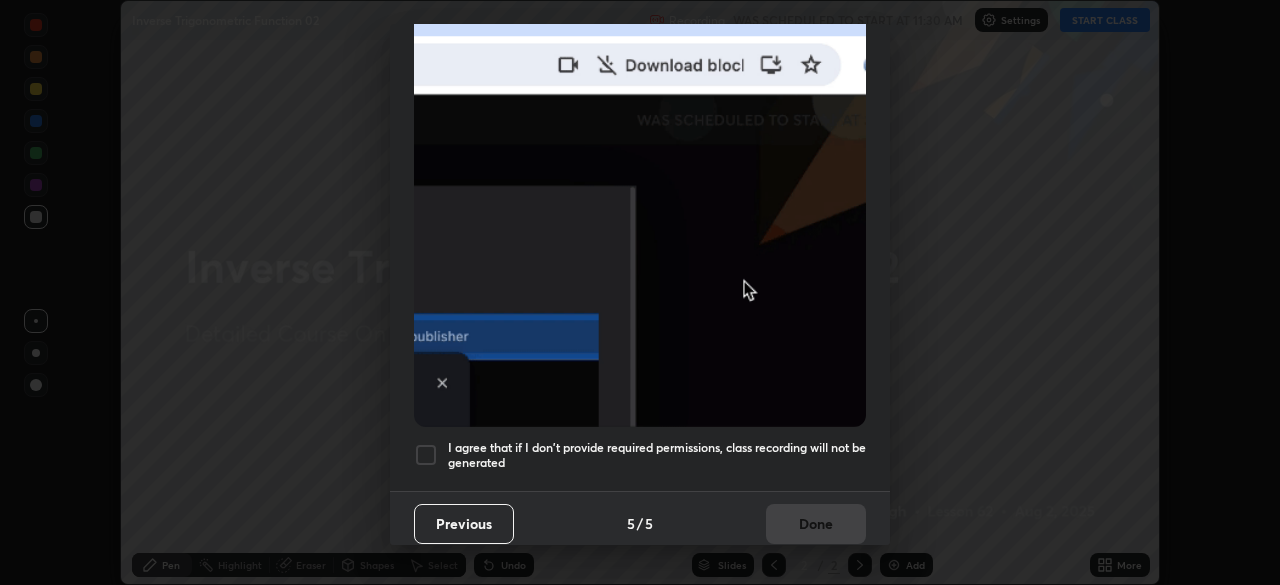 click on "I agree that if I don't provide required permissions, class recording will not be generated" at bounding box center [657, 455] 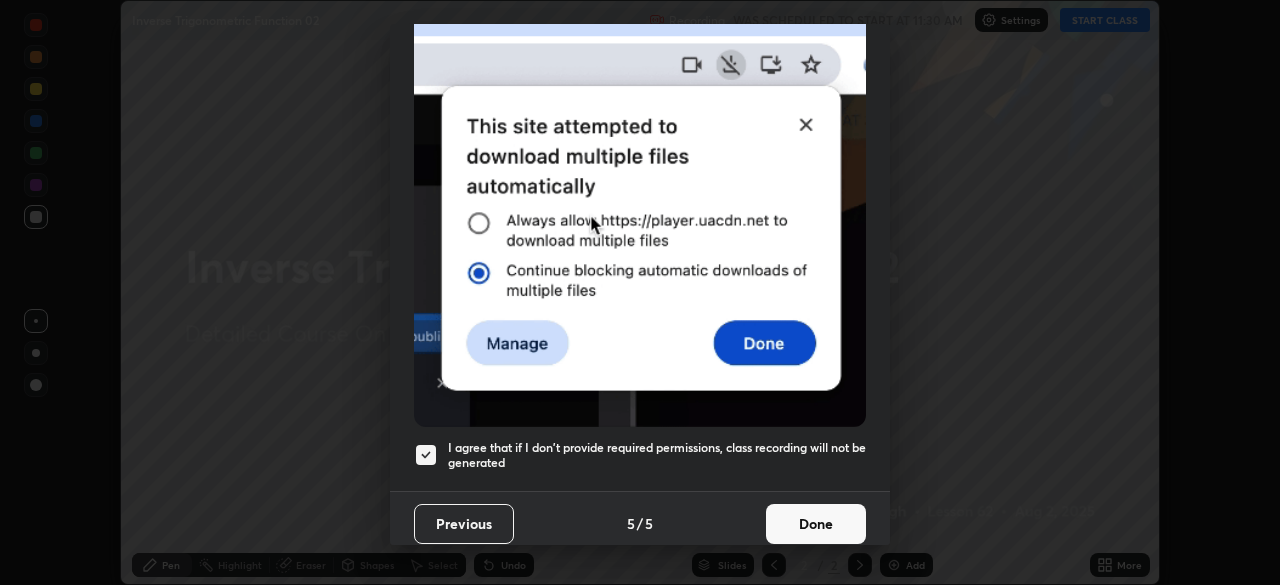 click on "Done" at bounding box center (816, 524) 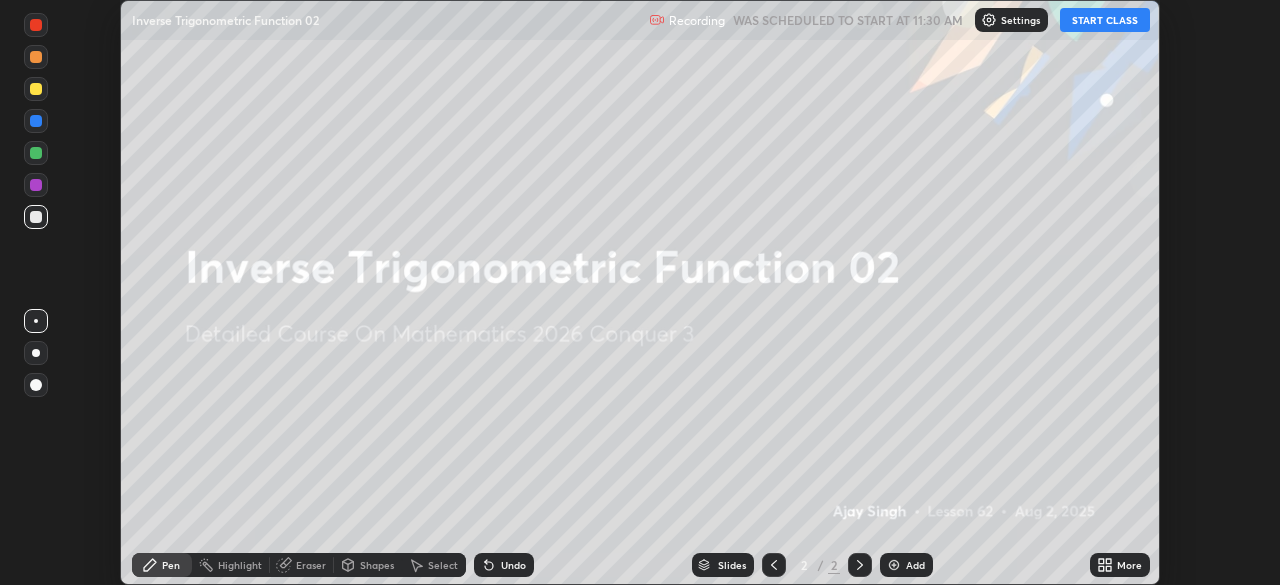 click on "More" at bounding box center (1129, 565) 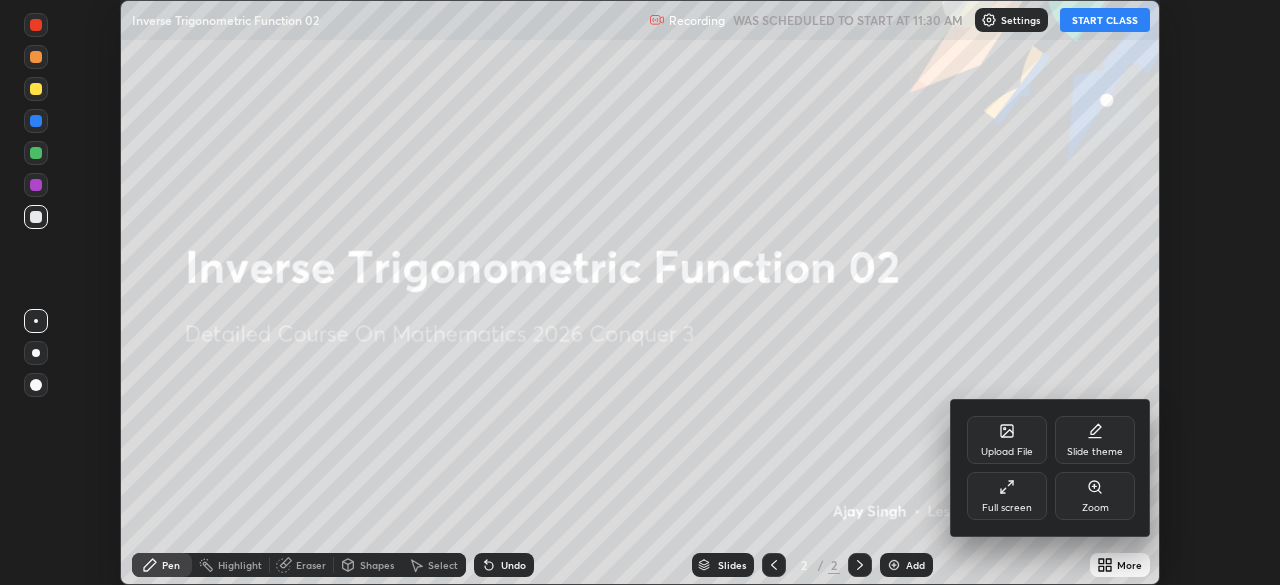 click on "Full screen" at bounding box center (1007, 496) 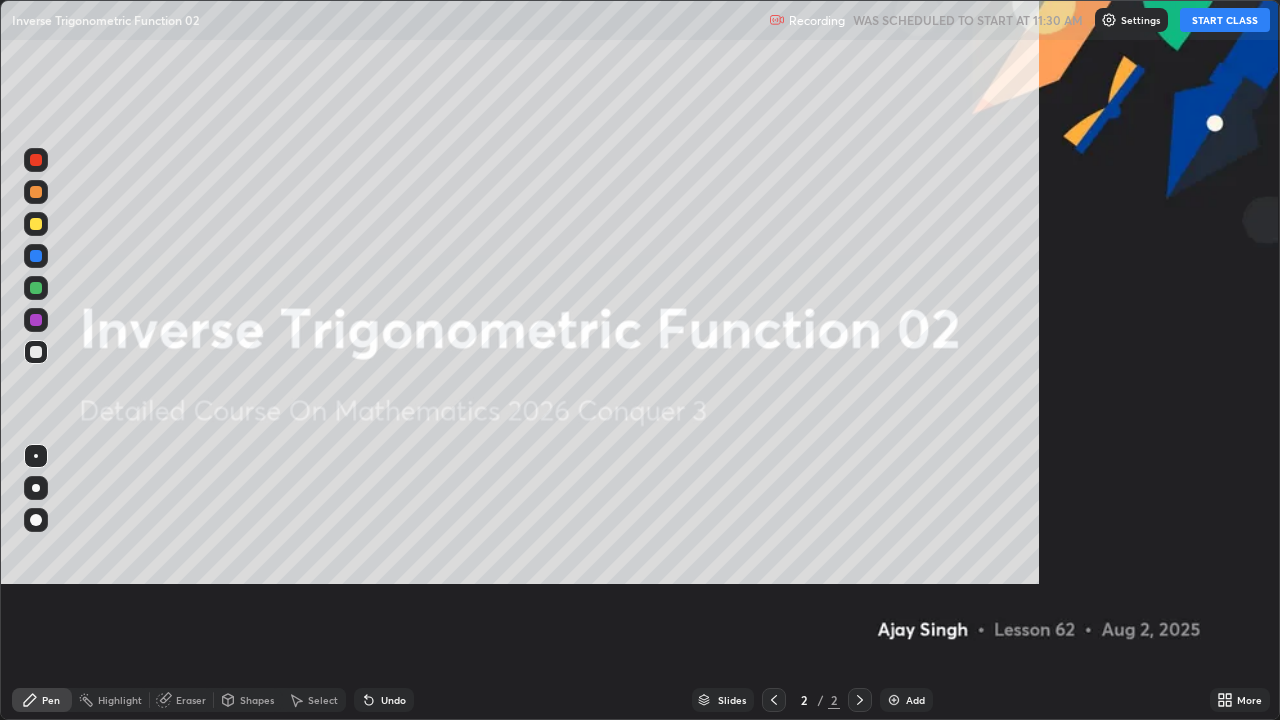 scroll, scrollTop: 99280, scrollLeft: 98720, axis: both 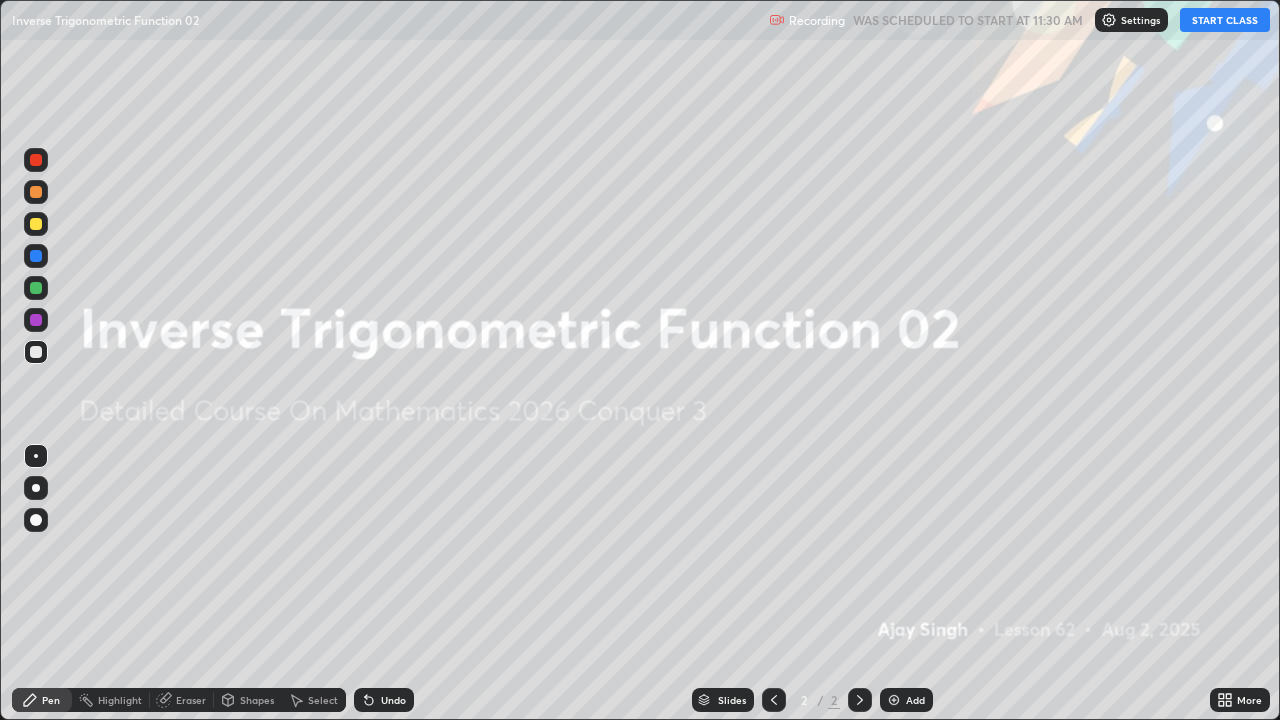 click on "START CLASS" at bounding box center [1225, 20] 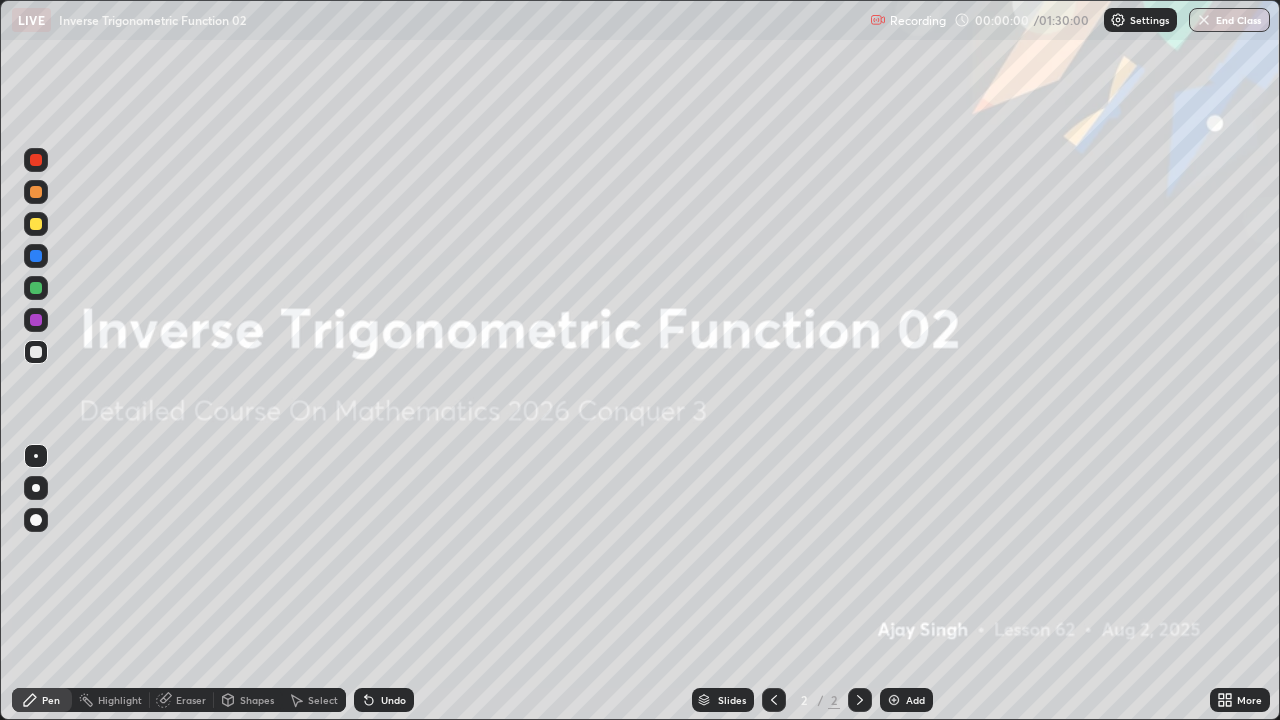 click on "Add" at bounding box center [915, 700] 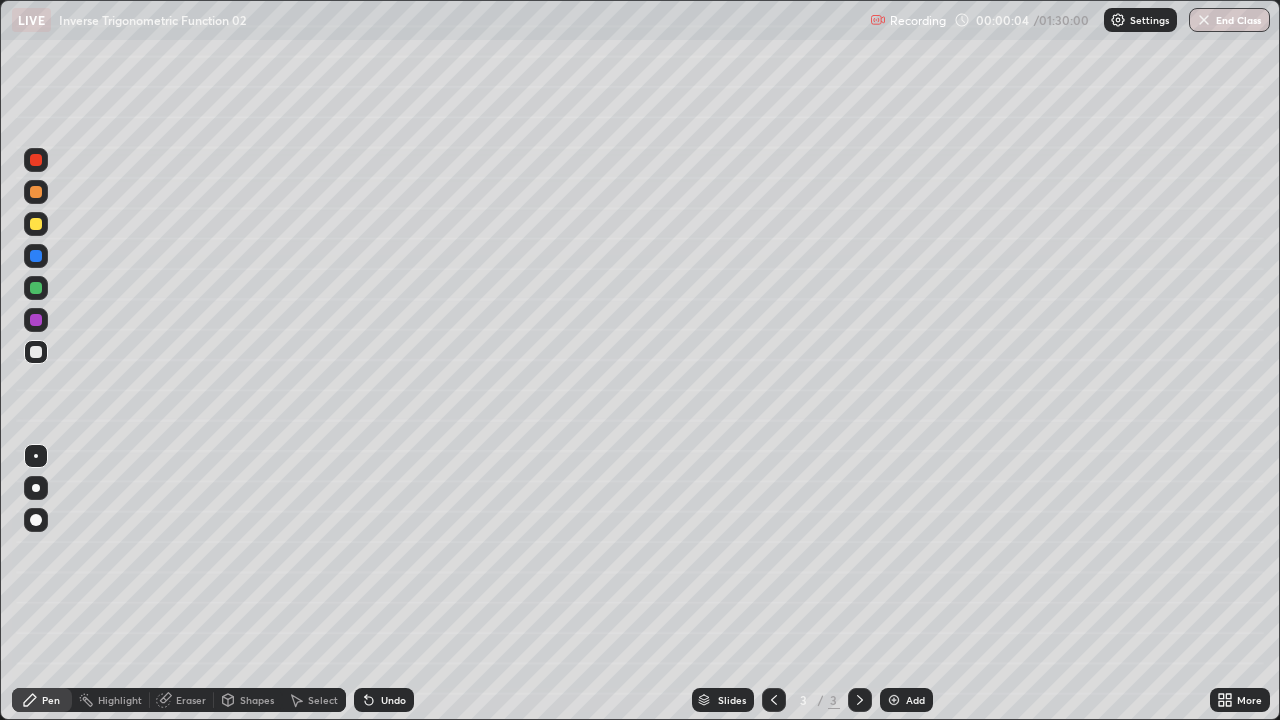 click at bounding box center (36, 256) 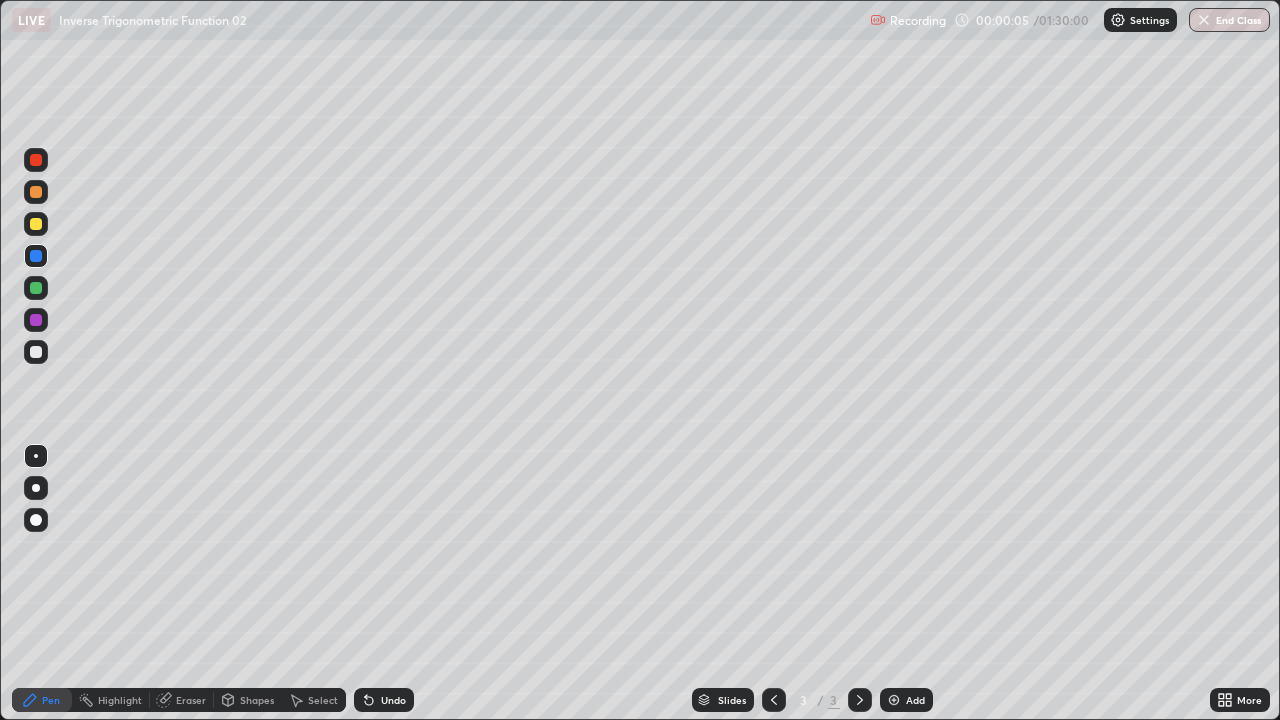 click at bounding box center (36, 488) 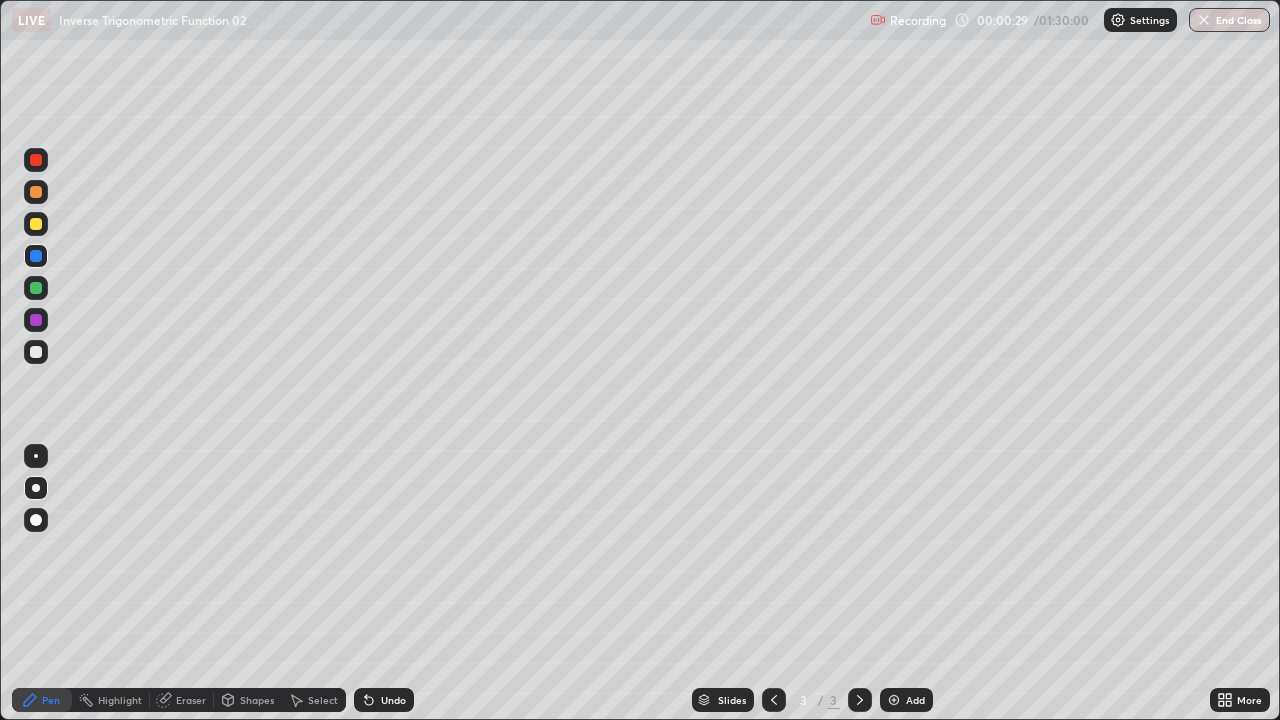 click at bounding box center [36, 224] 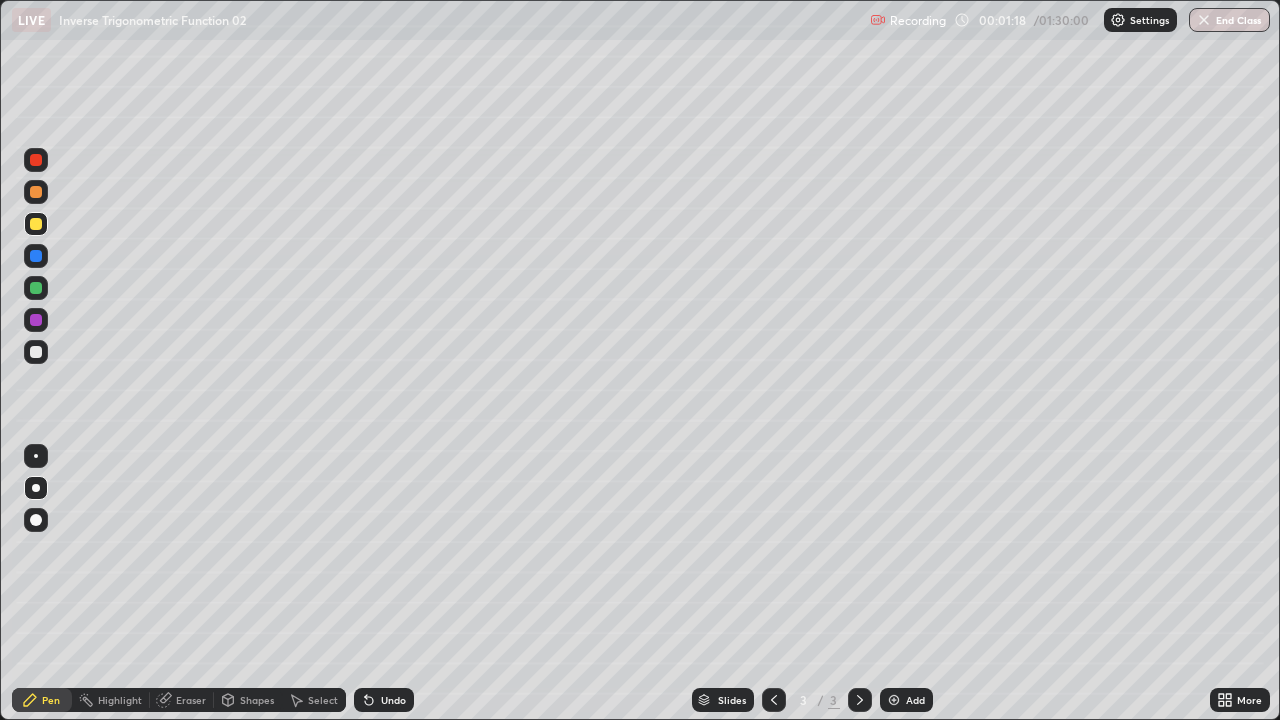 click at bounding box center (36, 256) 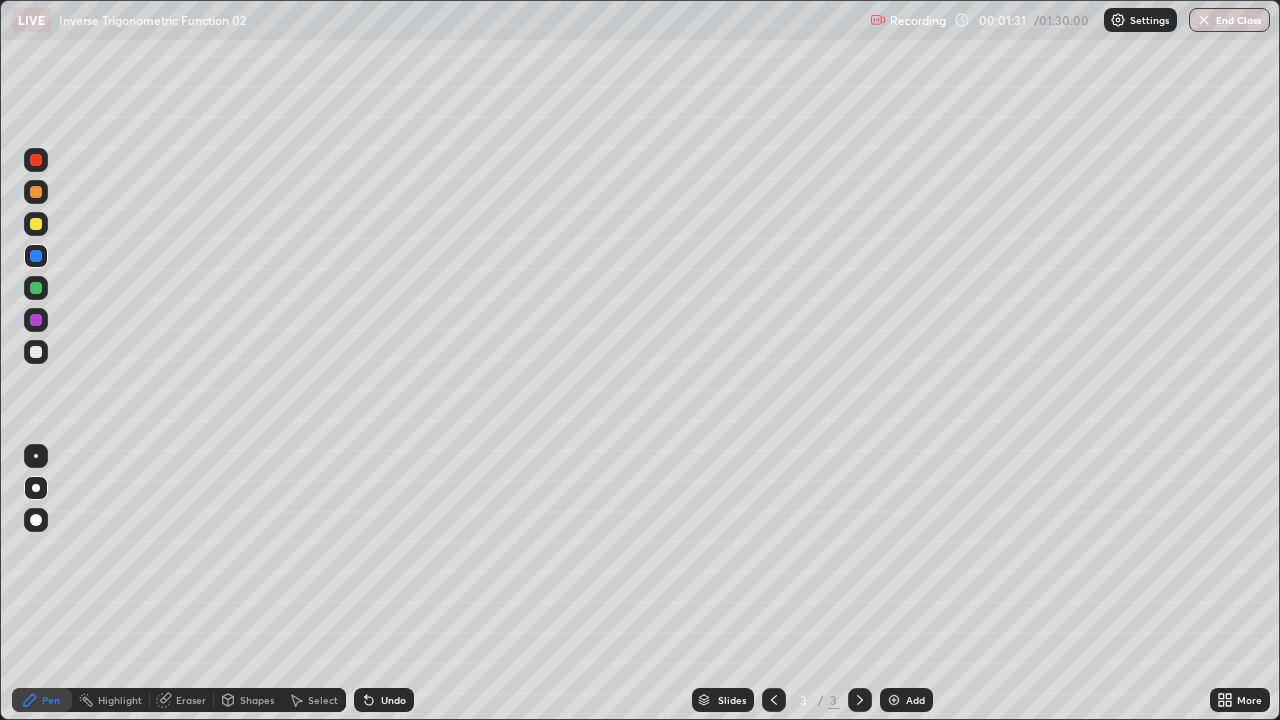 click on "Undo" at bounding box center [384, 700] 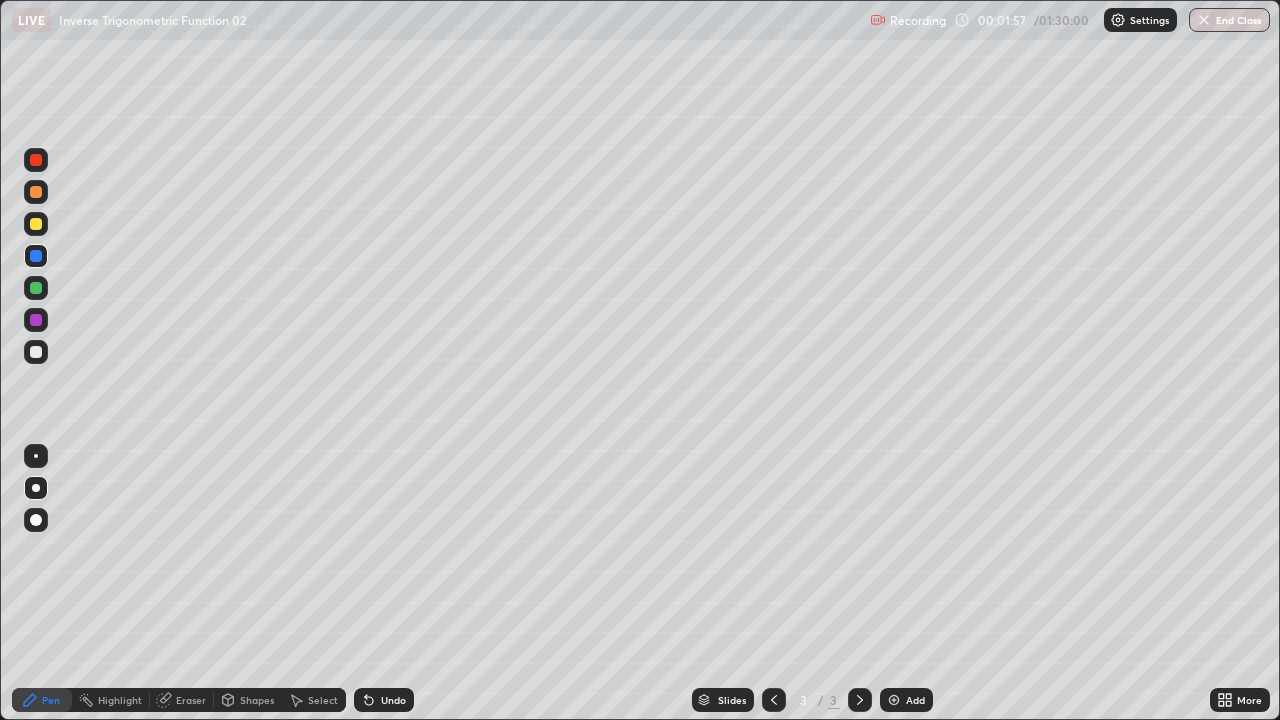 click at bounding box center (36, 192) 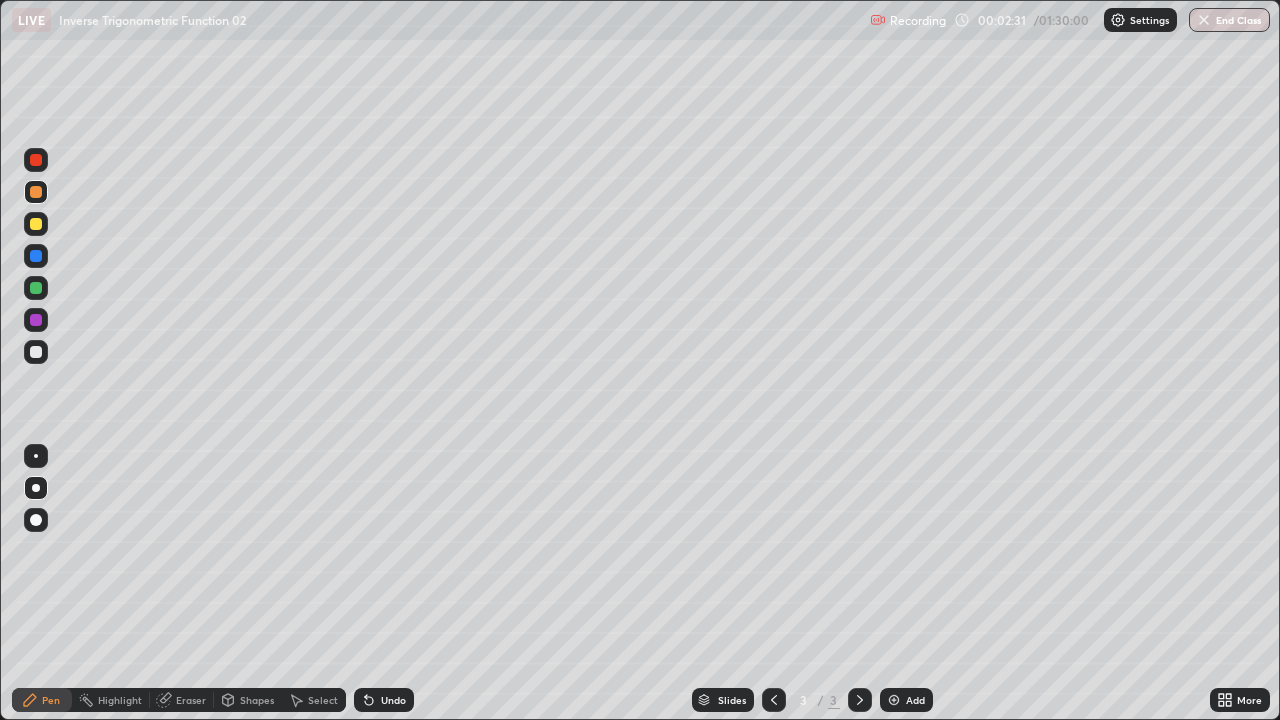 click on "Undo" at bounding box center [393, 700] 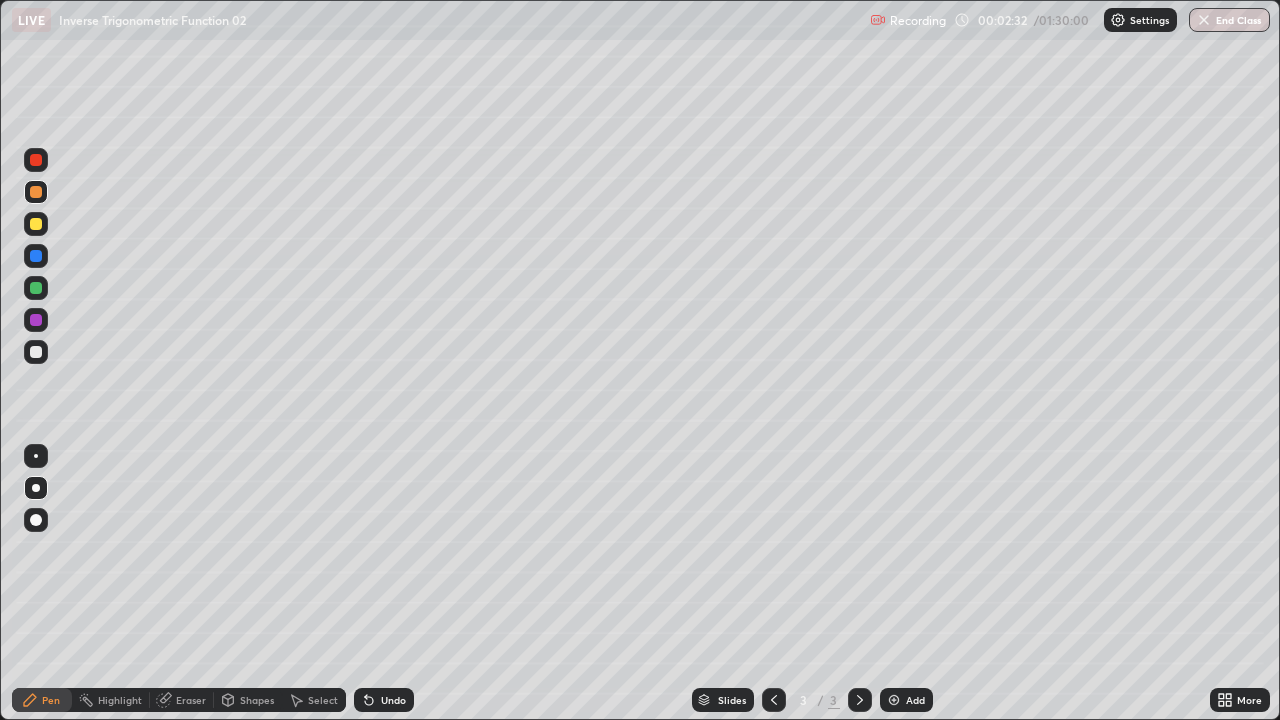 click 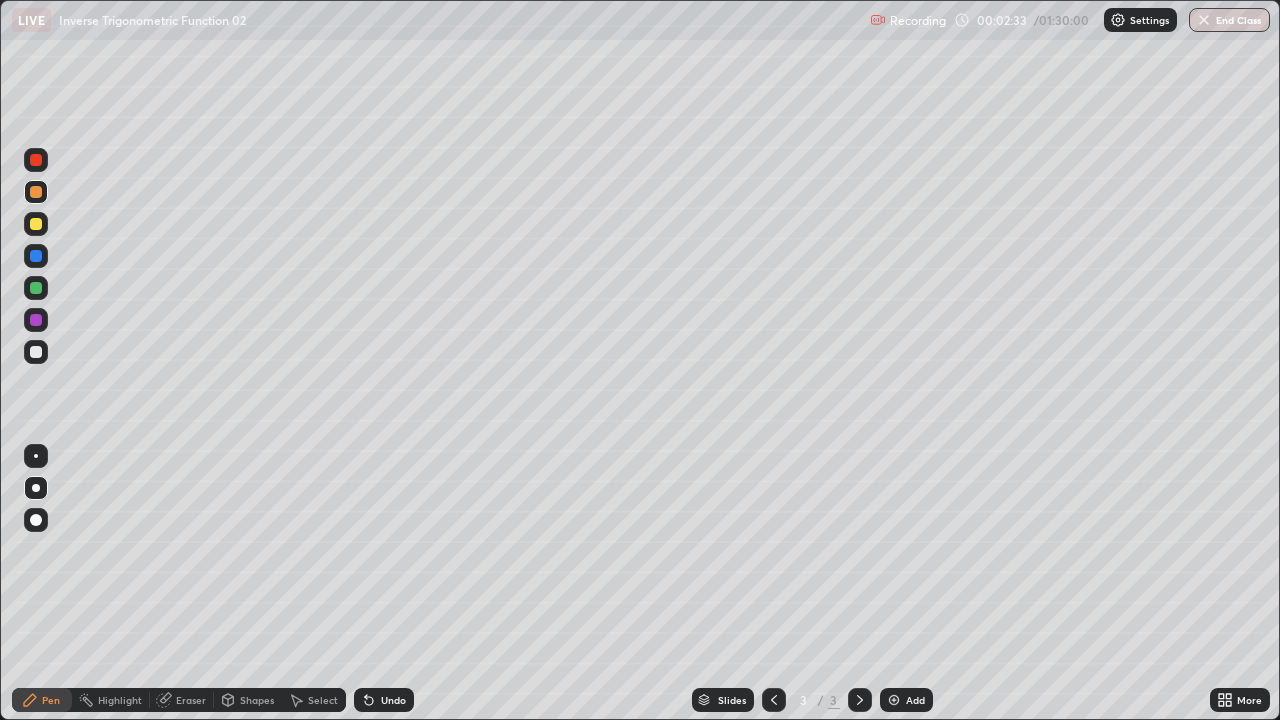 click on "Undo" at bounding box center [393, 700] 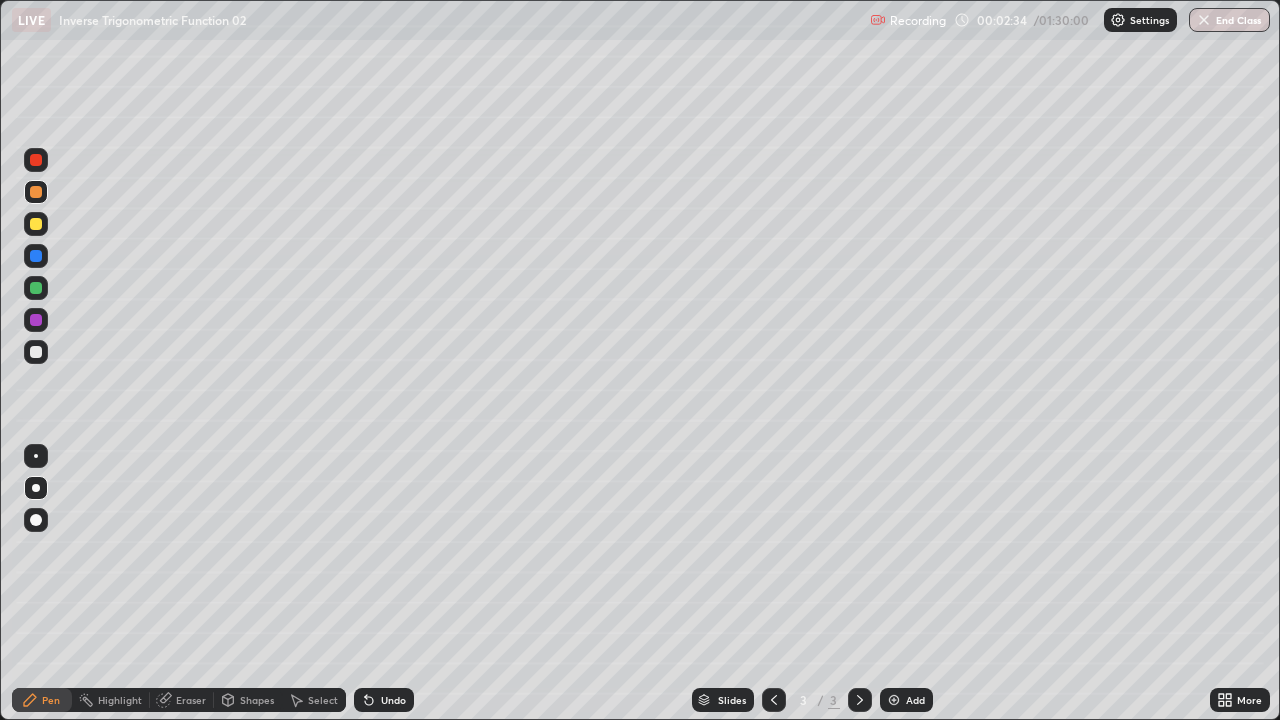 click on "Undo" at bounding box center [393, 700] 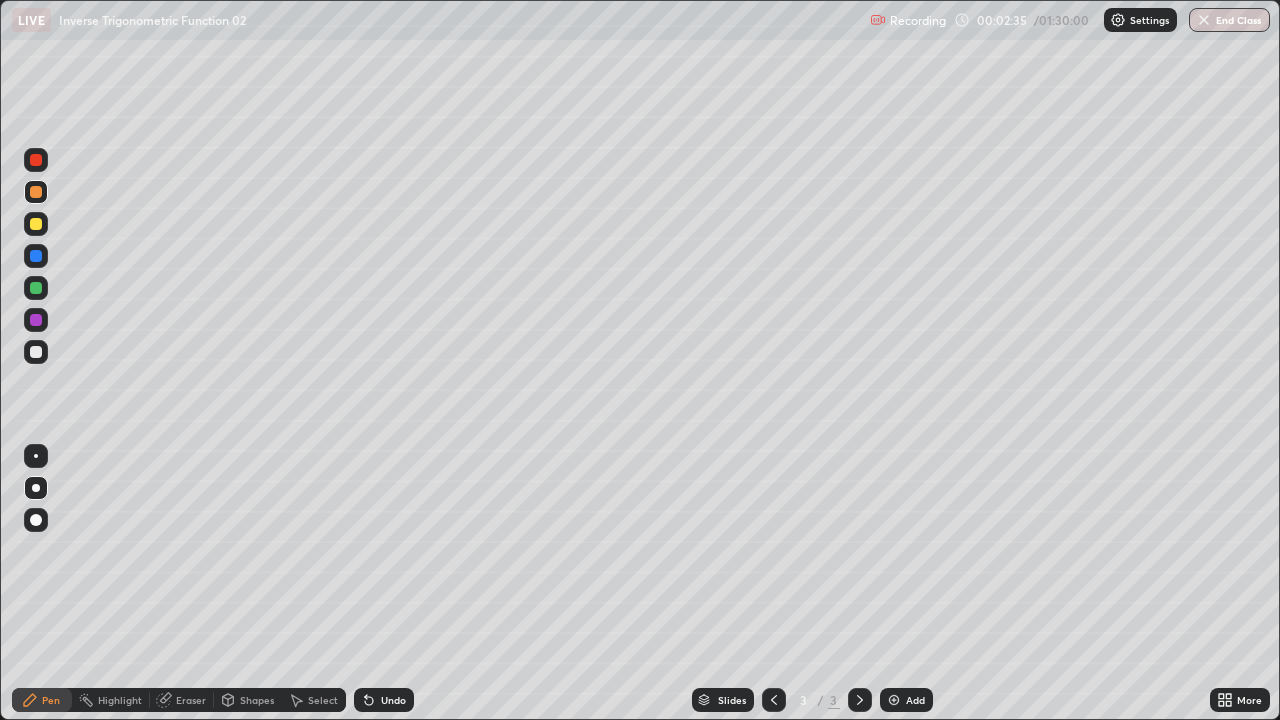 click on "Undo" at bounding box center [384, 700] 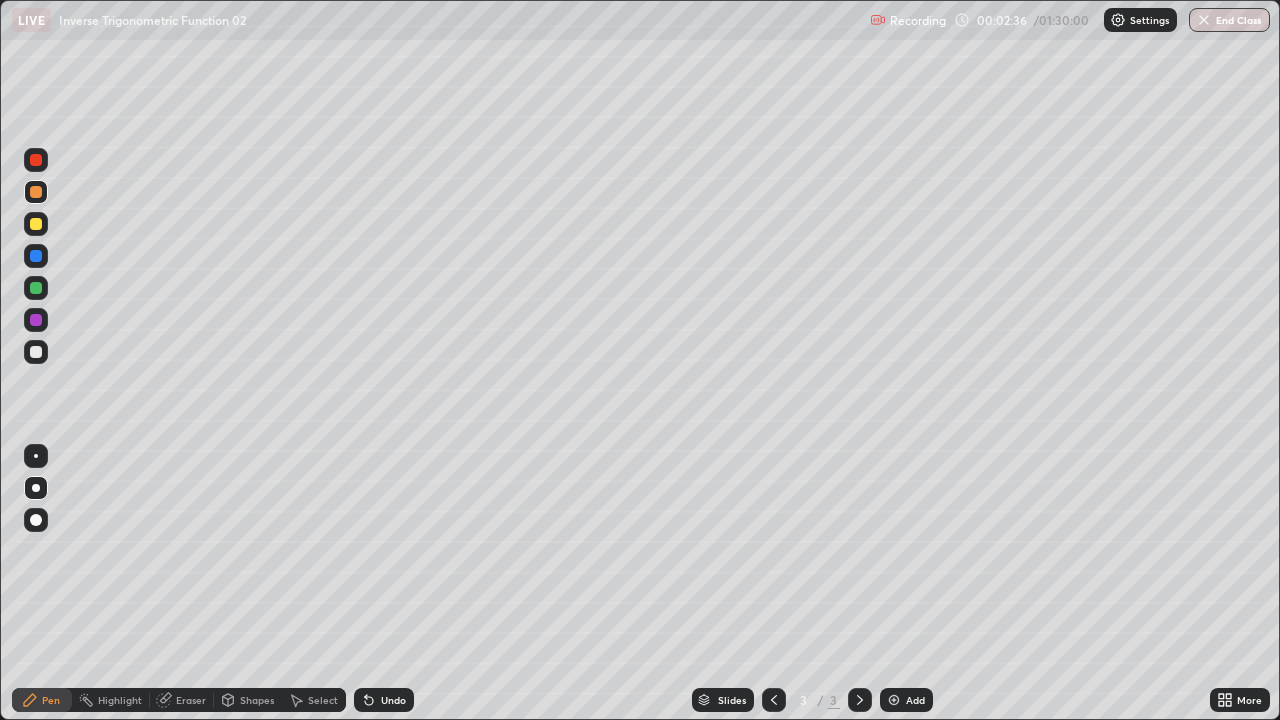 click on "Undo" at bounding box center [384, 700] 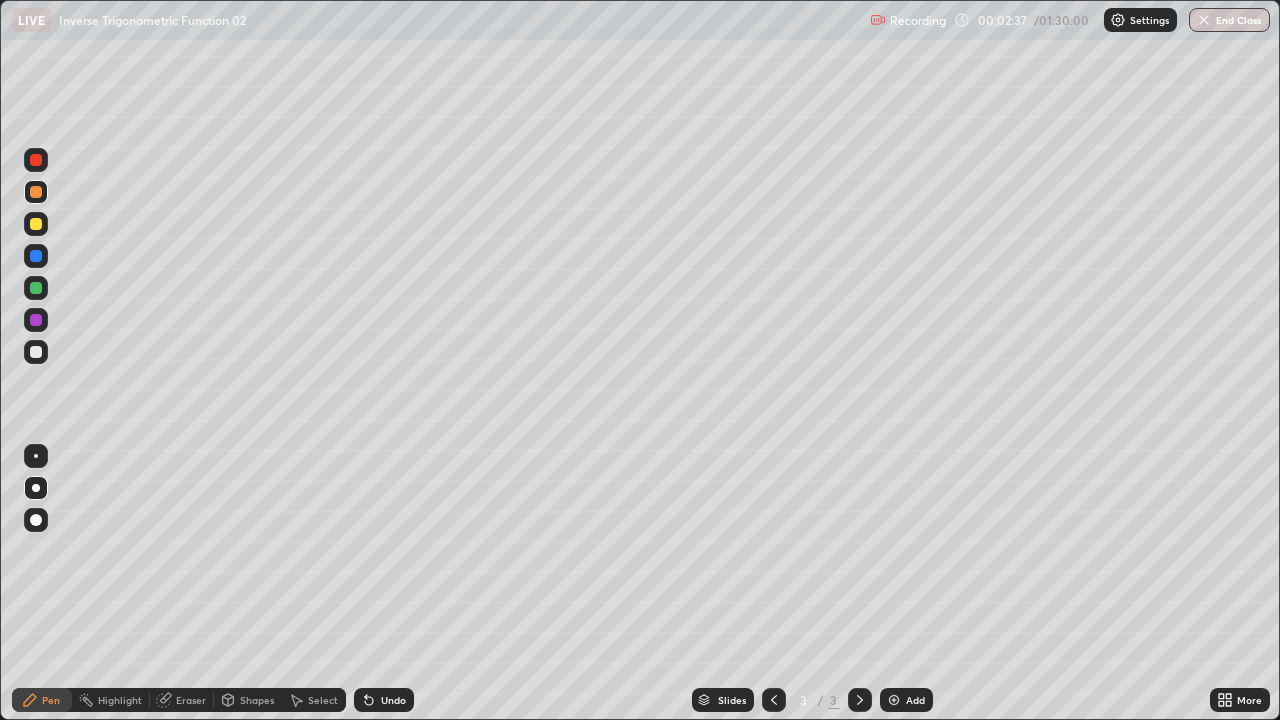 click on "Undo" at bounding box center (384, 700) 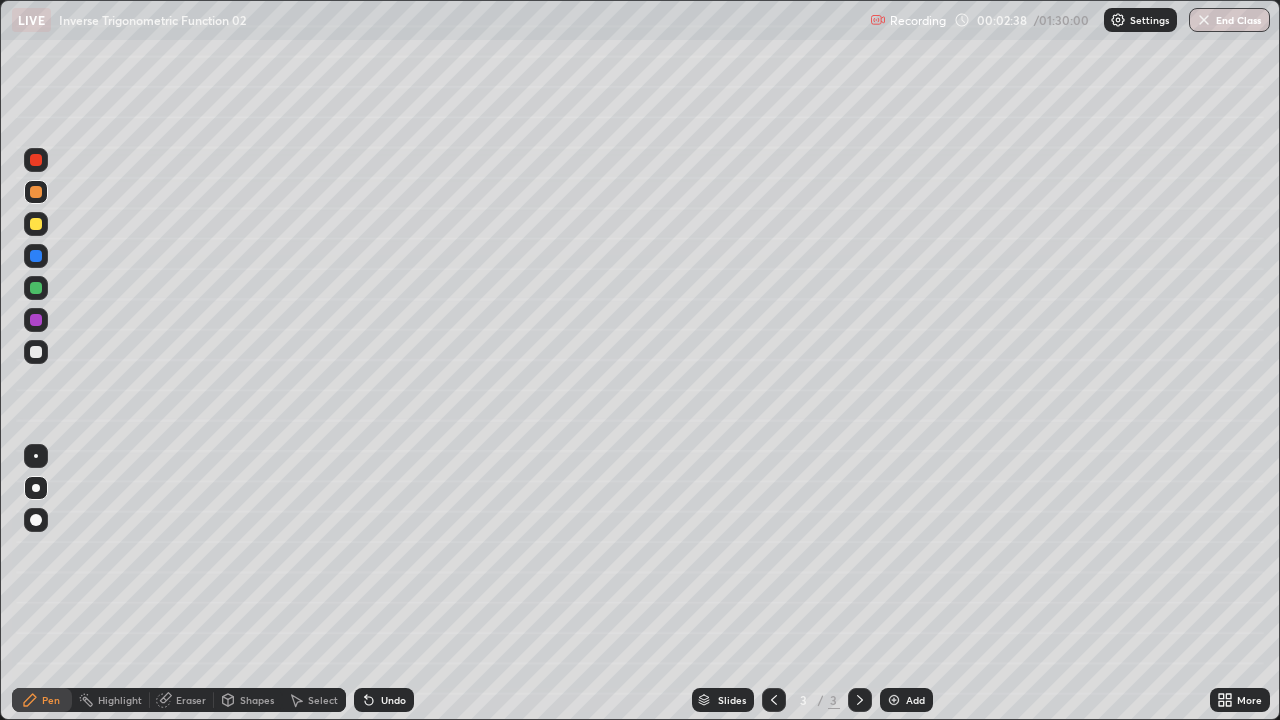 click on "Undo" at bounding box center [384, 700] 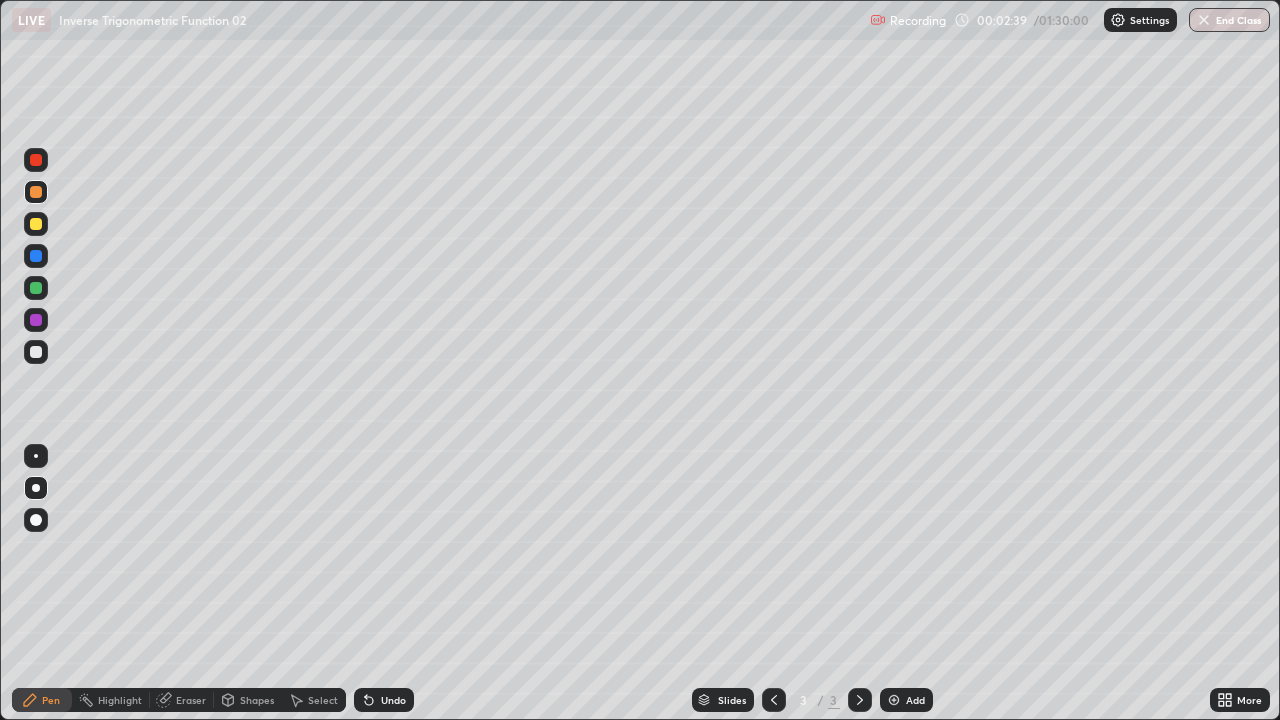click on "Undo" at bounding box center (393, 700) 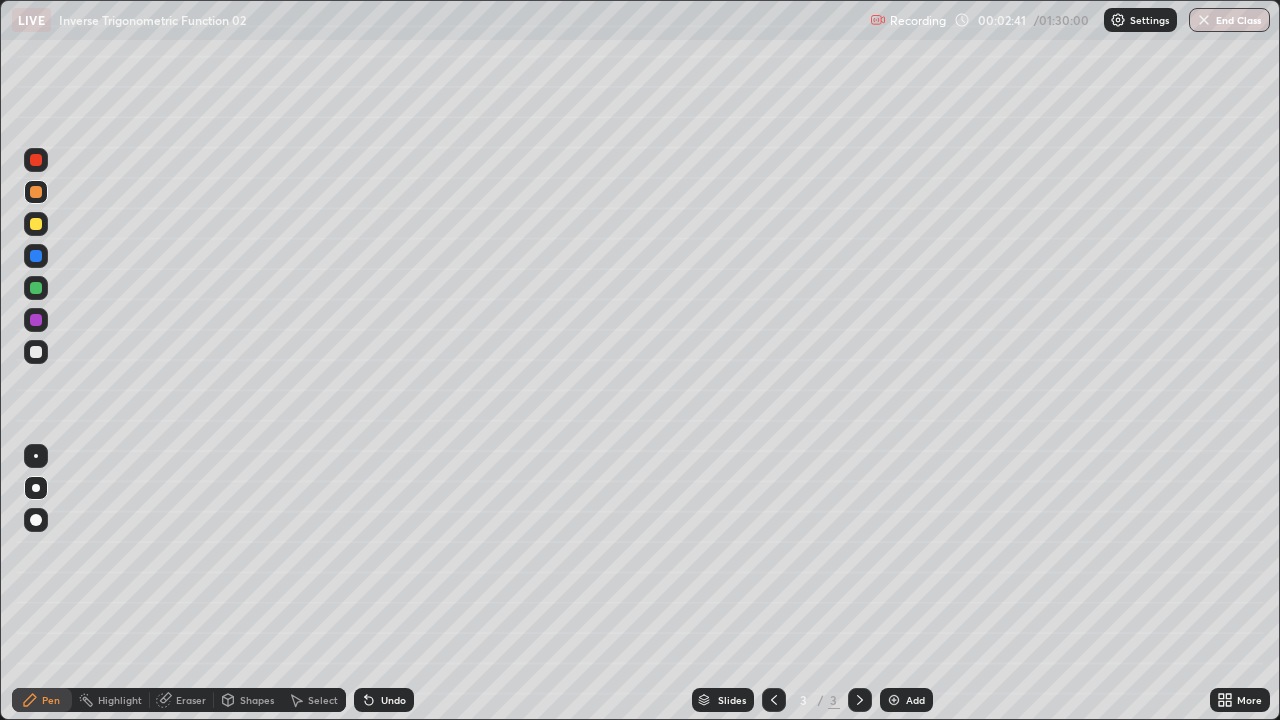 click on "Undo" at bounding box center (393, 700) 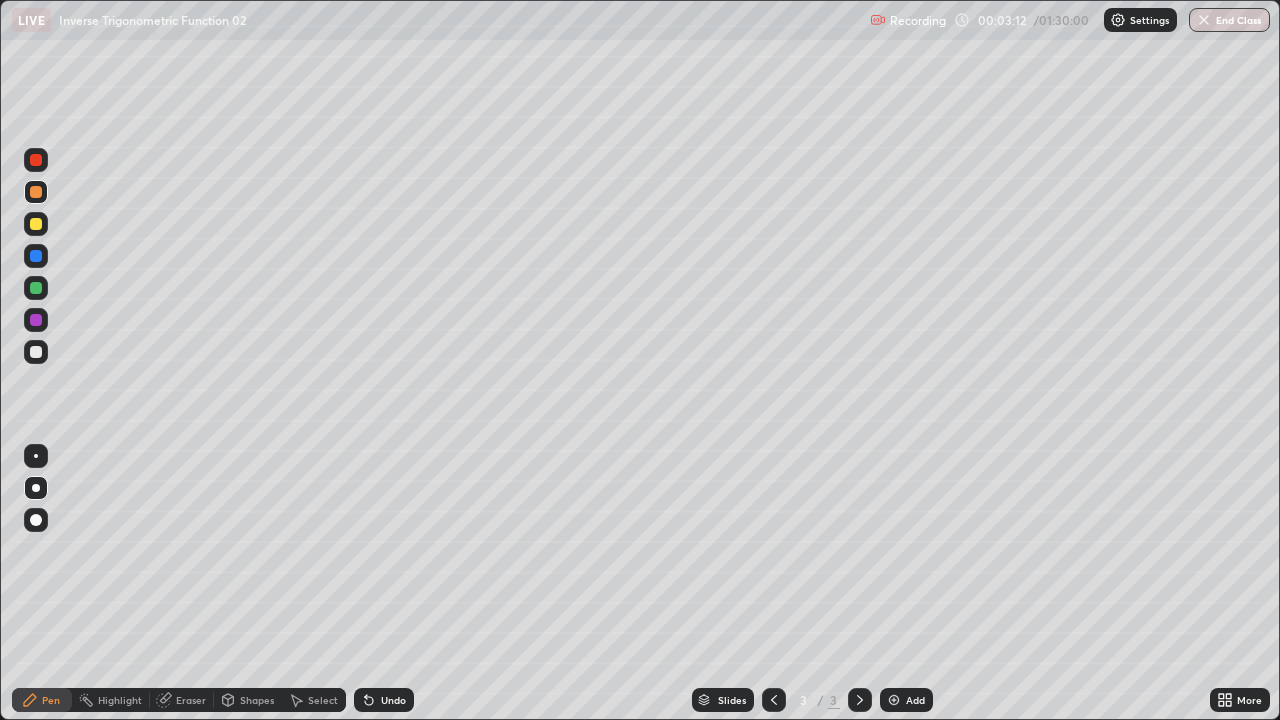 click at bounding box center [36, 288] 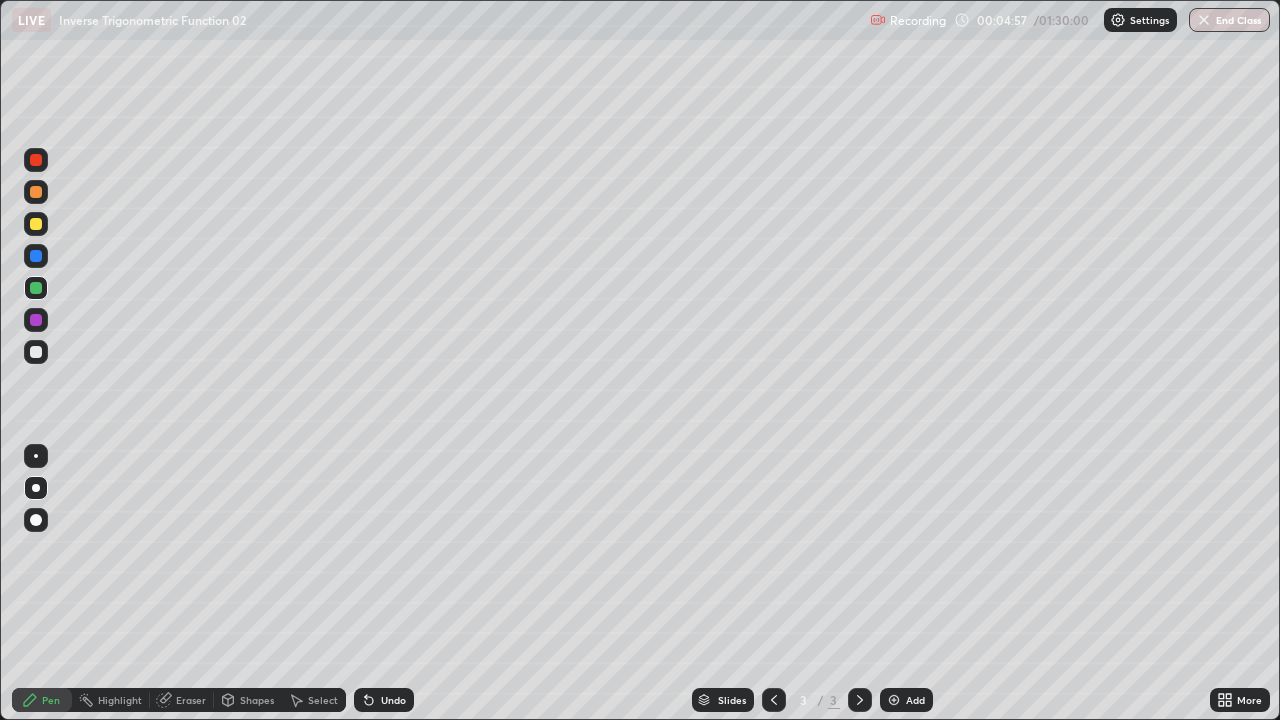 click at bounding box center (894, 700) 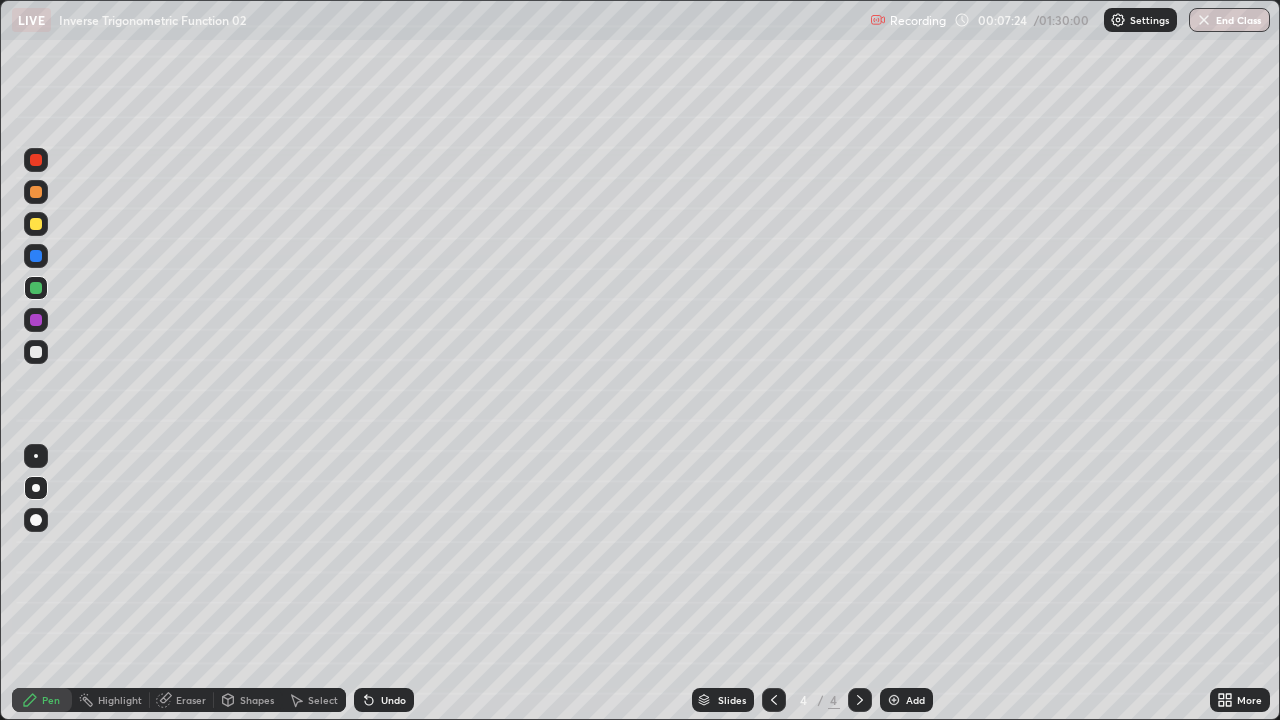 click at bounding box center [36, 224] 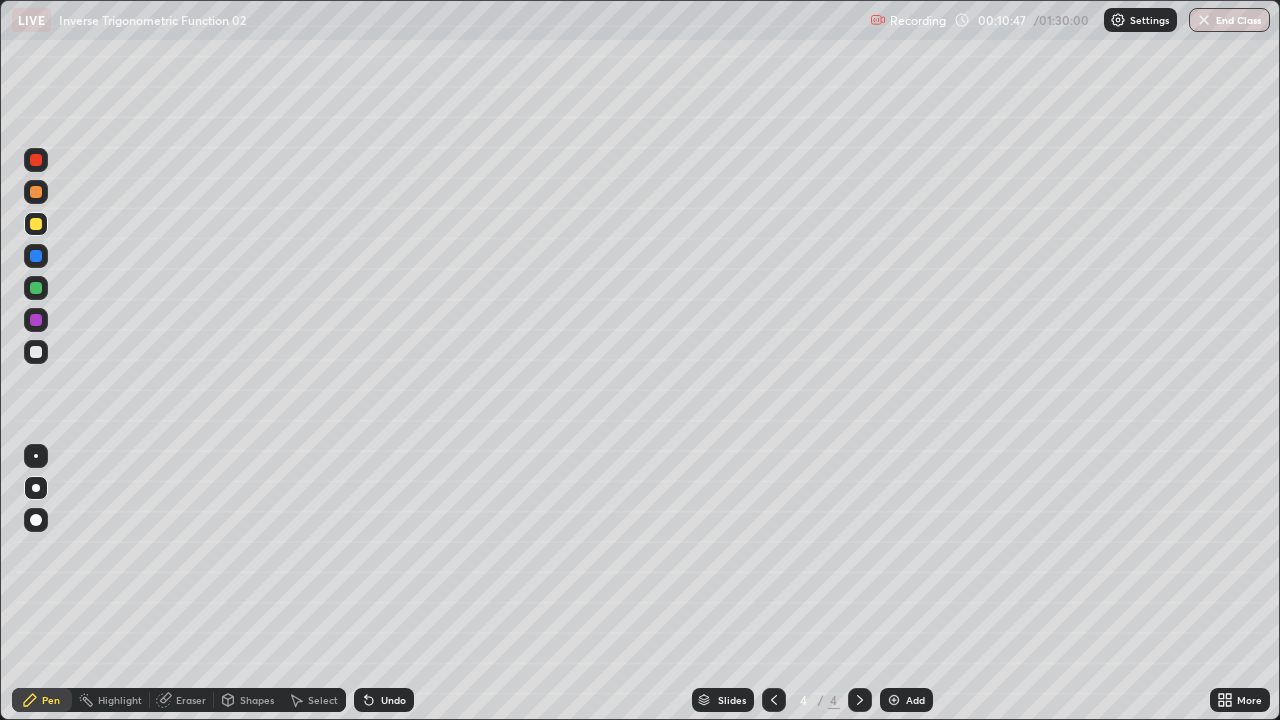 click at bounding box center [36, 256] 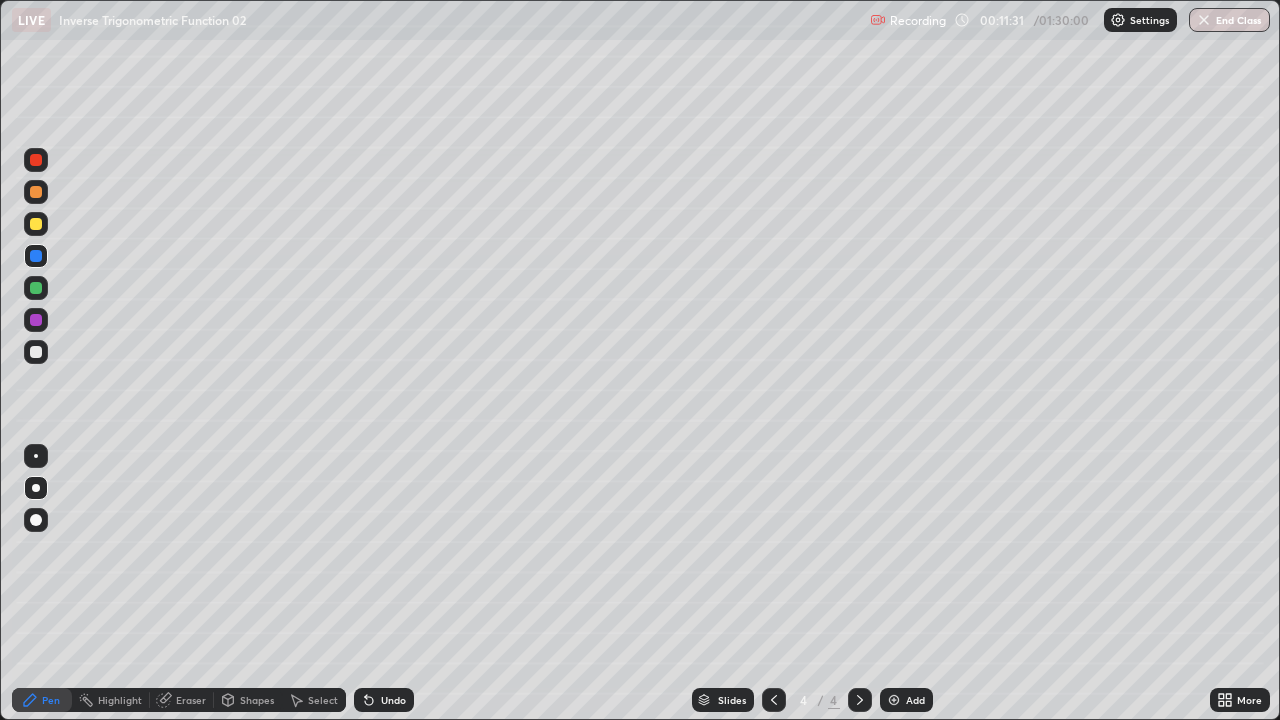 click on "Add" at bounding box center [915, 700] 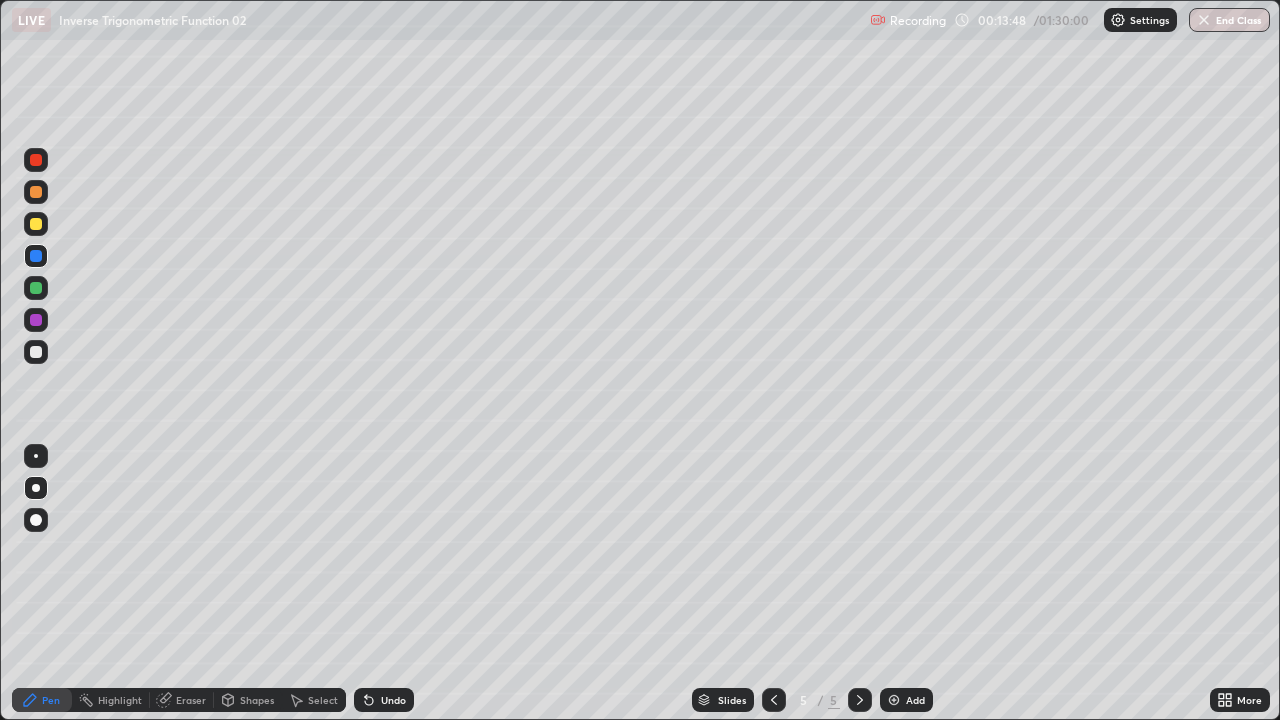 click on "Undo" at bounding box center [393, 700] 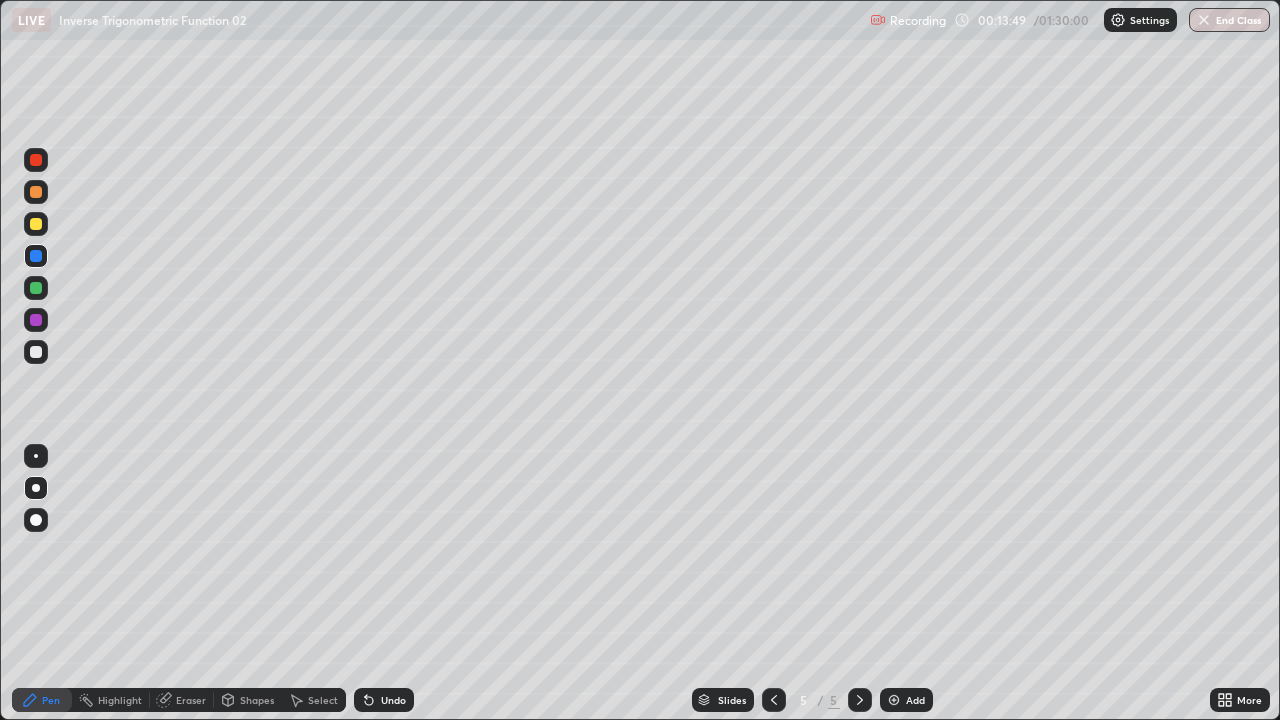 click on "Undo" at bounding box center (393, 700) 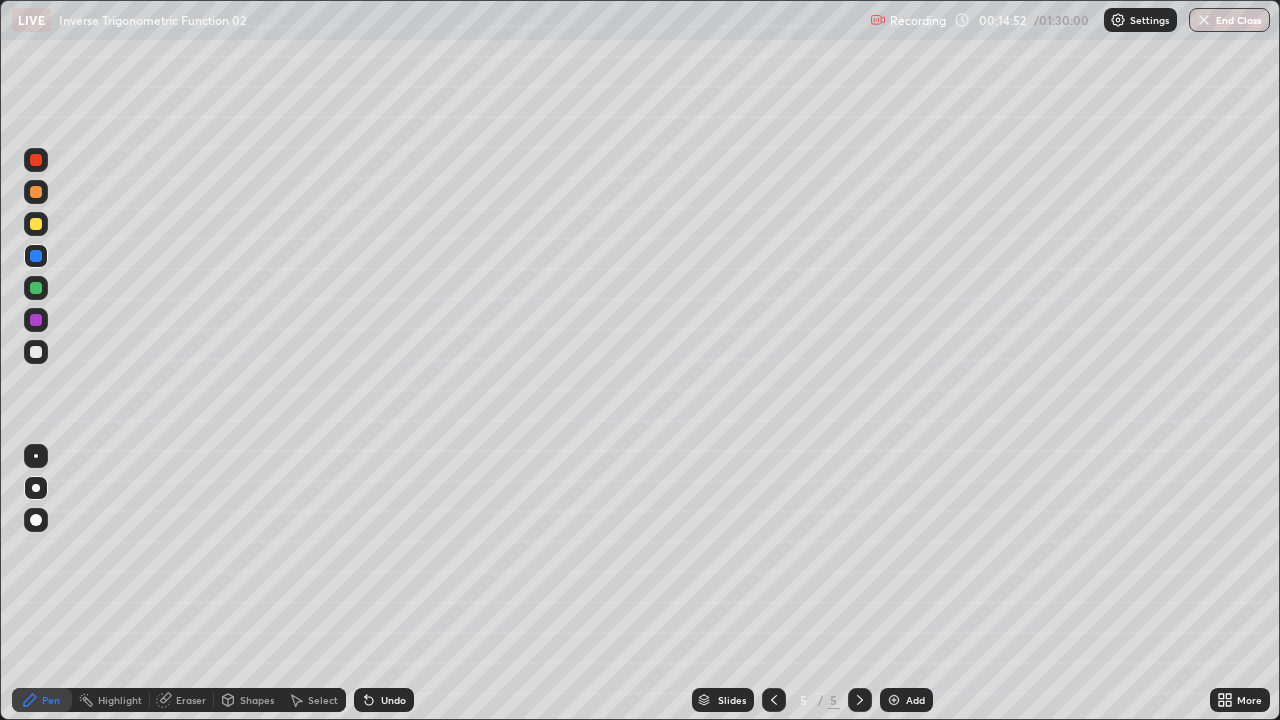 click on "Add" at bounding box center (906, 700) 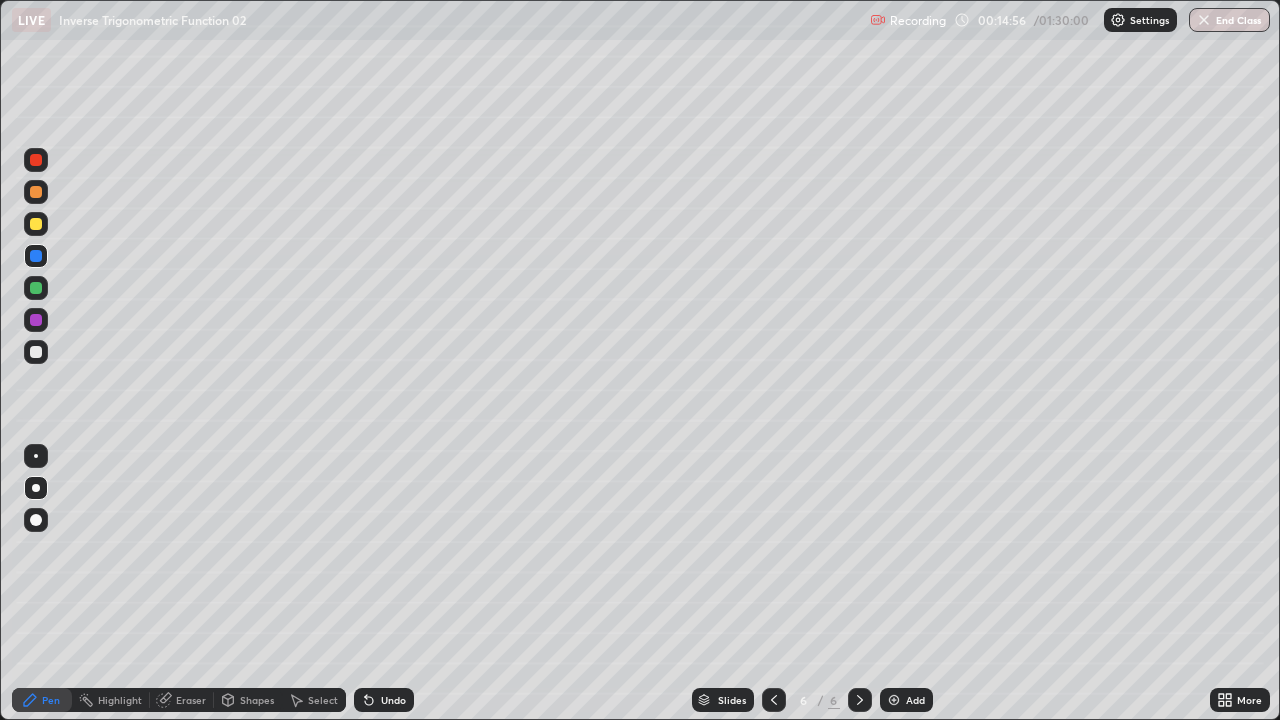 click at bounding box center [36, 192] 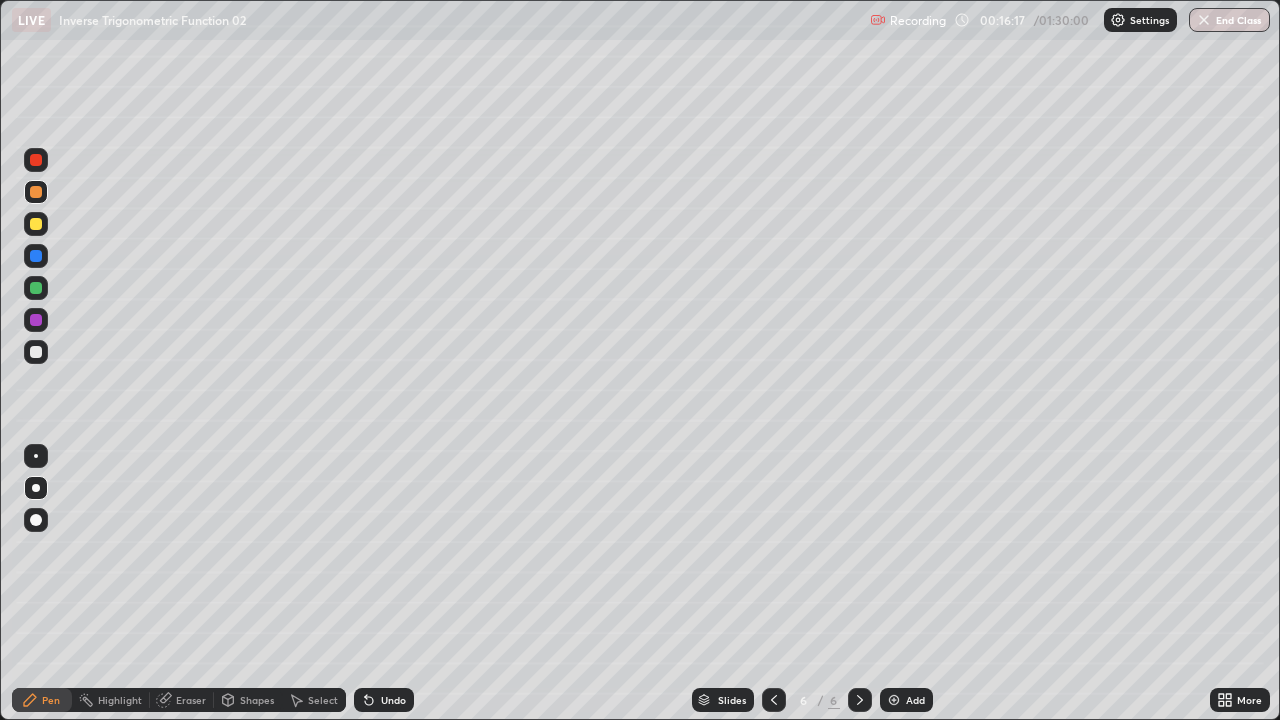 click on "Undo" at bounding box center (393, 700) 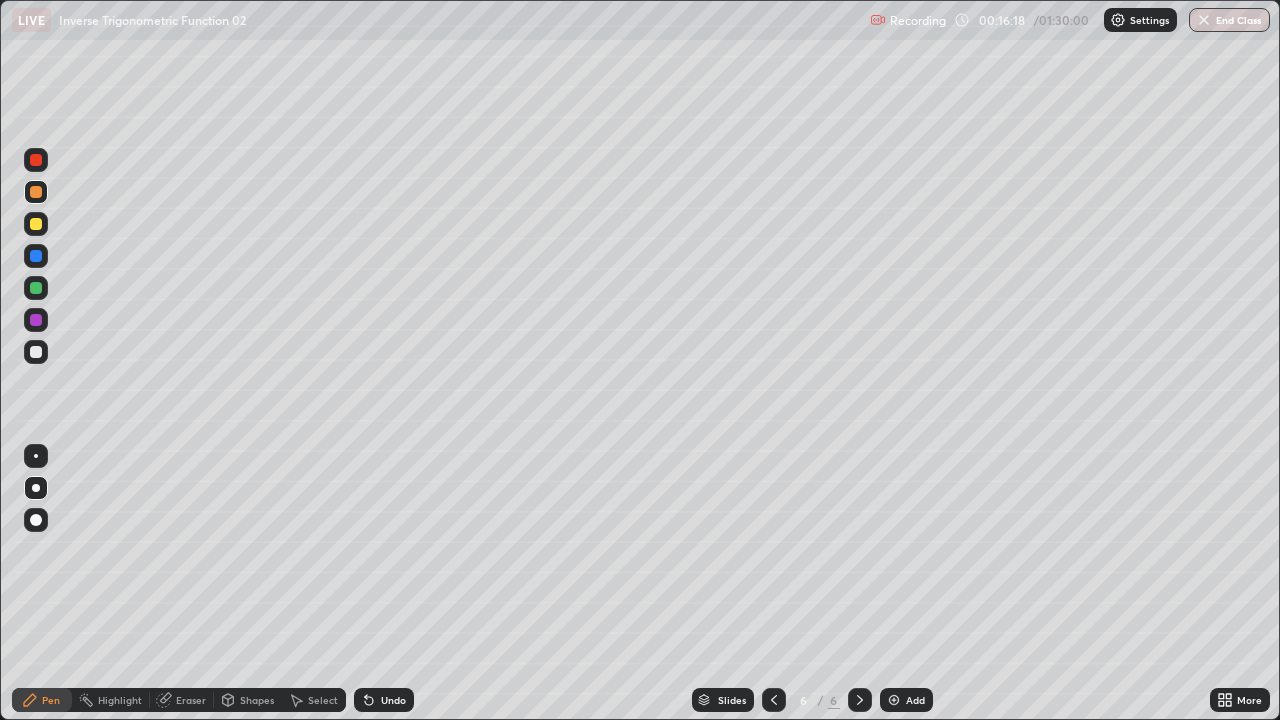 click on "Undo" at bounding box center (384, 700) 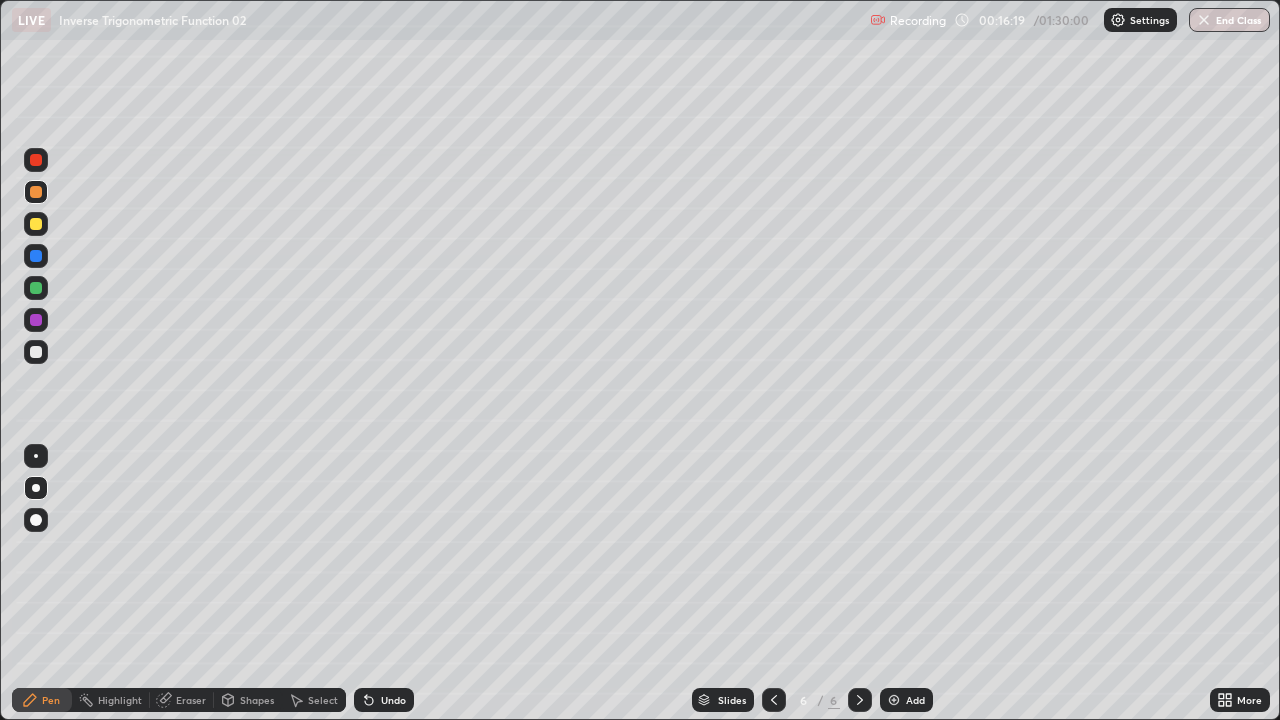 click at bounding box center (36, 352) 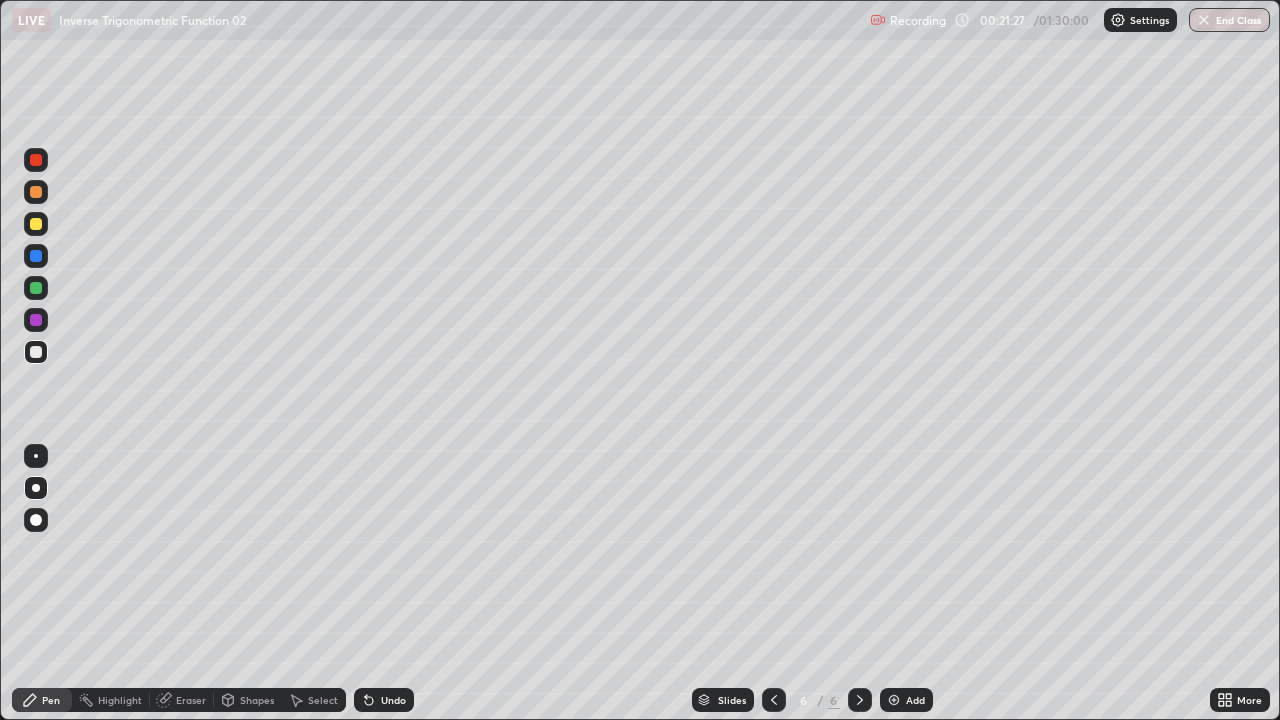 click on "Select" at bounding box center (323, 700) 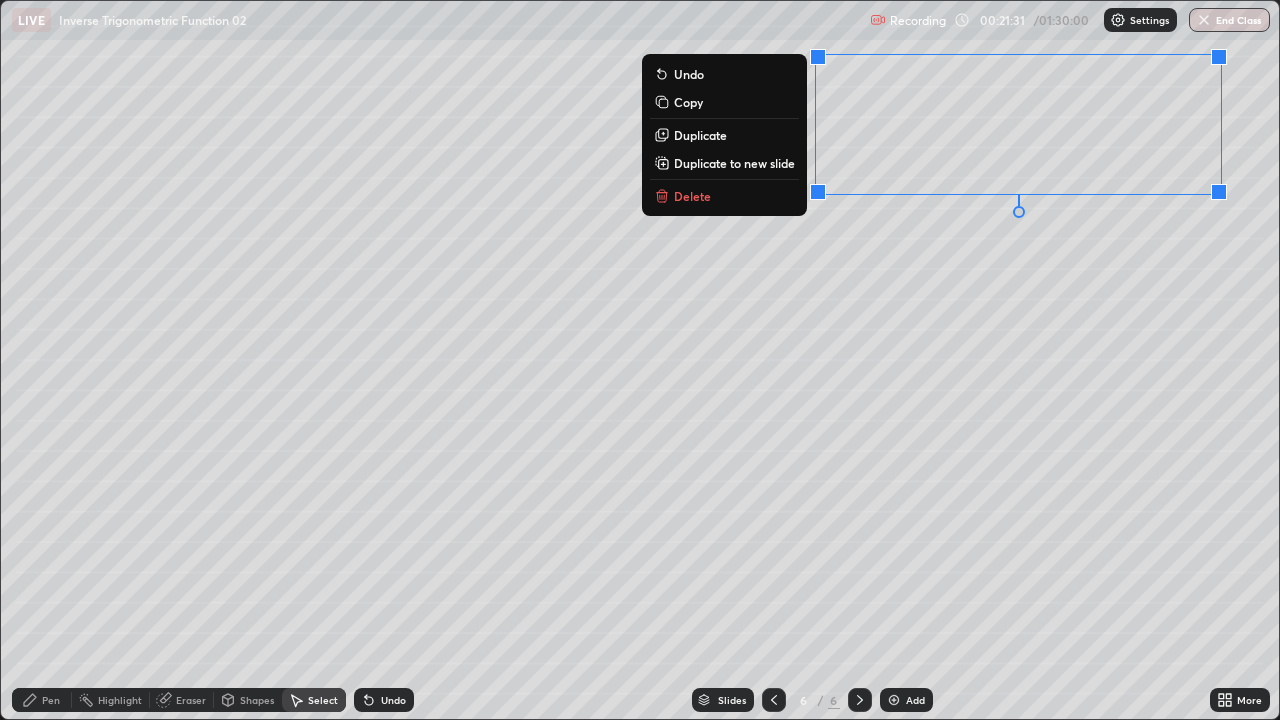 click on "Duplicate to new slide" at bounding box center [734, 163] 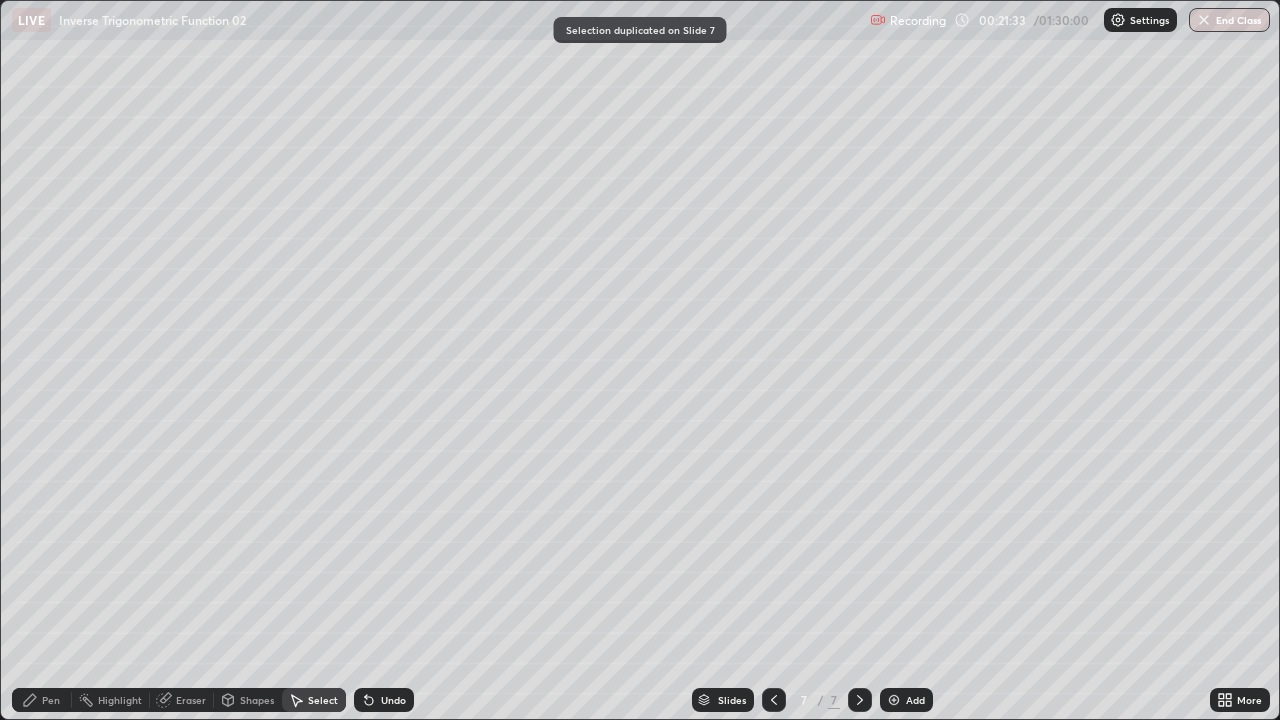 click on "Pen" at bounding box center (42, 700) 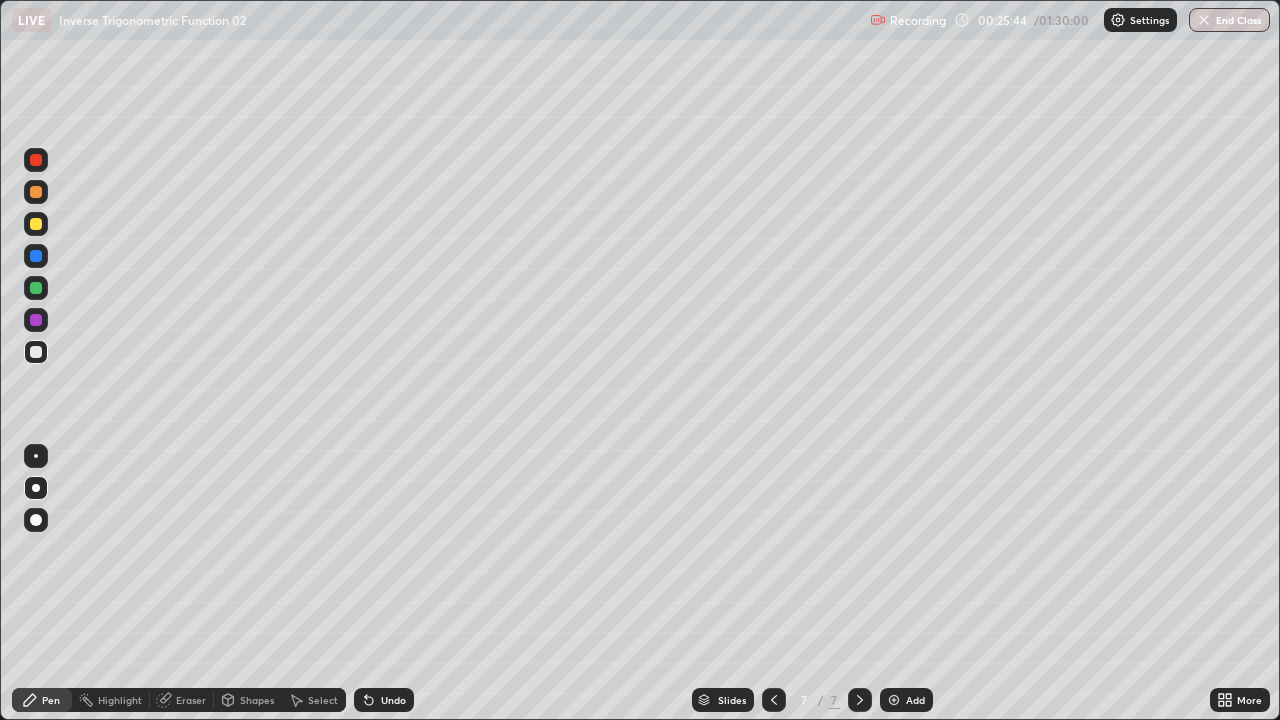 click on "Add" at bounding box center [915, 700] 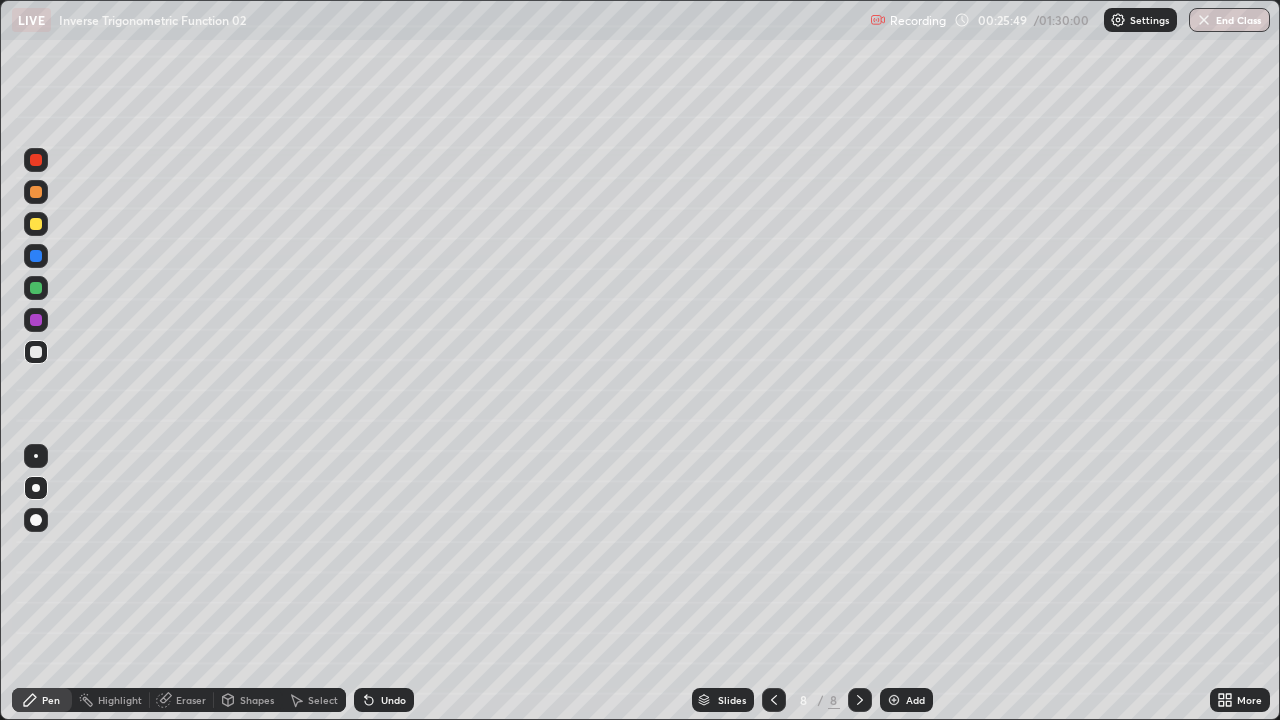 click at bounding box center (36, 224) 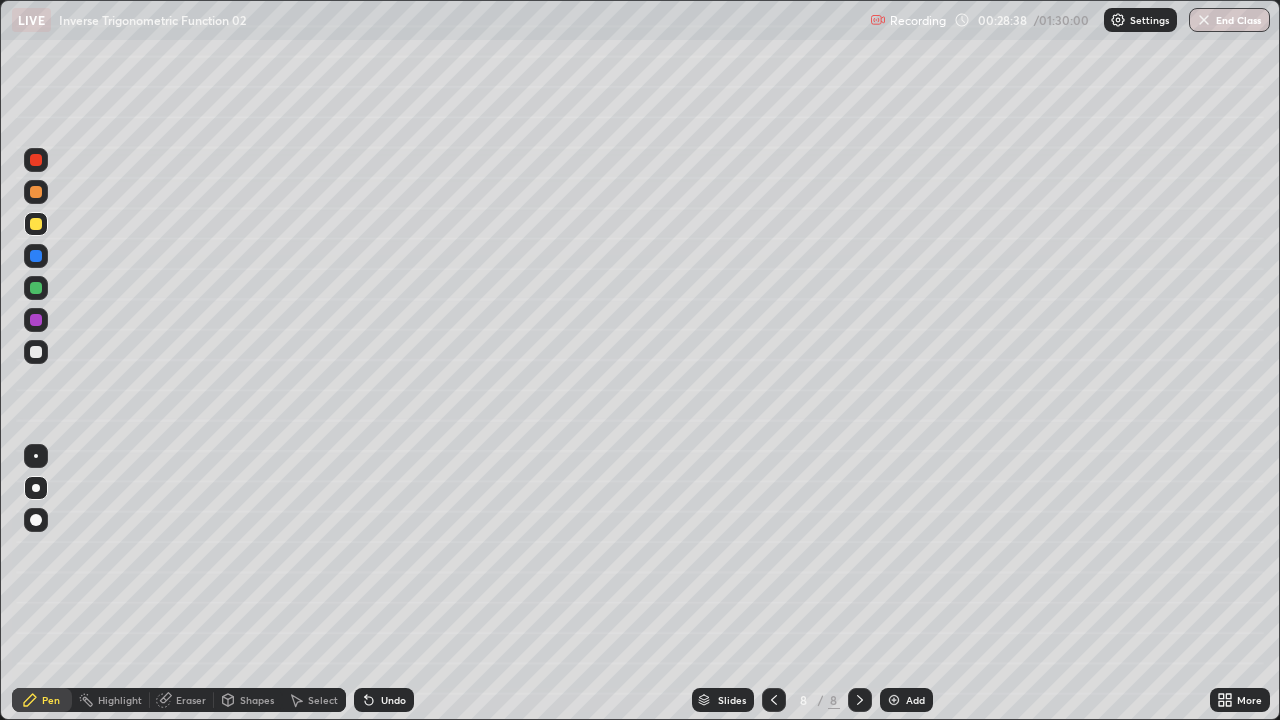 click at bounding box center (36, 352) 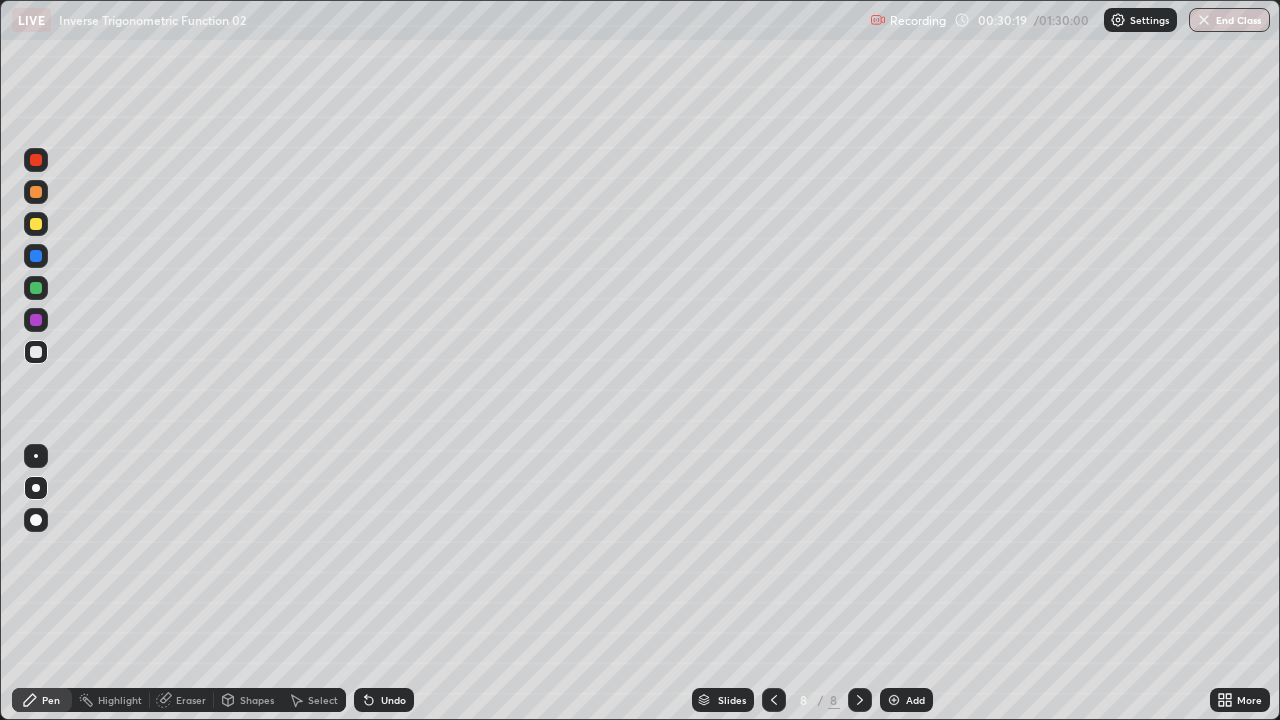 click on "Add" at bounding box center (915, 700) 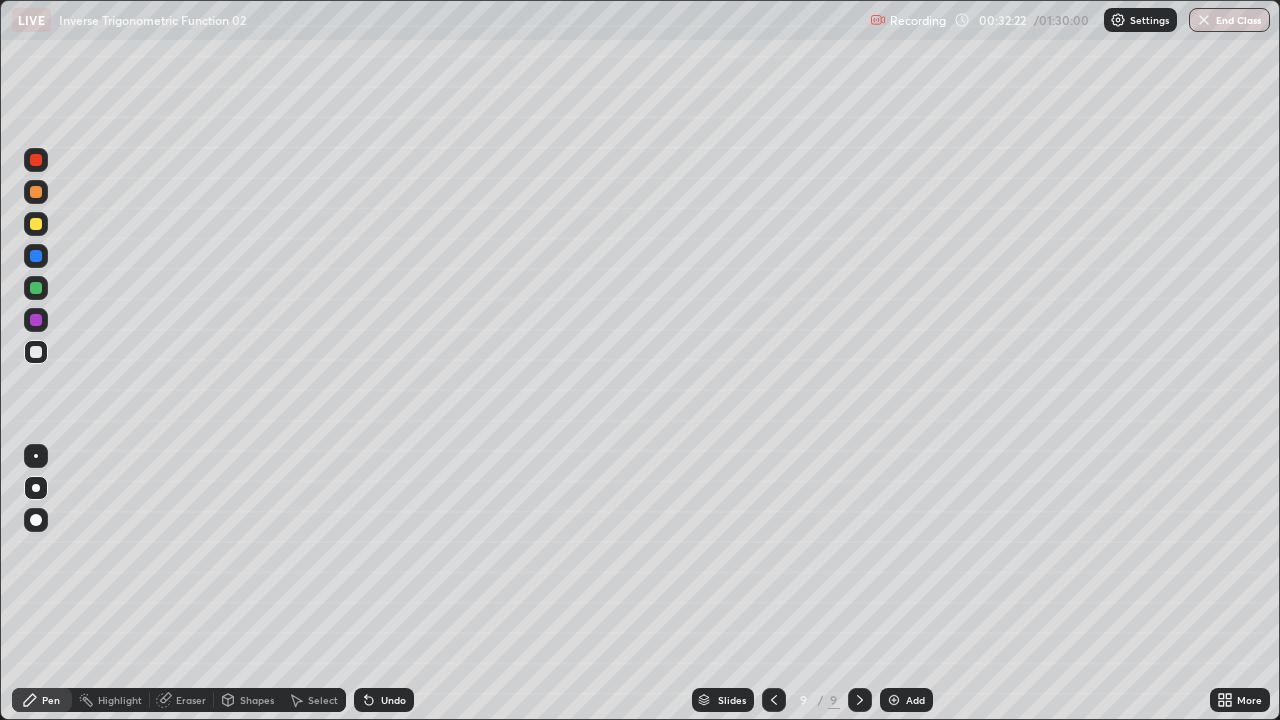 click on "Add" at bounding box center (915, 700) 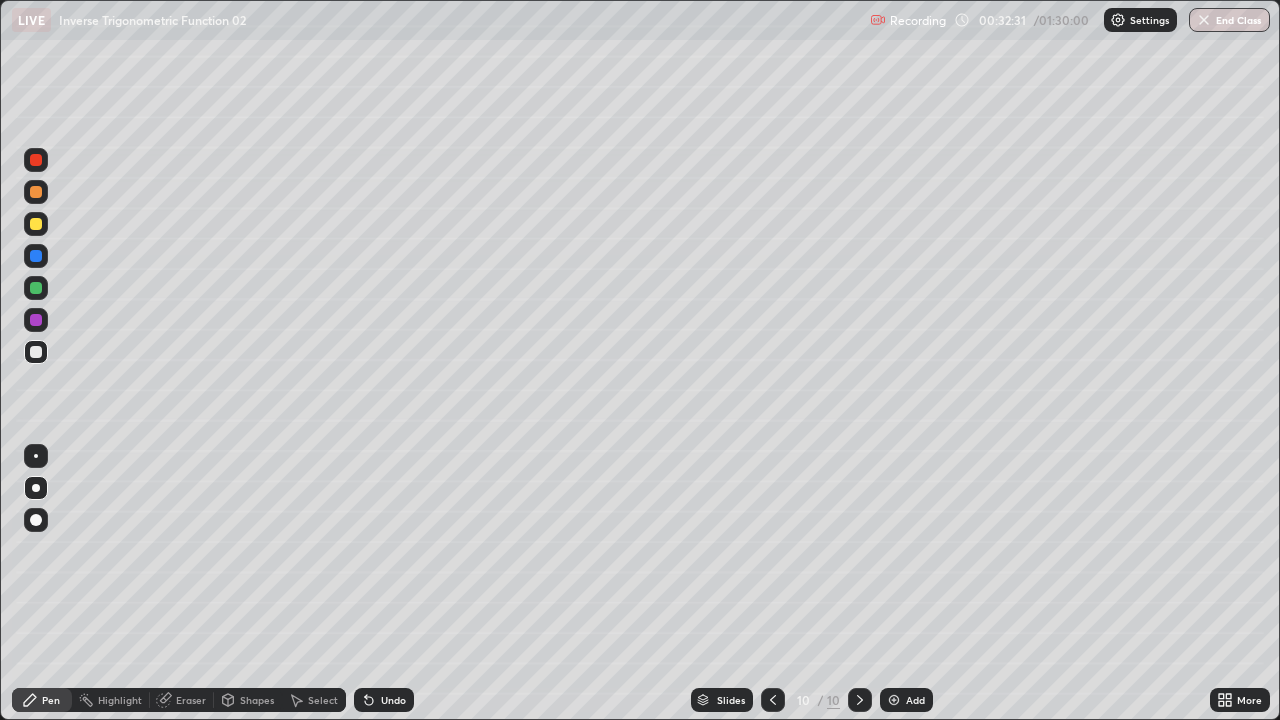 click on "Undo" at bounding box center [393, 700] 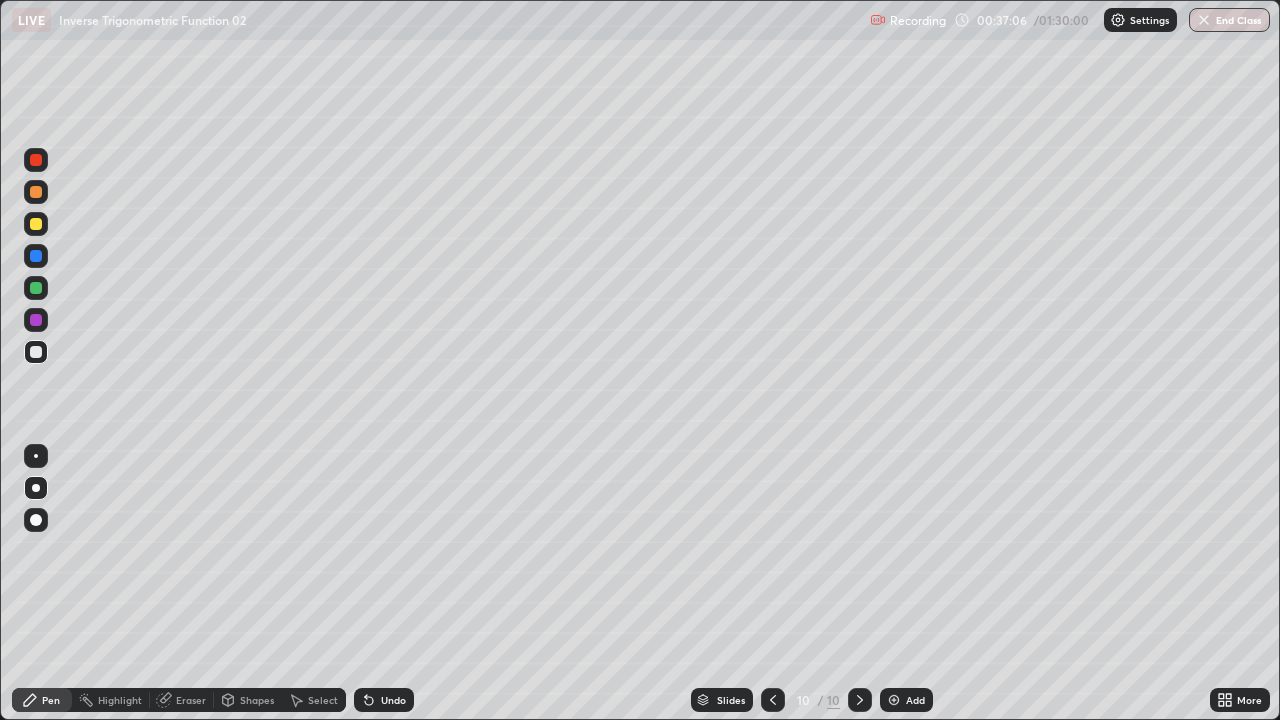 click at bounding box center [36, 224] 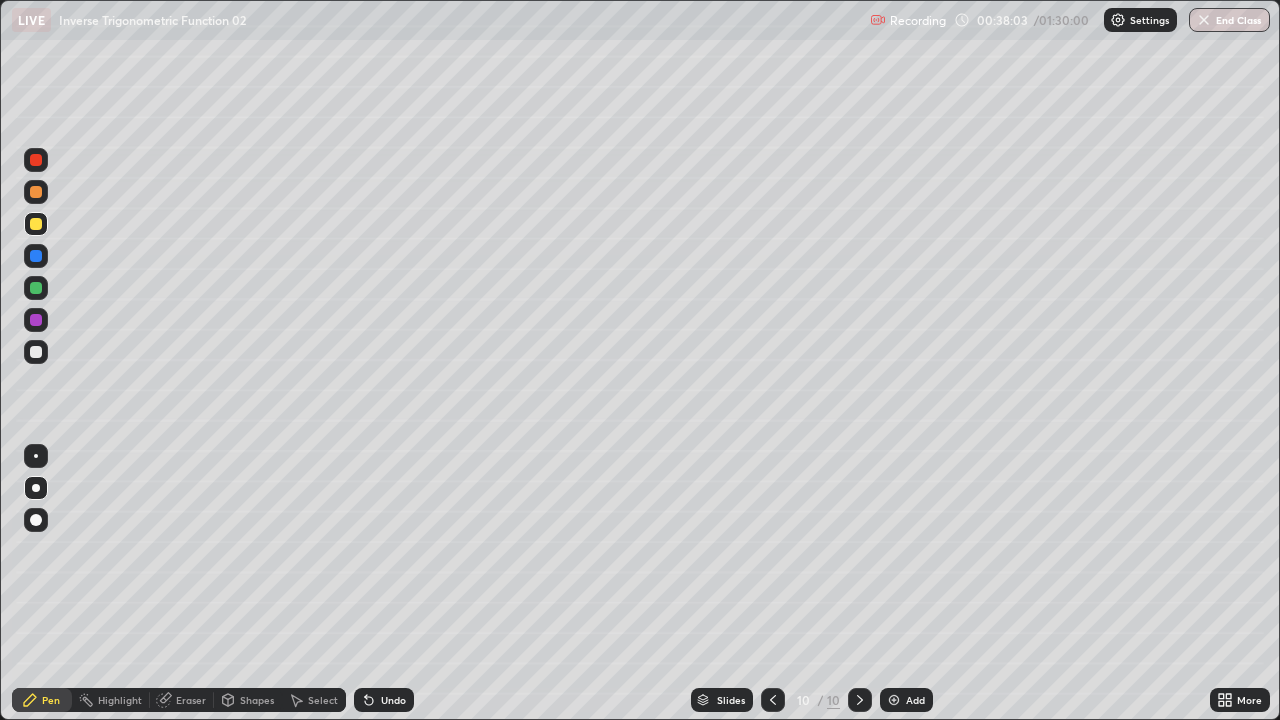 click on "Undo" at bounding box center [393, 700] 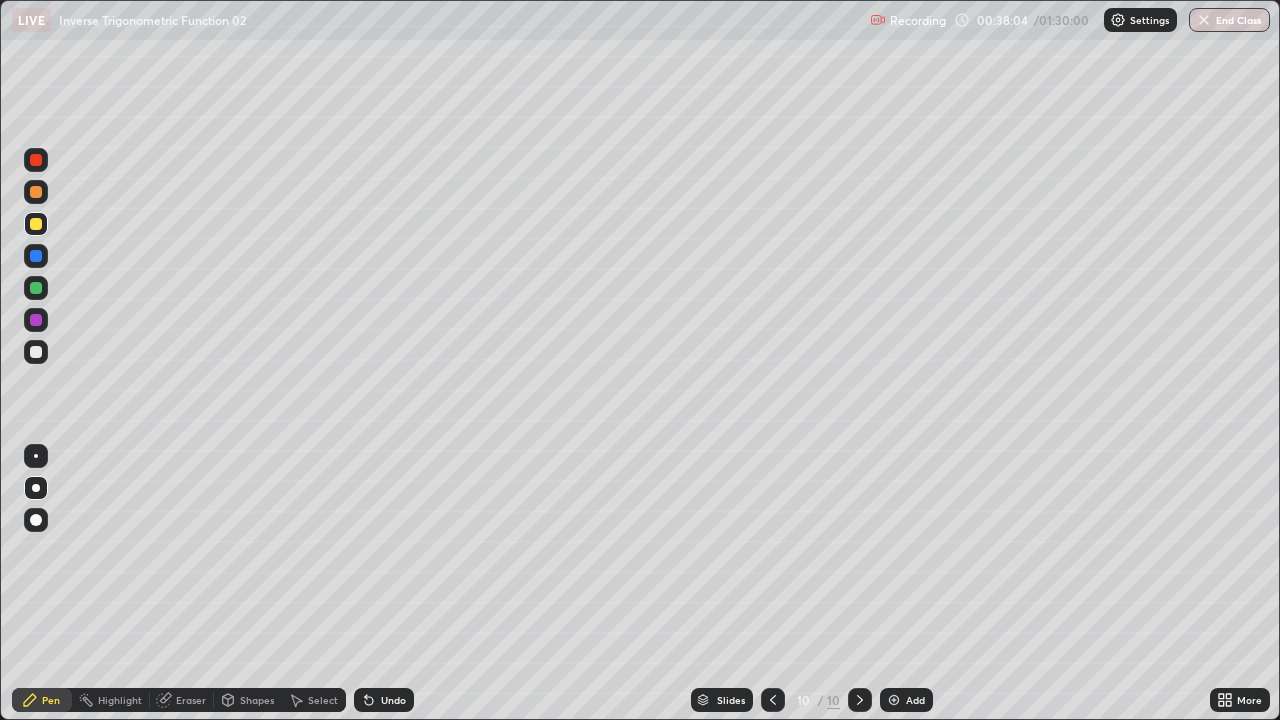 click on "Undo" at bounding box center (393, 700) 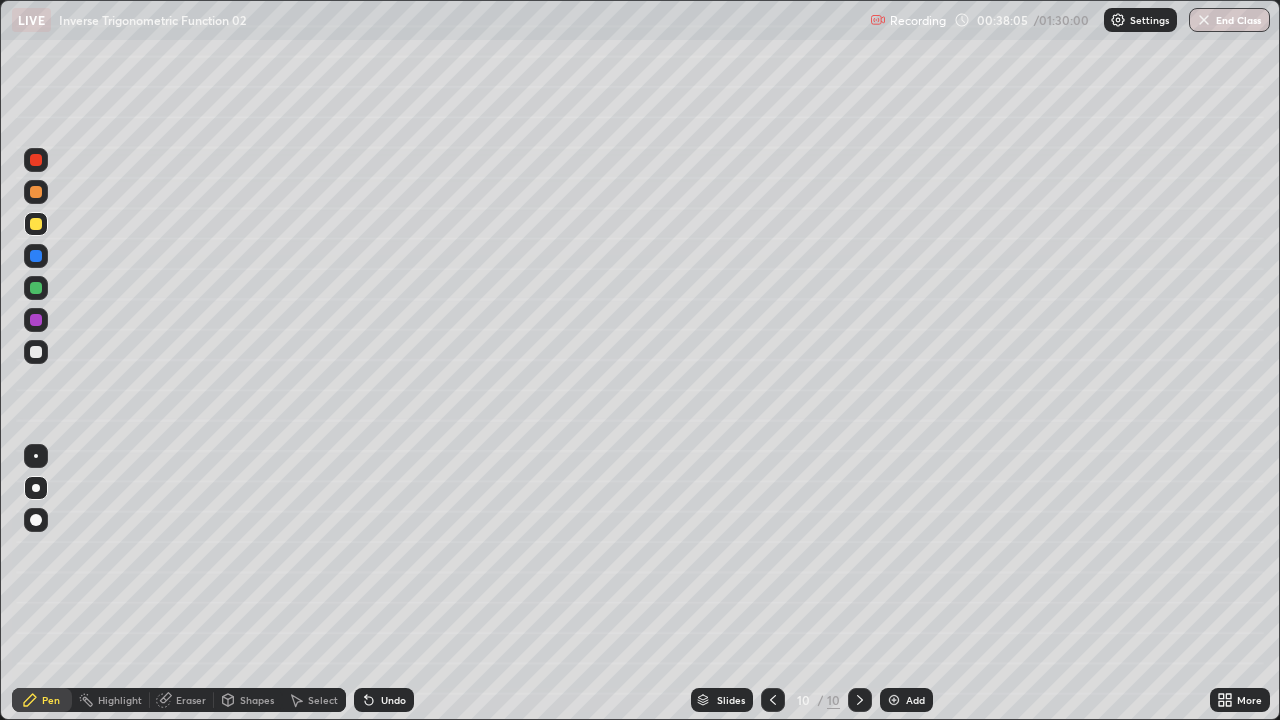 click on "Undo" at bounding box center (393, 700) 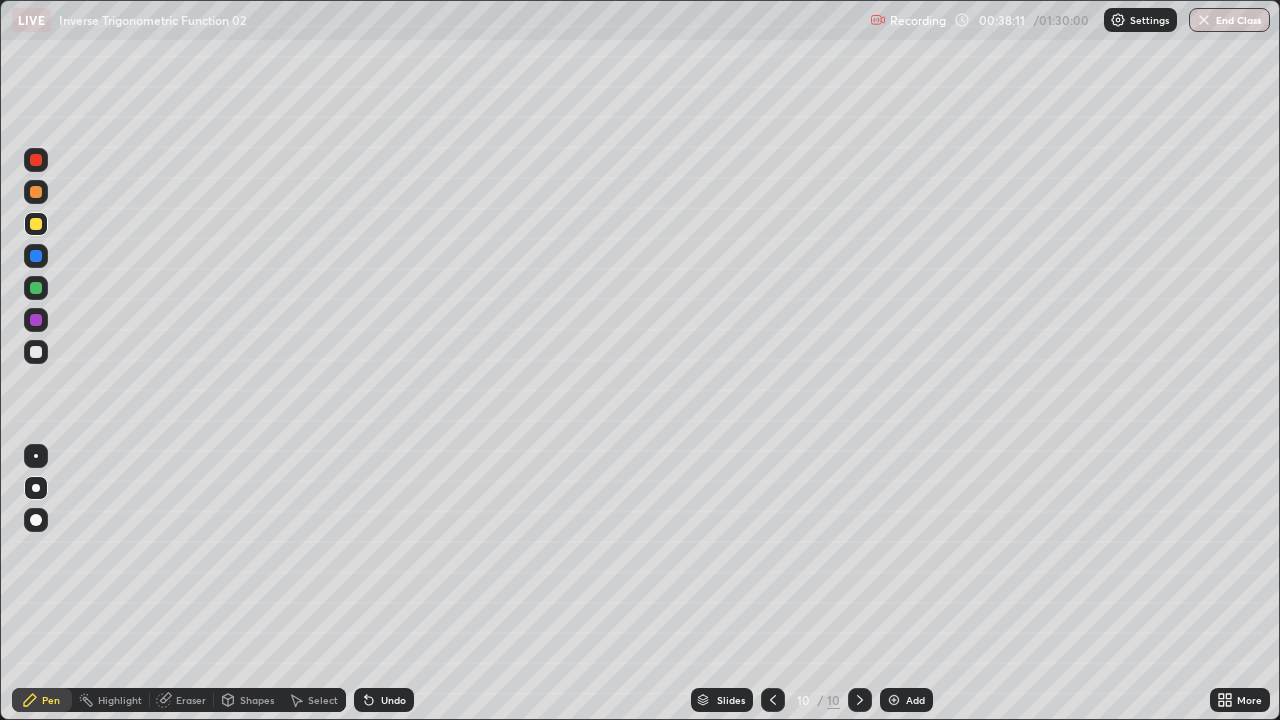 click on "Select" at bounding box center [323, 700] 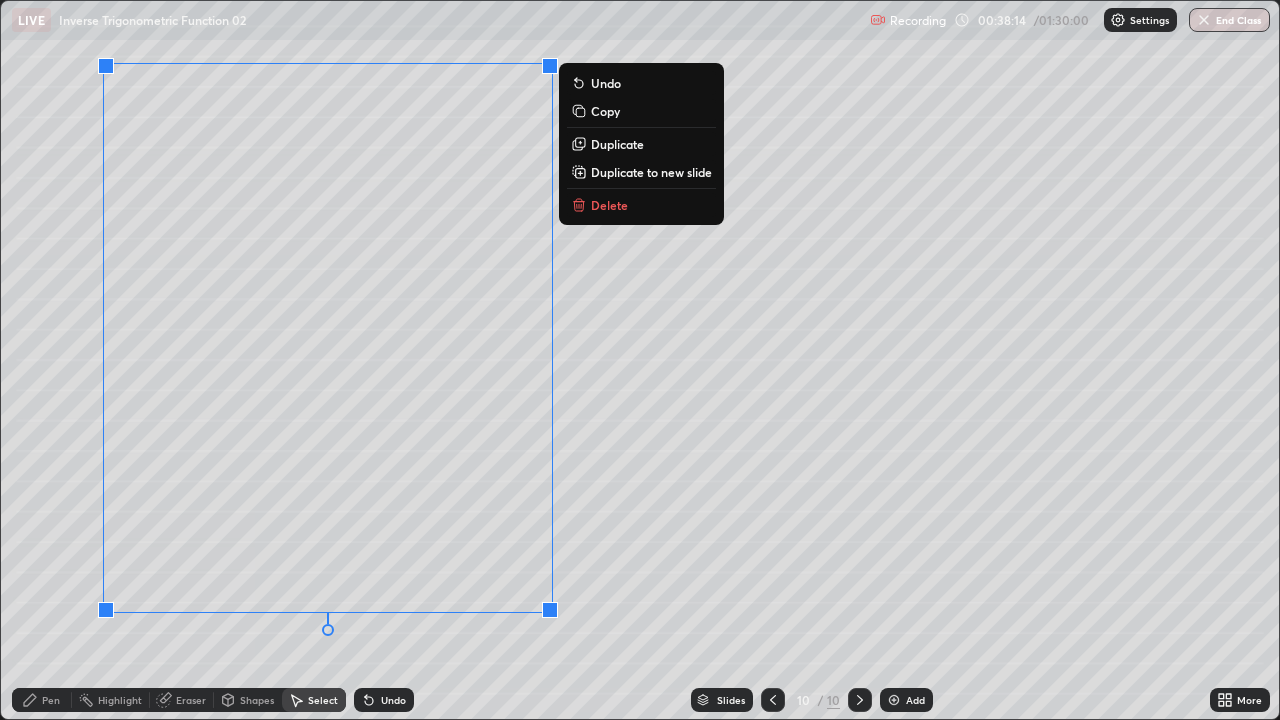 click on "Duplicate to new slide" at bounding box center [651, 172] 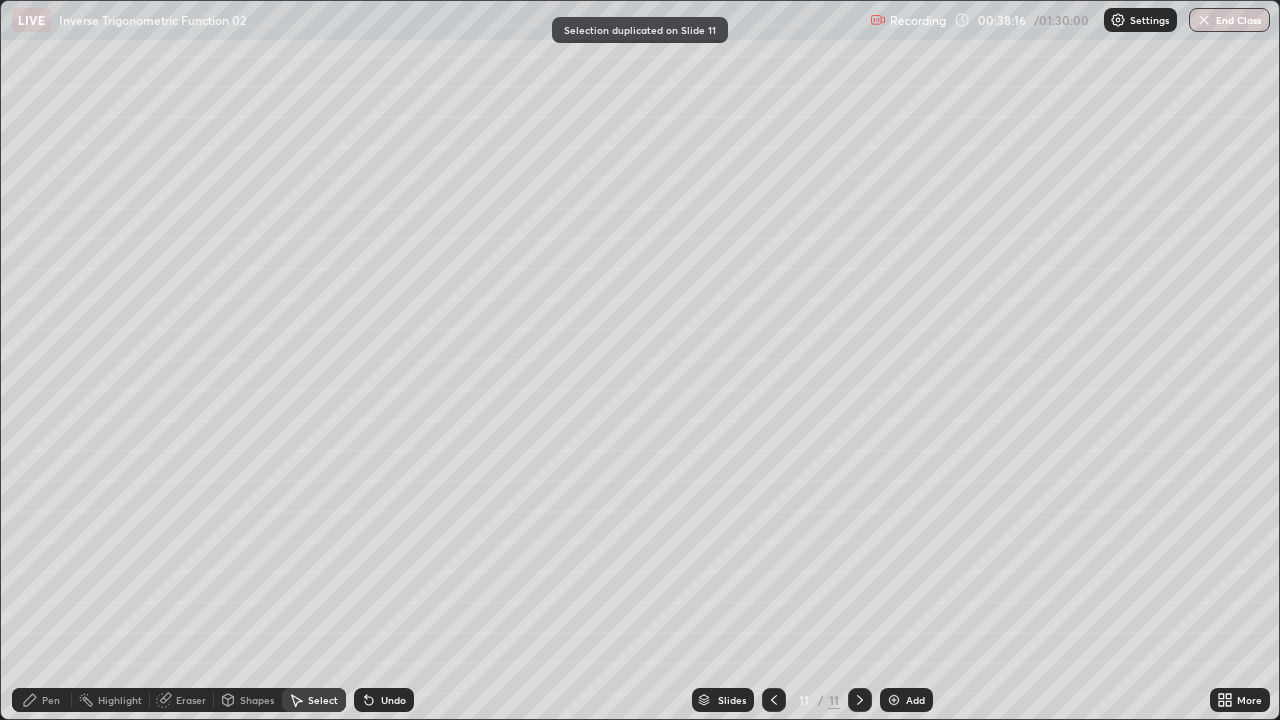 click on "Pen" at bounding box center [42, 700] 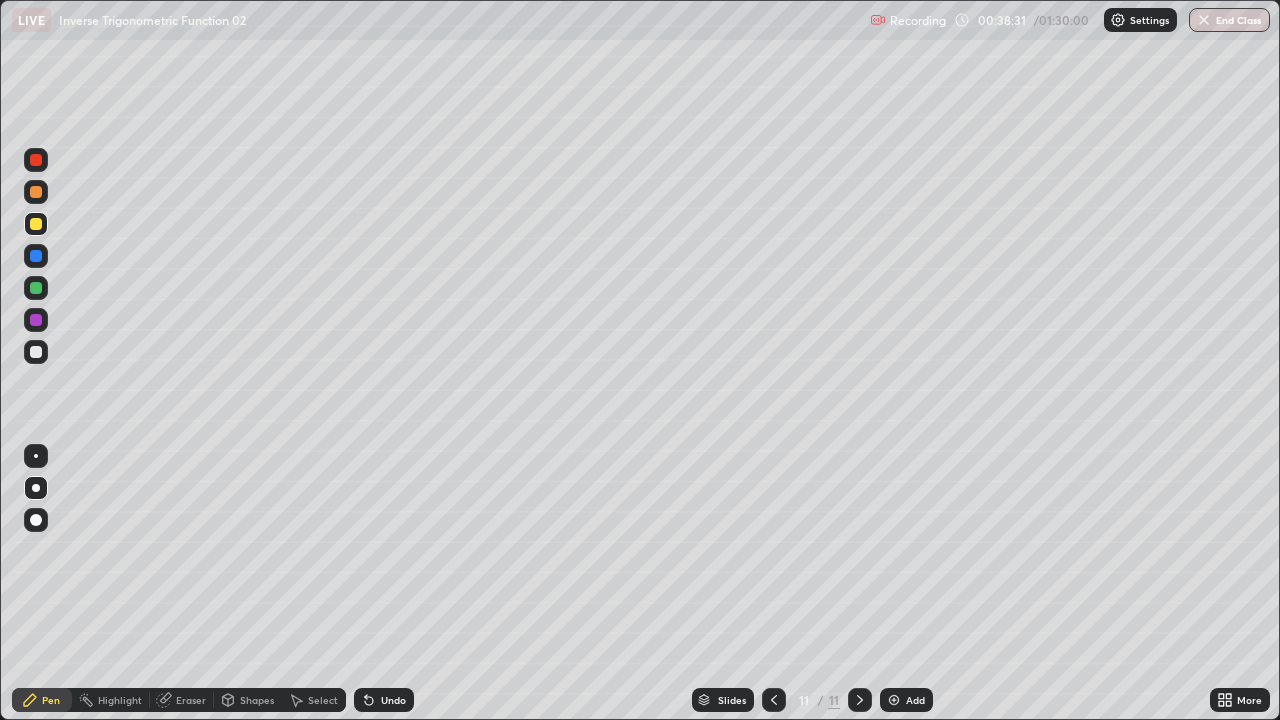 click at bounding box center [36, 288] 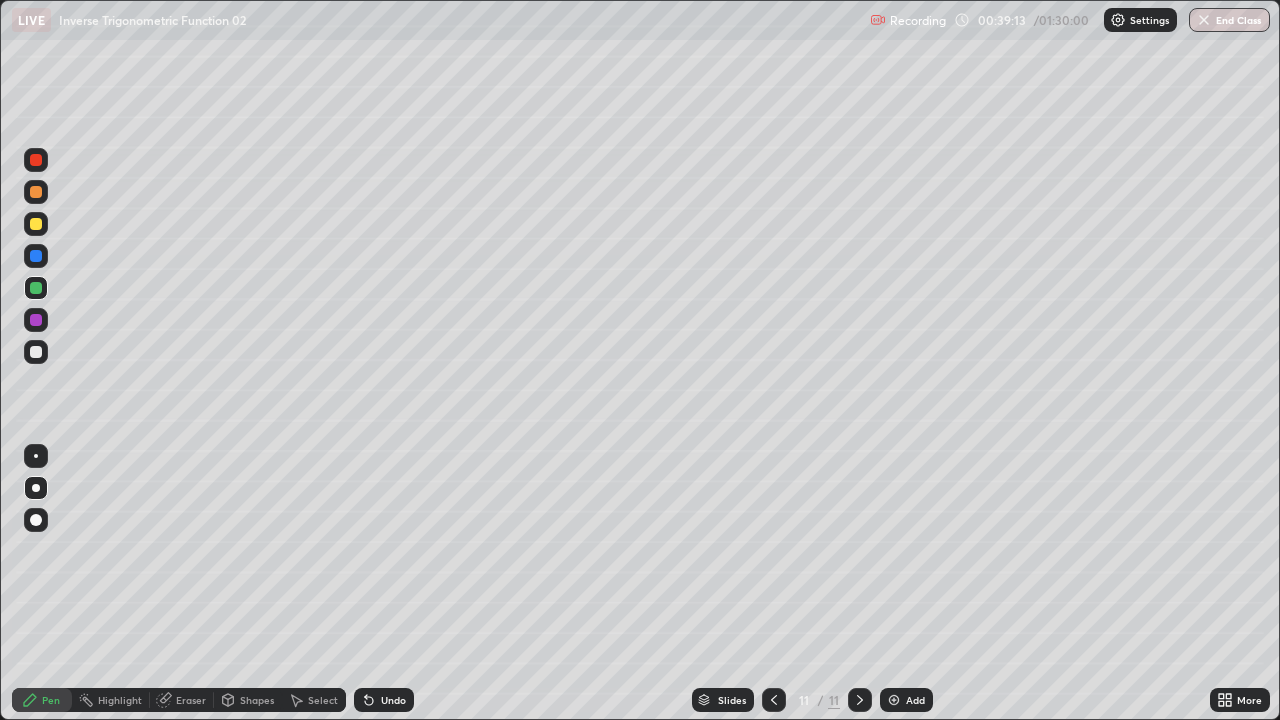 click on "Select" at bounding box center (314, 700) 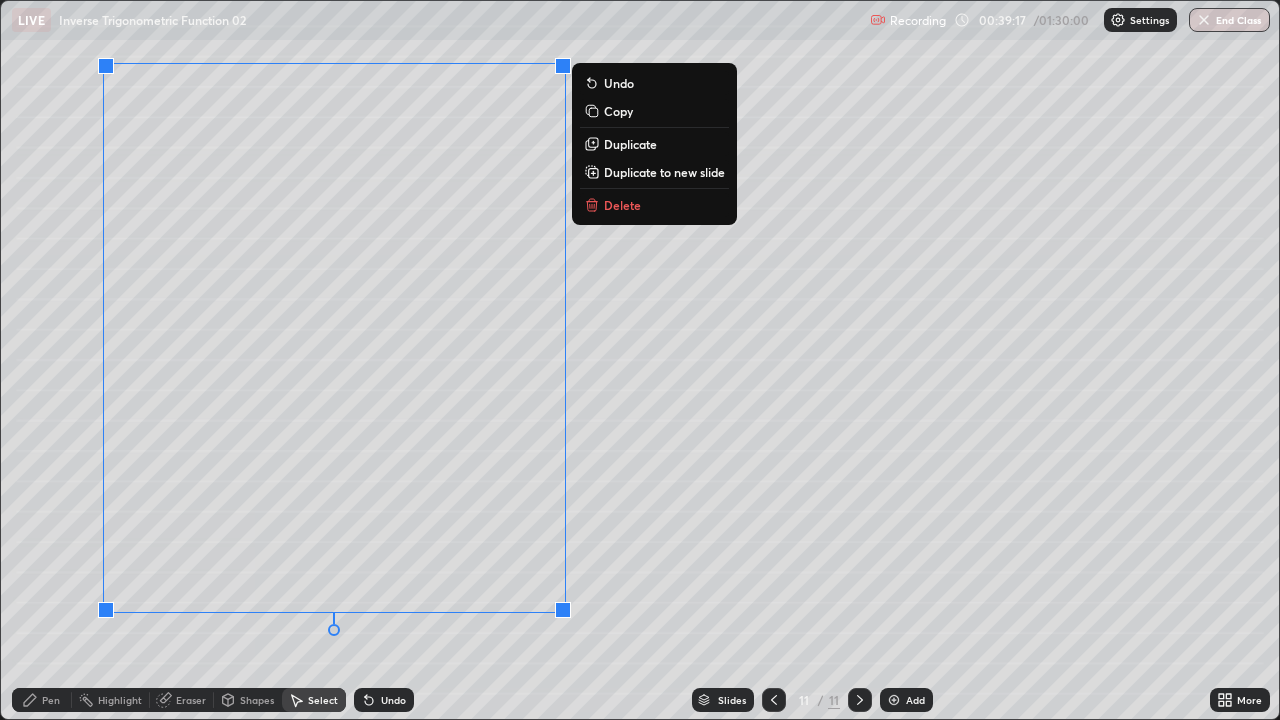 click on "Duplicate" at bounding box center (630, 144) 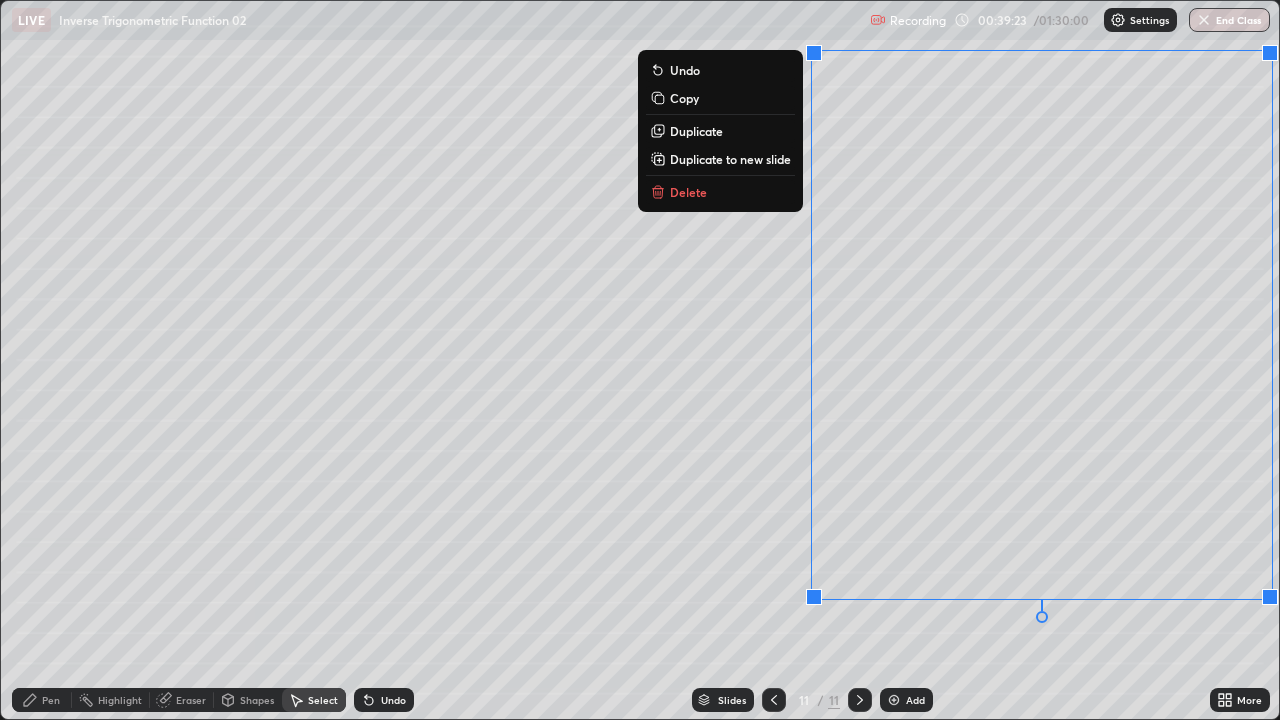 click on "0 ° Undo Copy Duplicate Duplicate to new slide Delete" at bounding box center (640, 360) 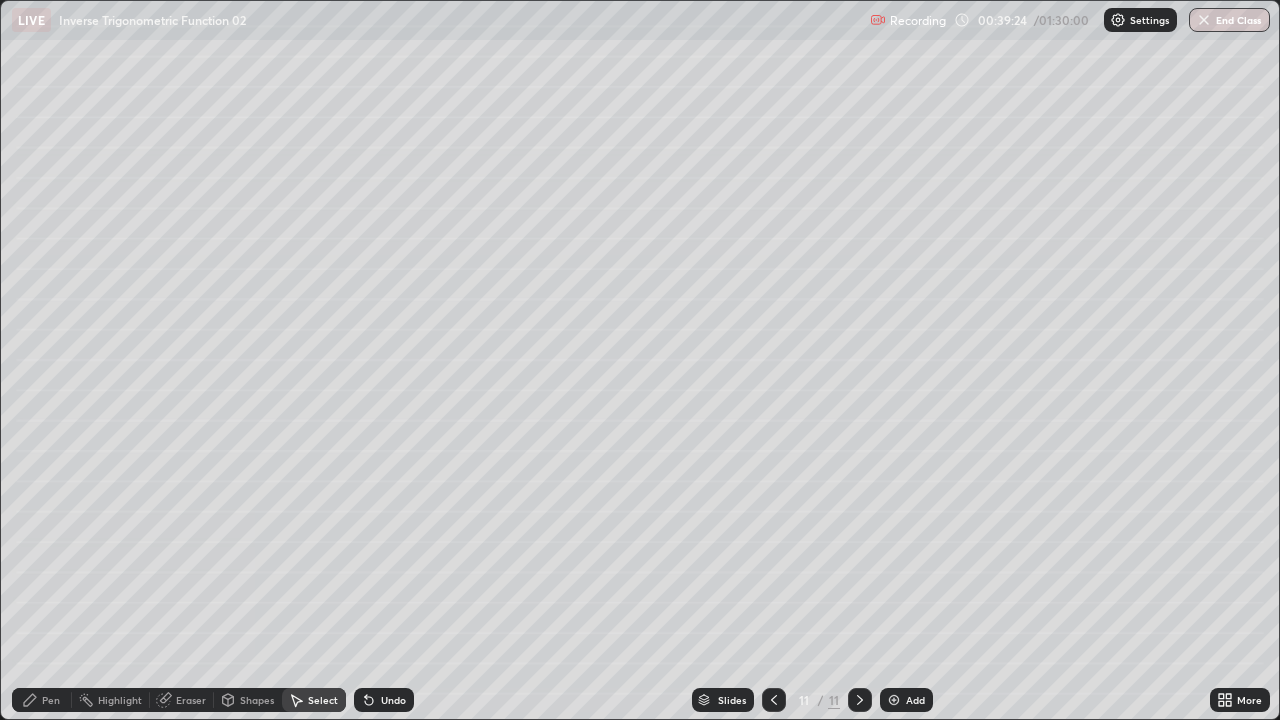 click on "Eraser" at bounding box center (191, 700) 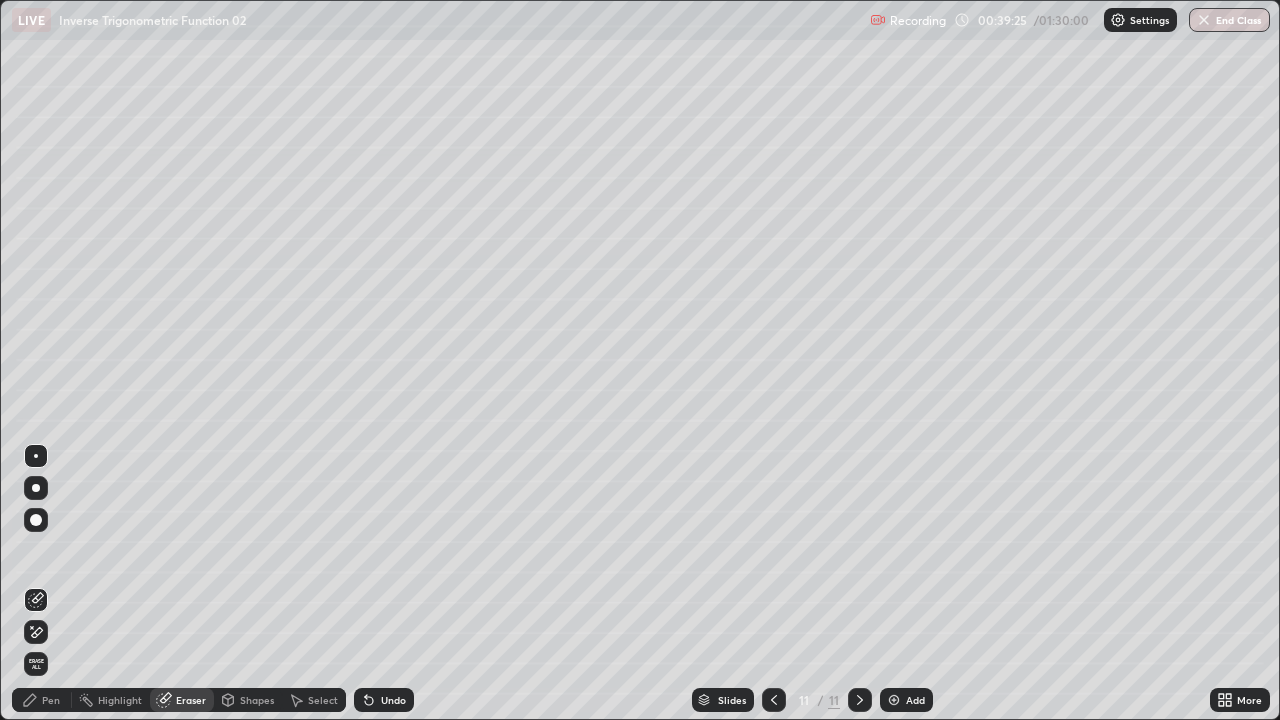 click at bounding box center (36, 632) 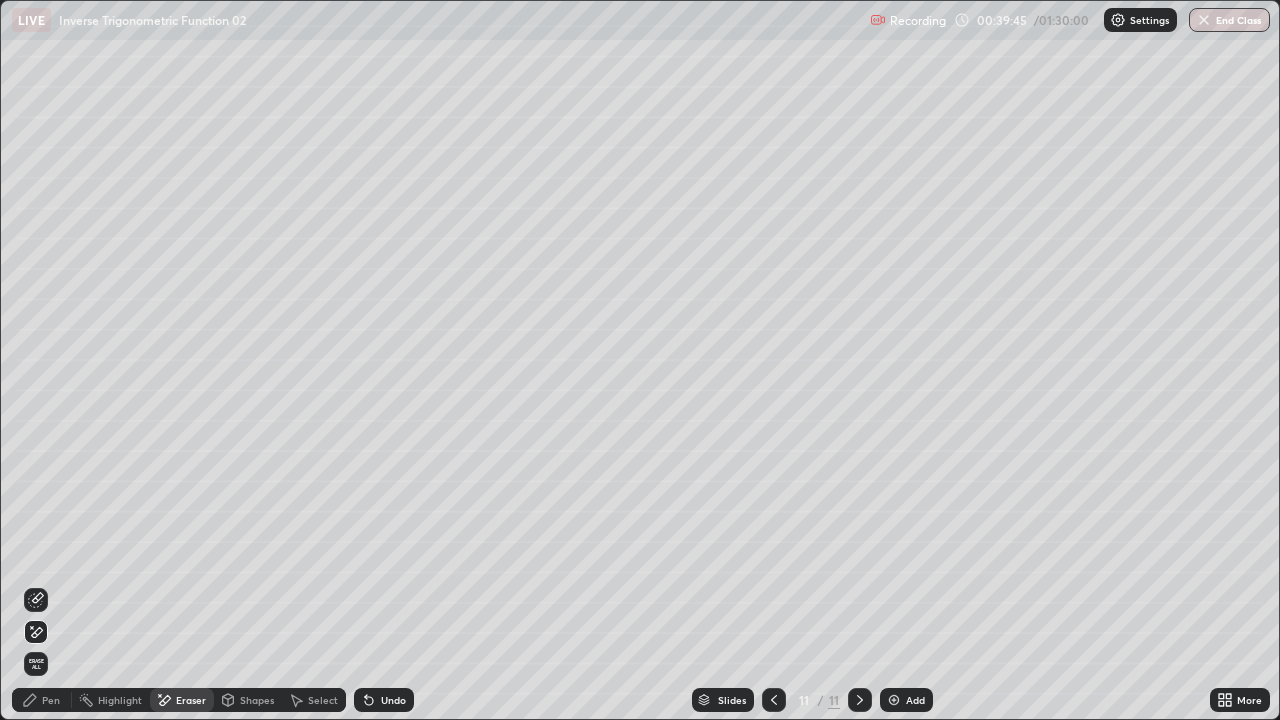 click on "Pen" at bounding box center [42, 700] 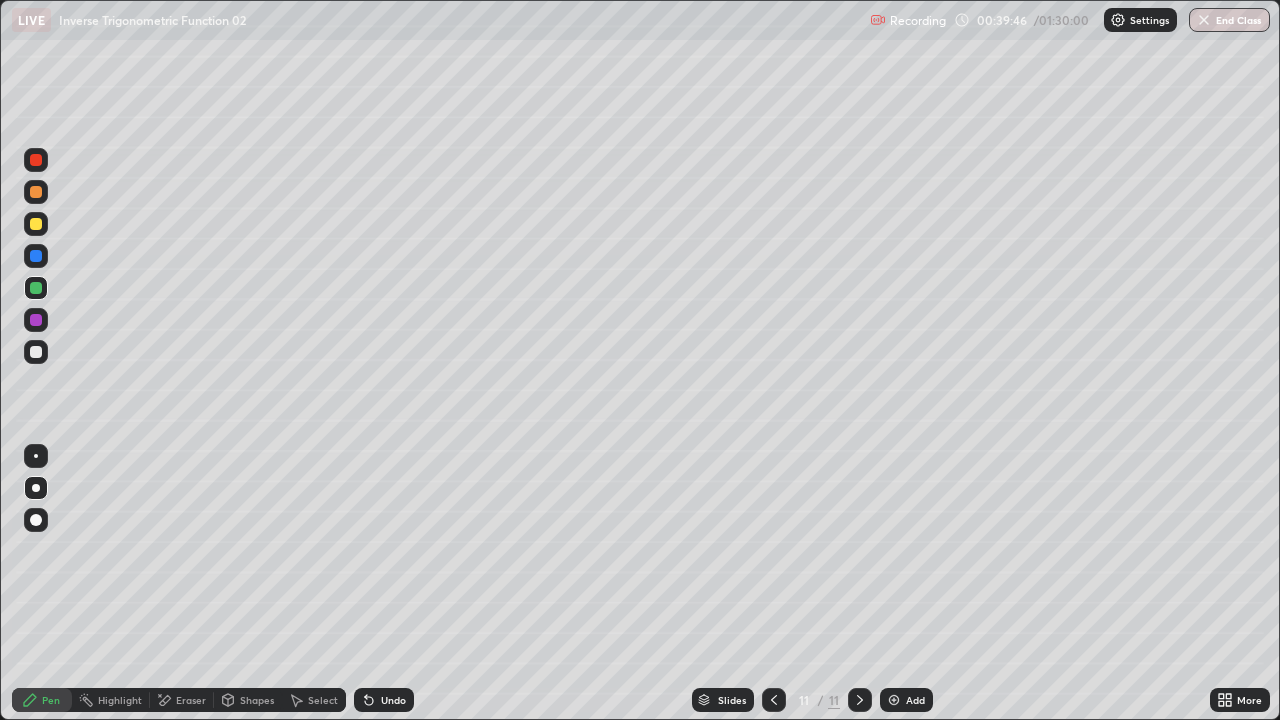 click at bounding box center (36, 224) 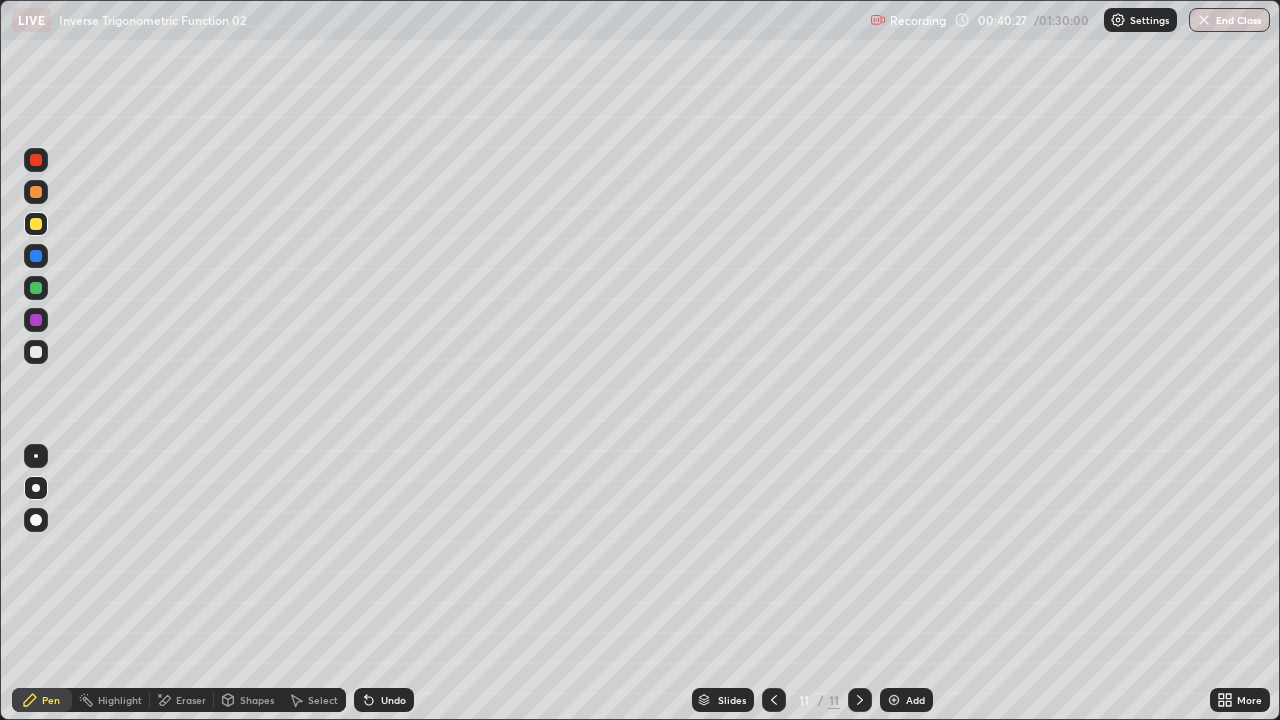 click on "Eraser" at bounding box center (191, 700) 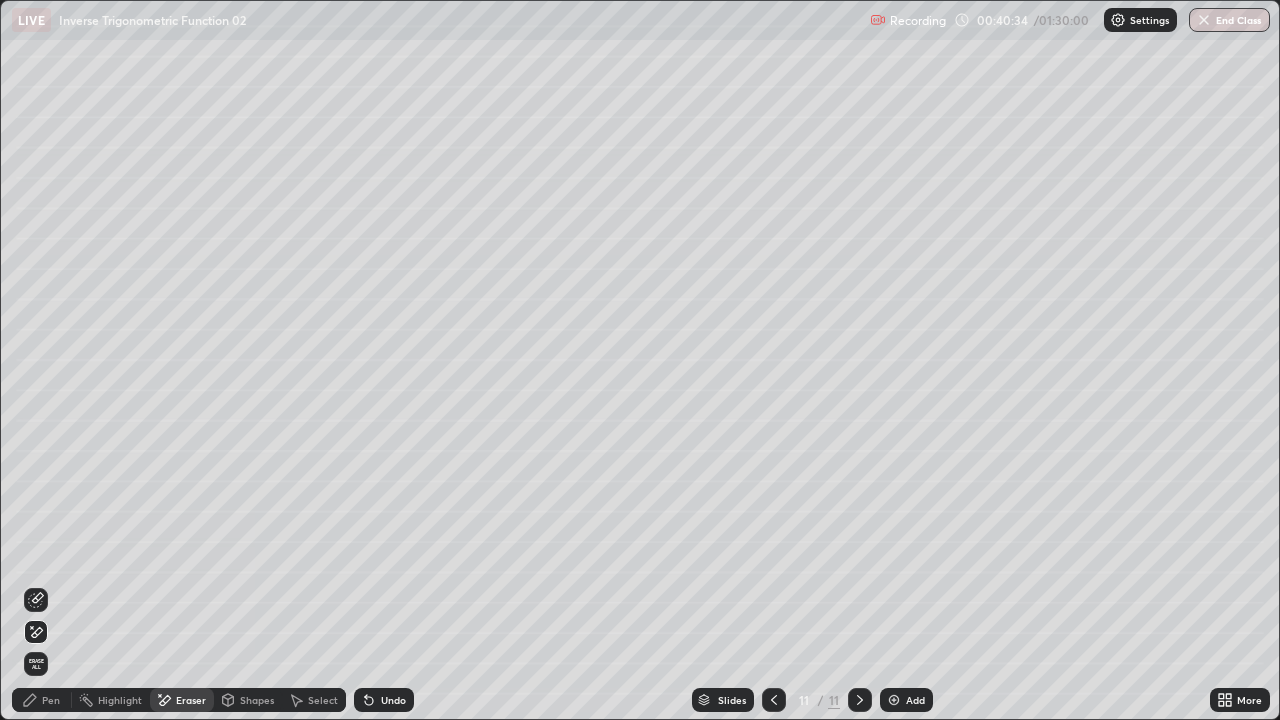 click on "Pen" at bounding box center (42, 700) 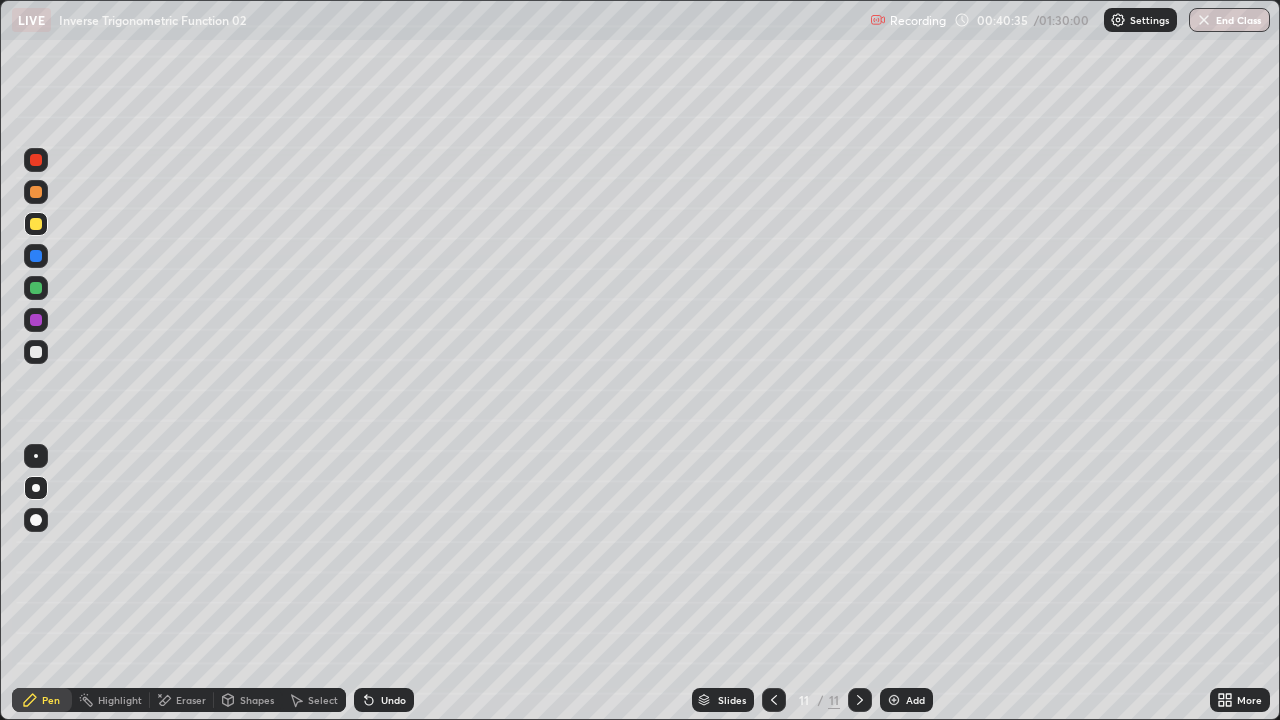 click at bounding box center [36, 256] 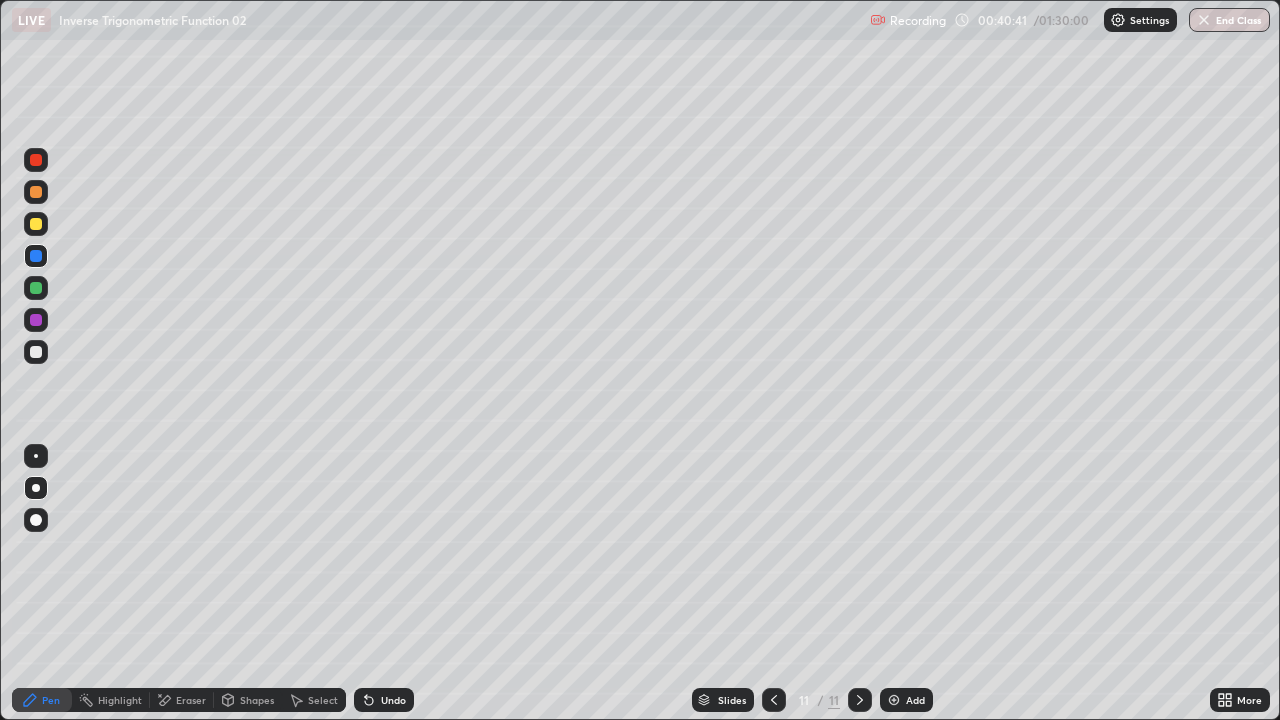 click on "Eraser" at bounding box center [191, 700] 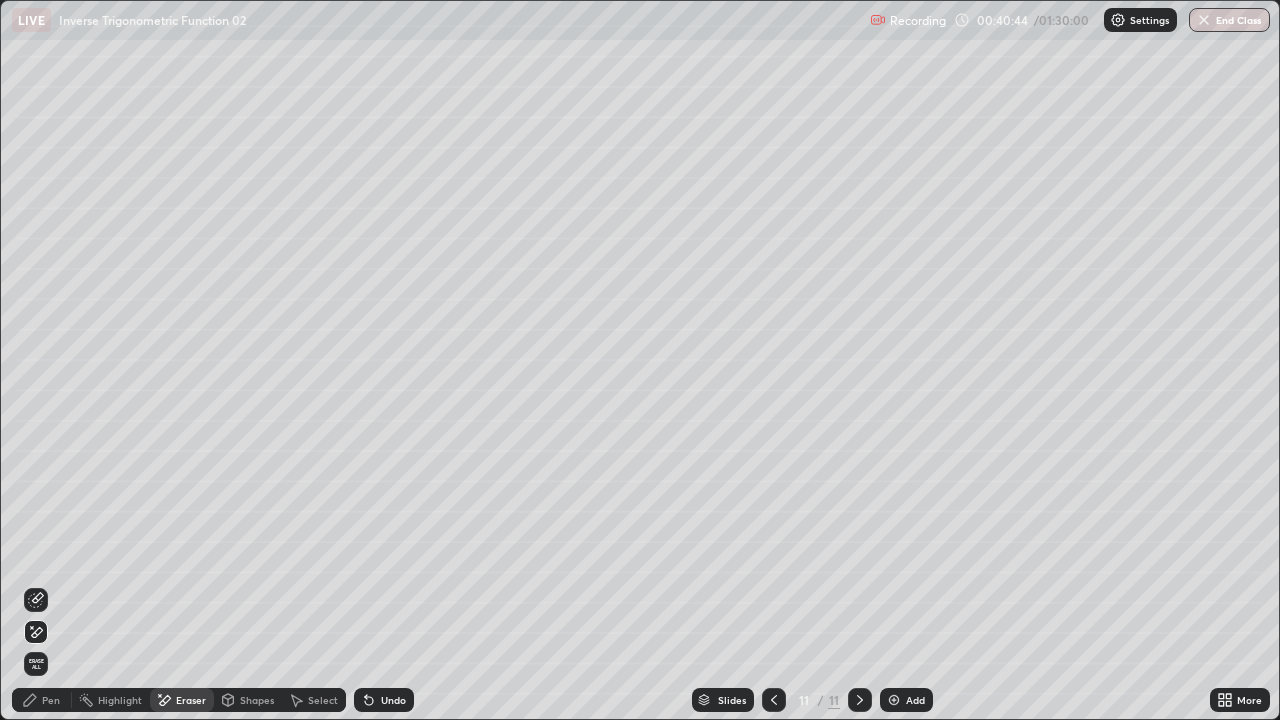 click on "Pen" at bounding box center [42, 700] 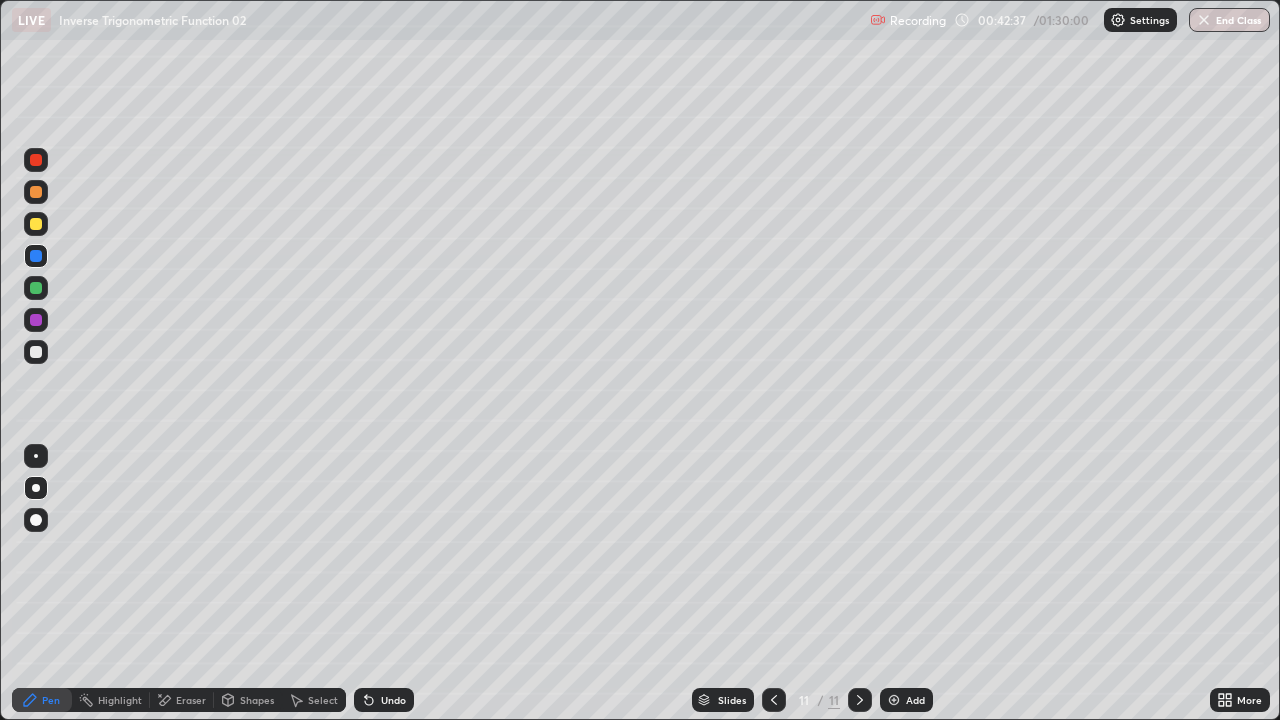 click at bounding box center (36, 224) 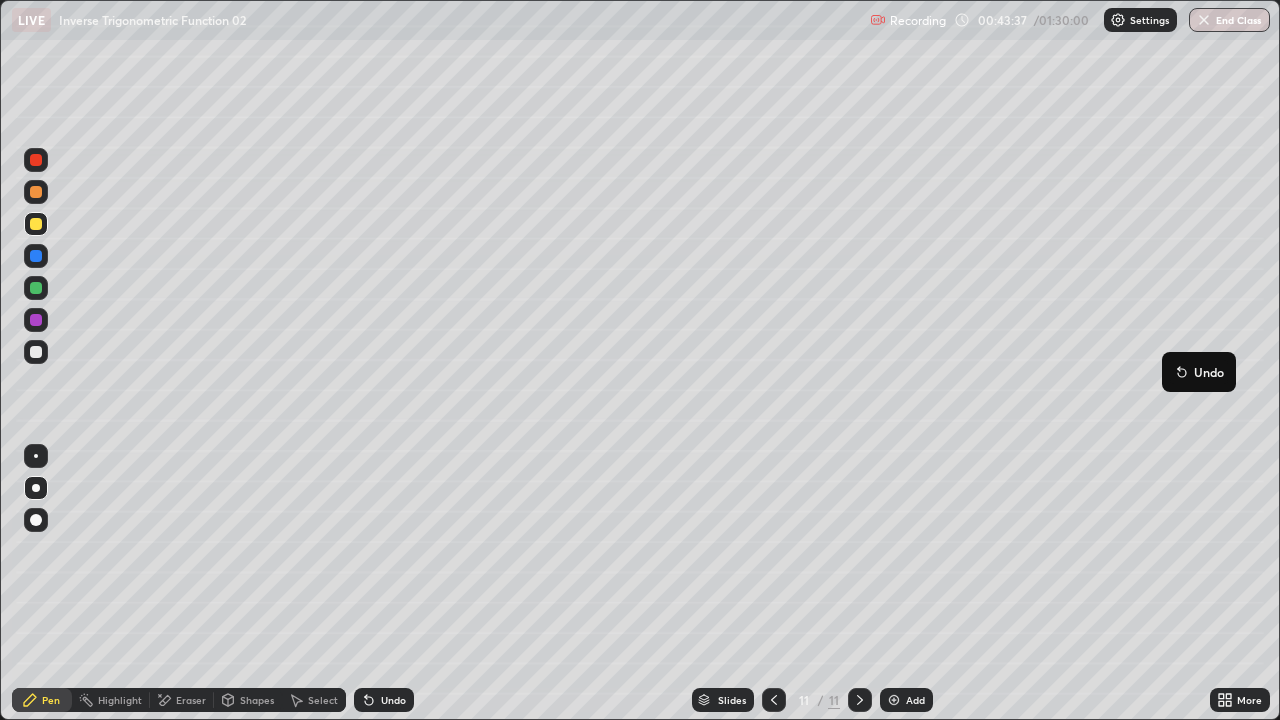 click on "Eraser" at bounding box center [191, 700] 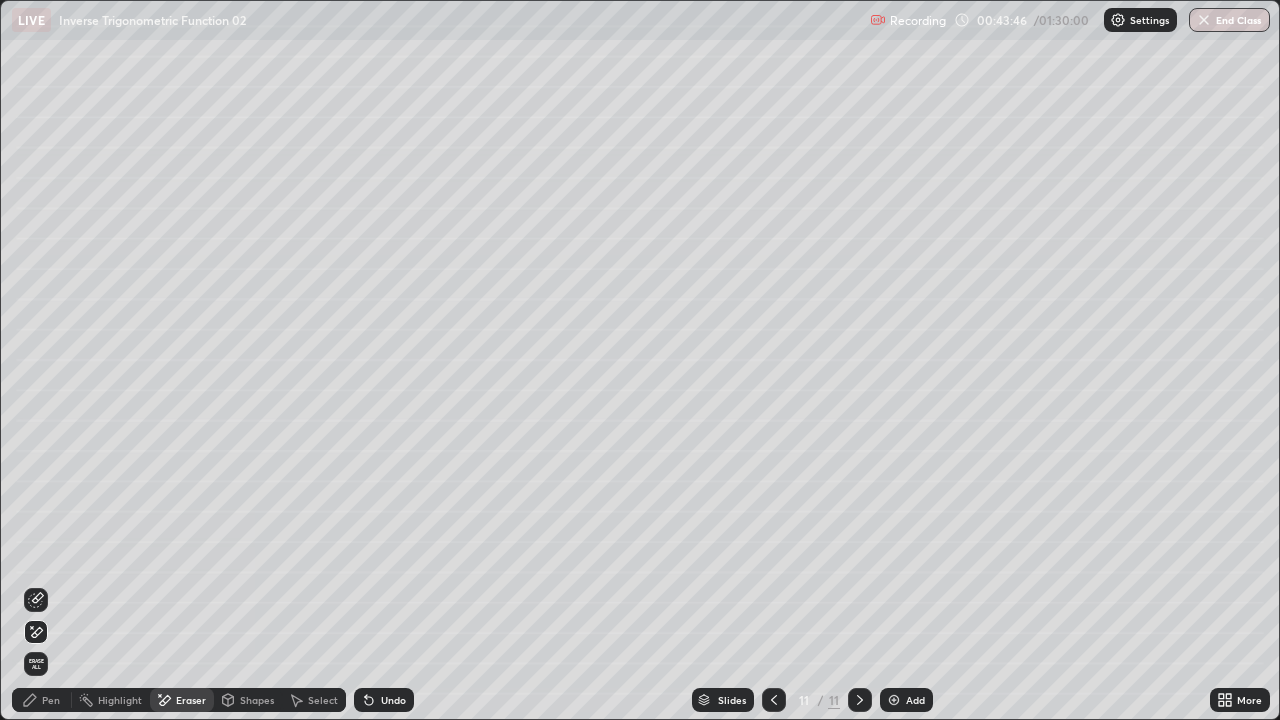 click on "Add" at bounding box center (915, 700) 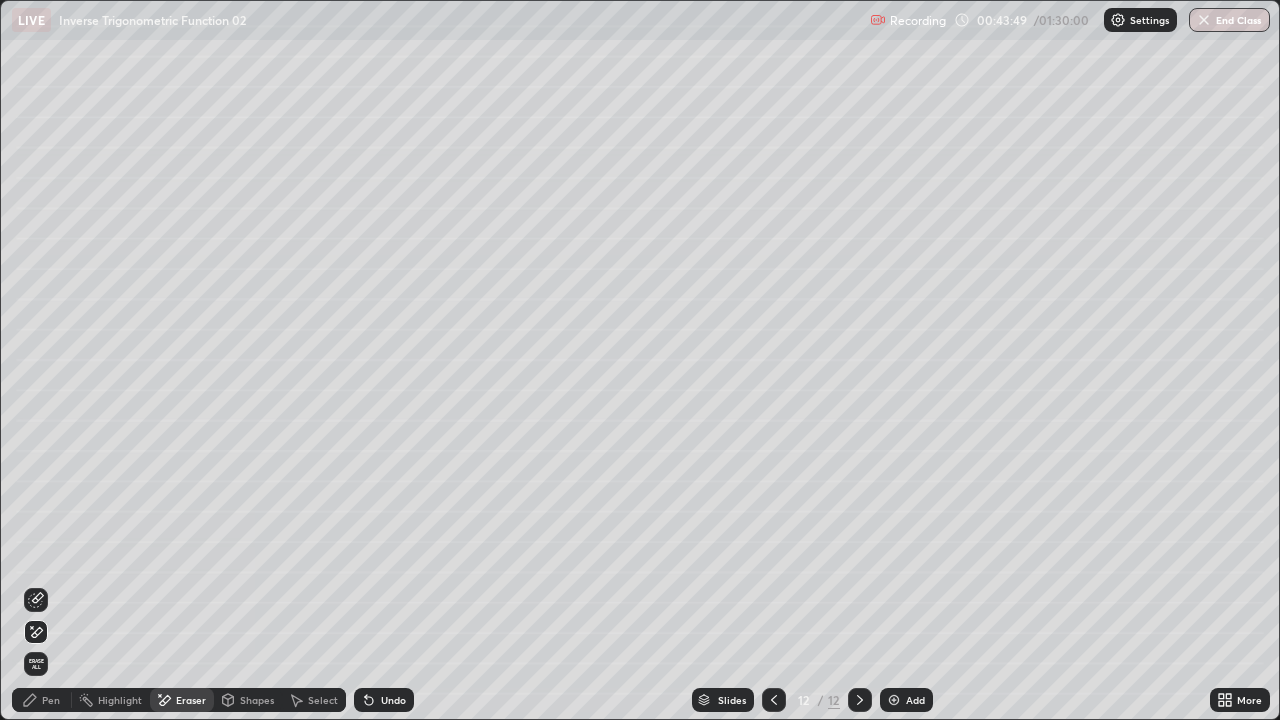 click 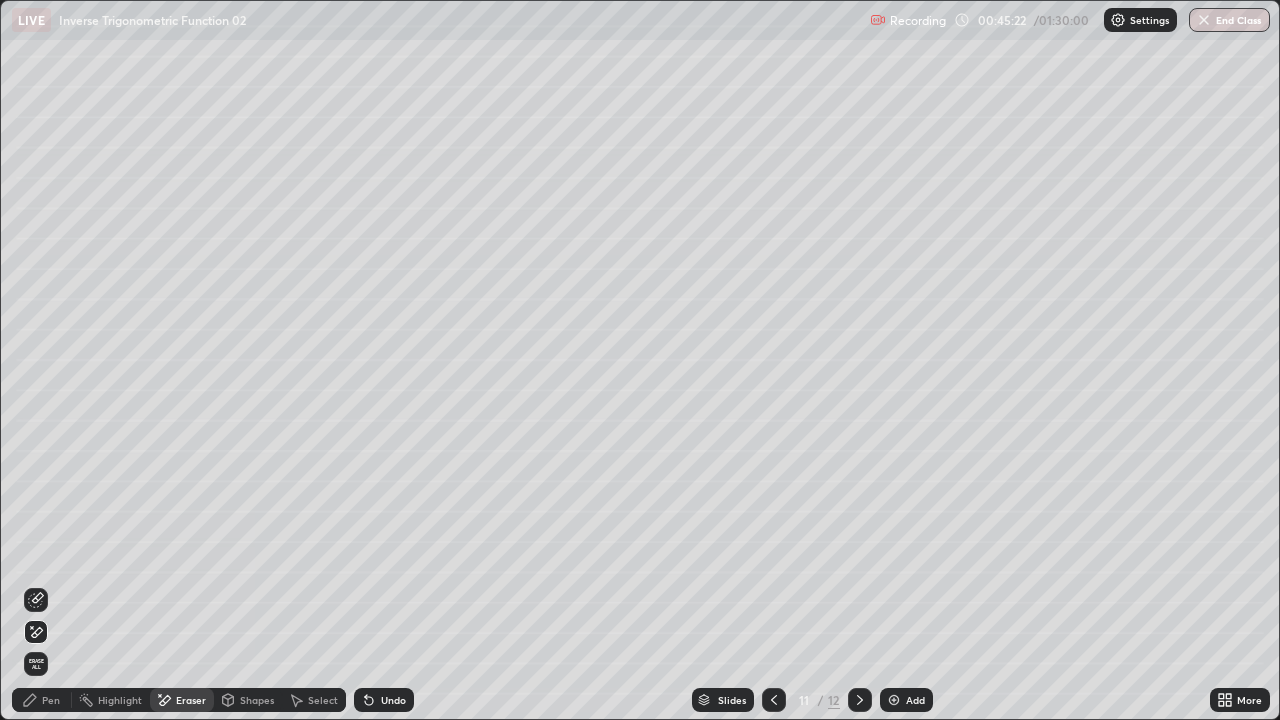 click 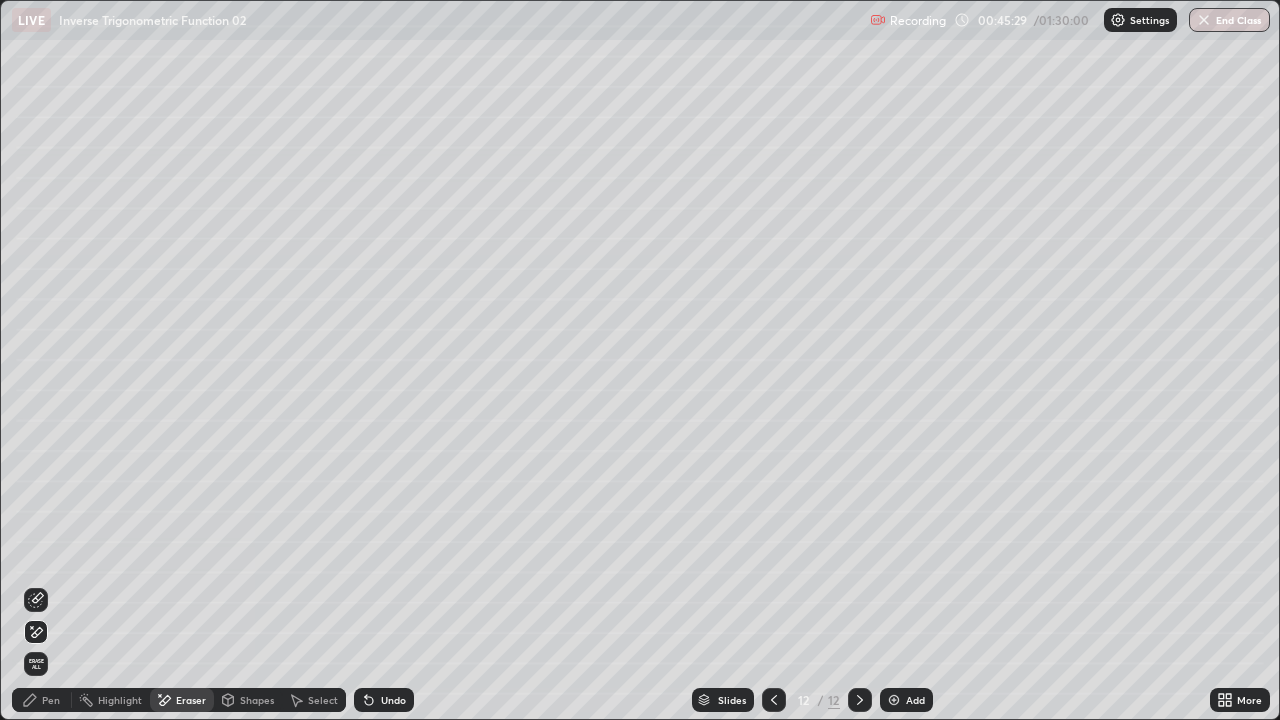 click on "Pen" at bounding box center [51, 700] 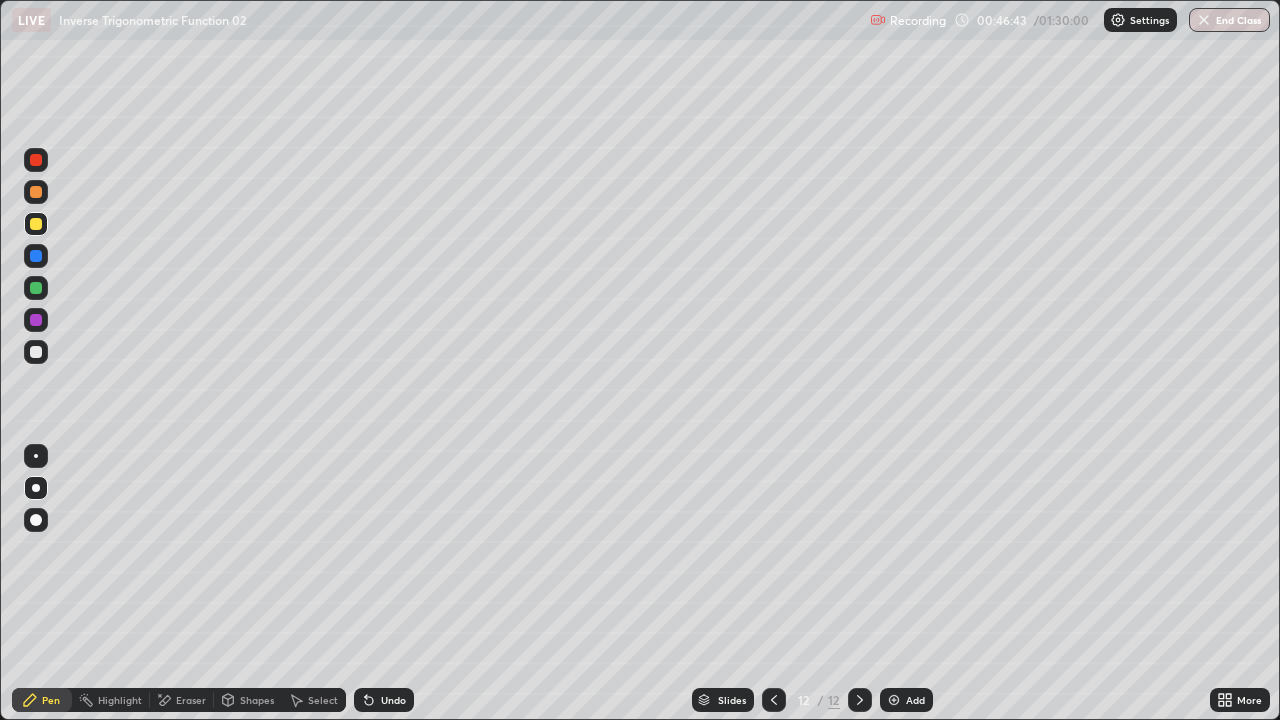 click at bounding box center [36, 192] 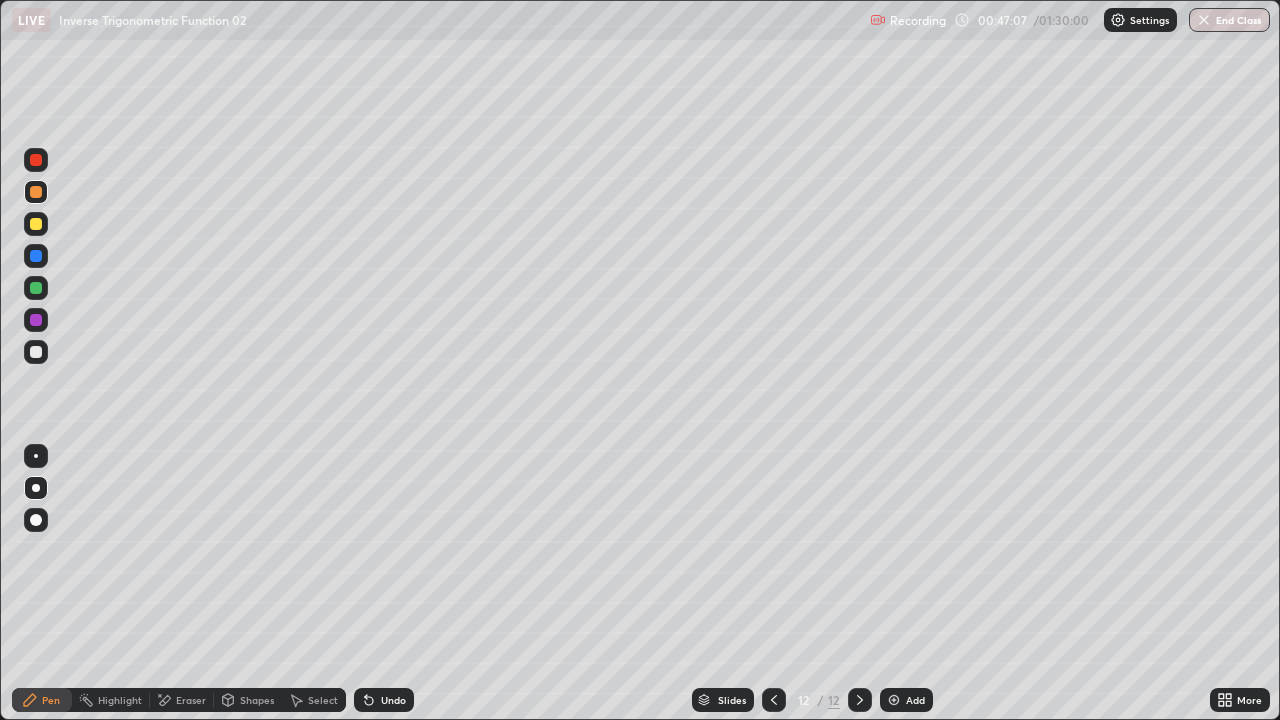 click on "Eraser" at bounding box center (191, 700) 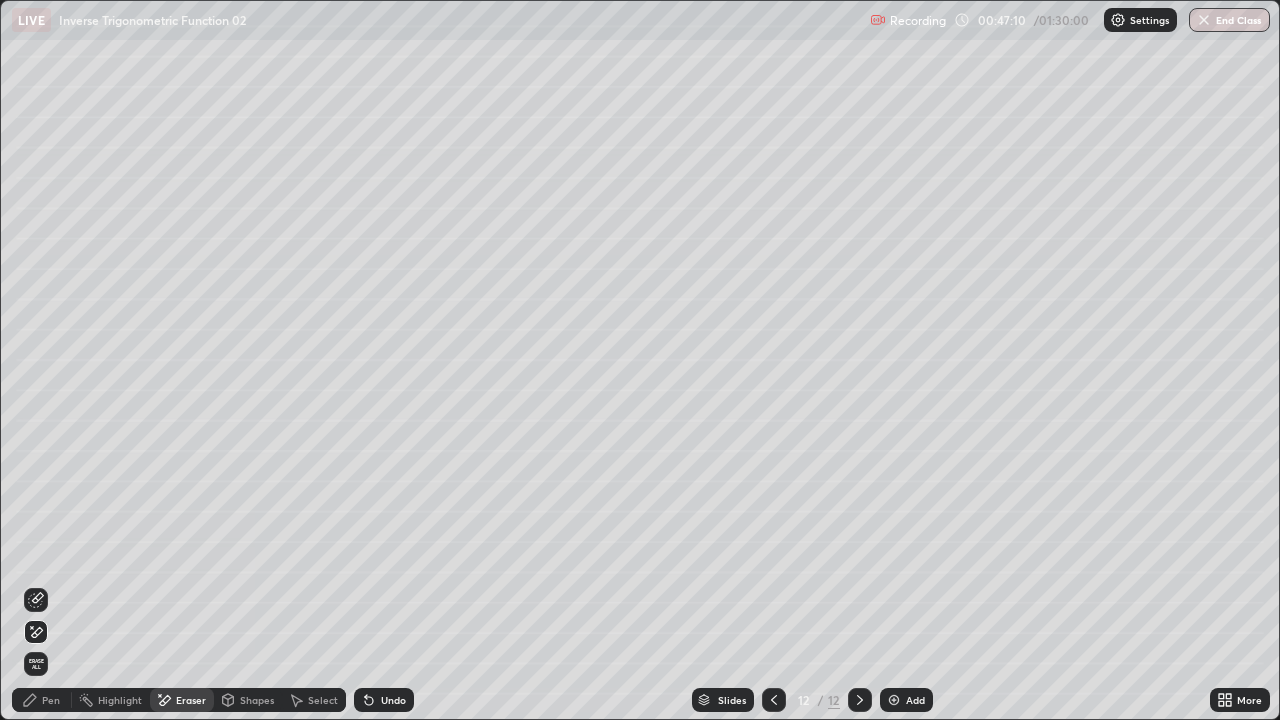 click on "Pen" at bounding box center [51, 700] 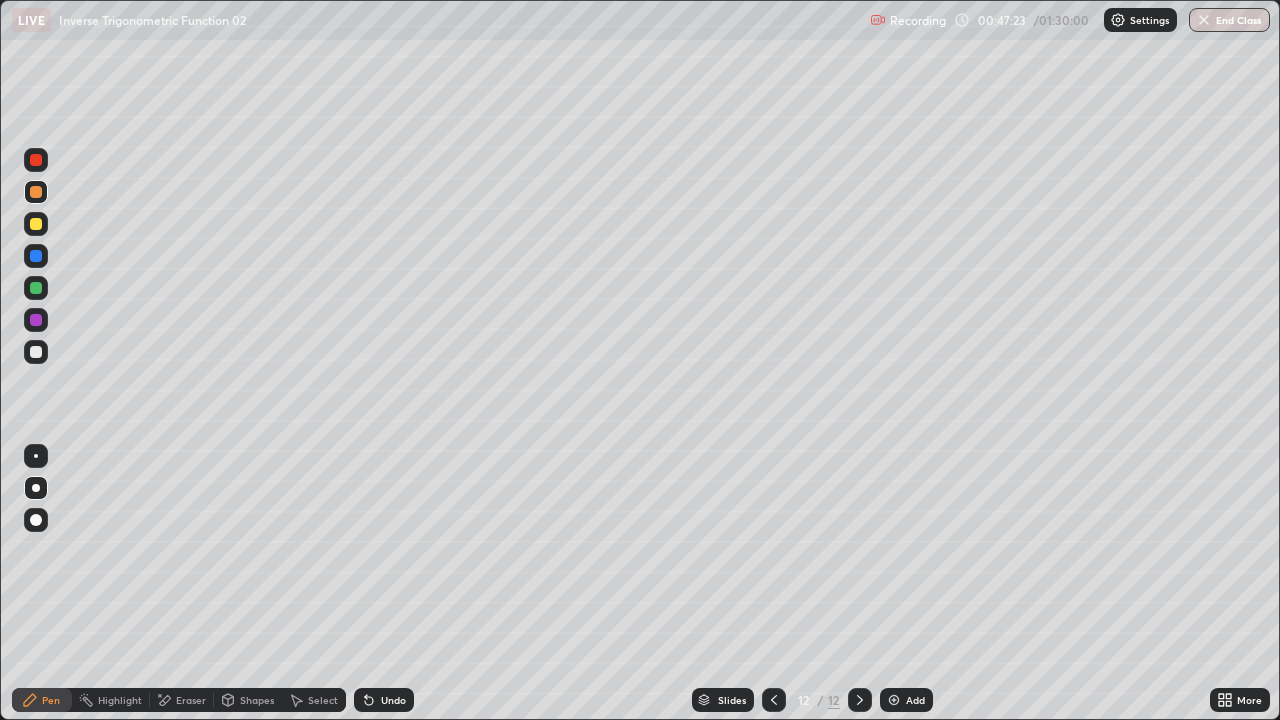 click at bounding box center [36, 256] 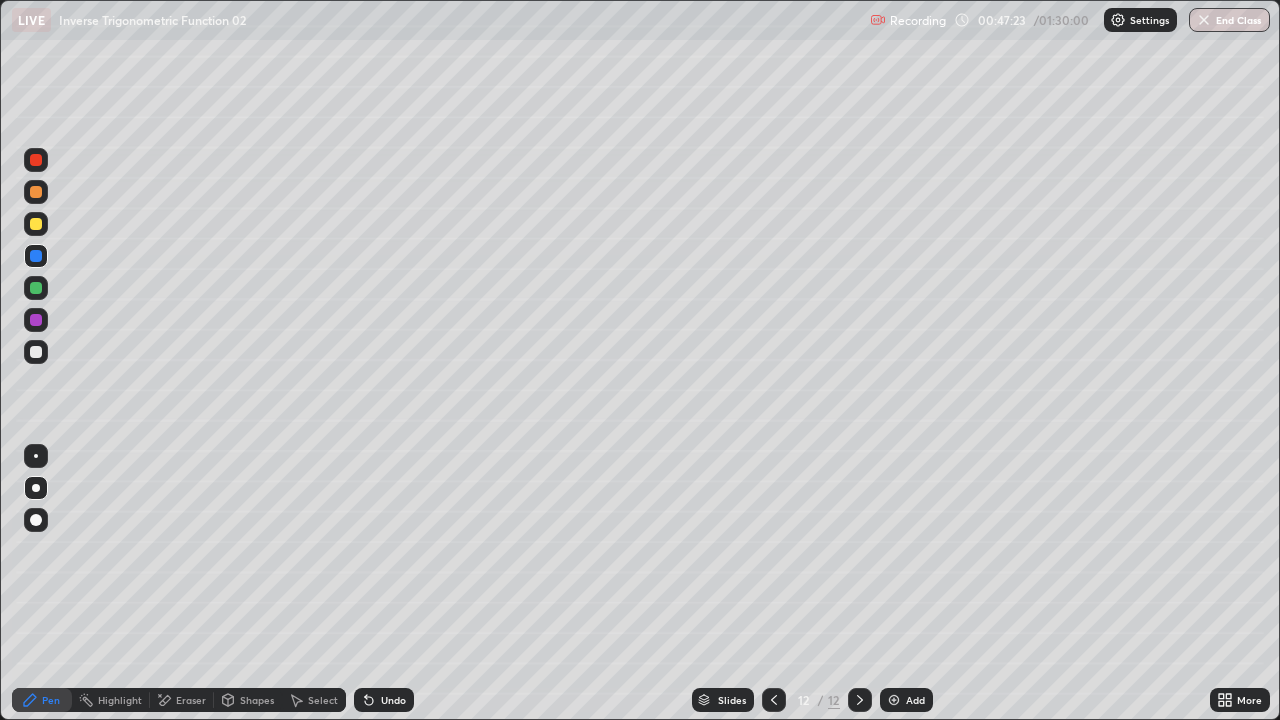 click at bounding box center (36, 256) 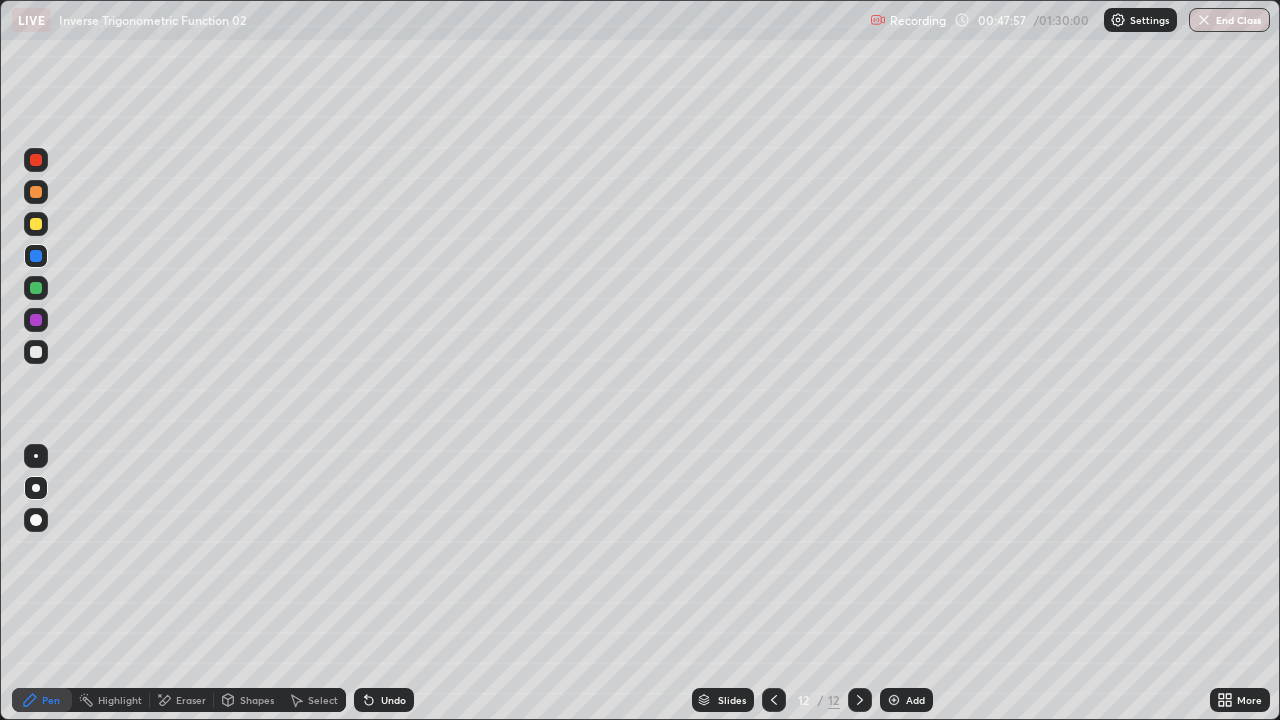 click at bounding box center (36, 352) 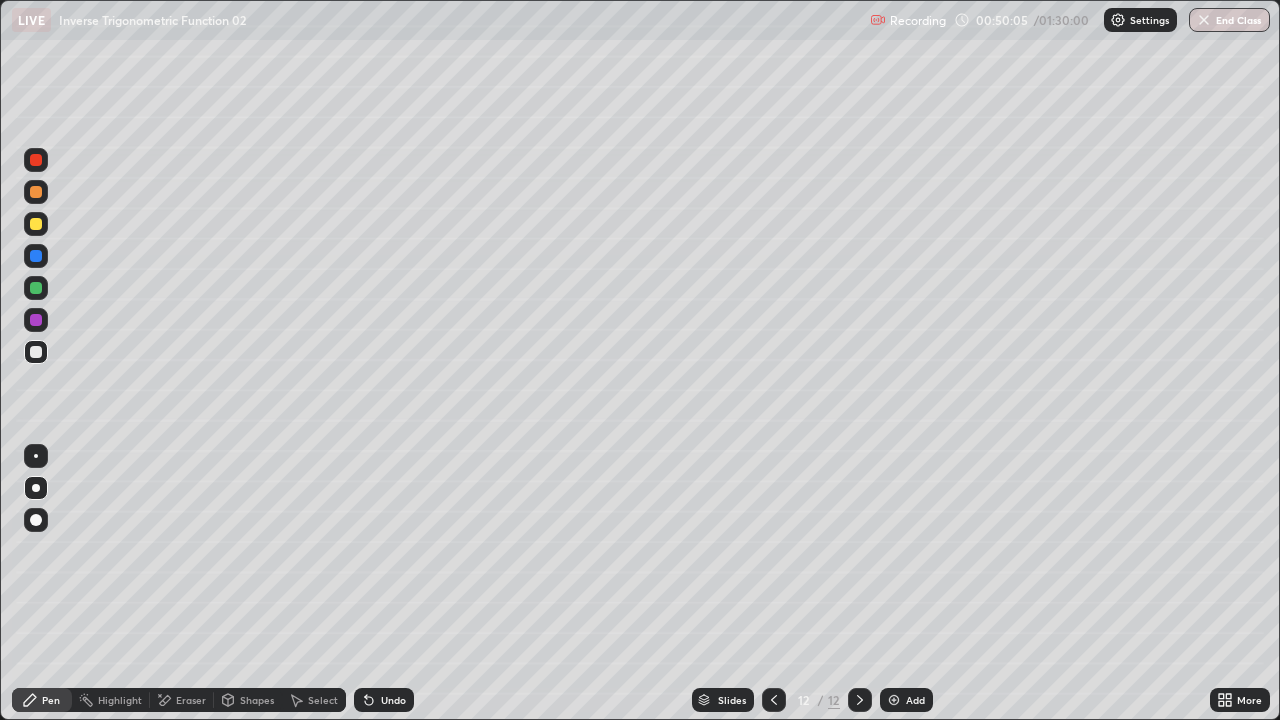click on "Select" at bounding box center (323, 700) 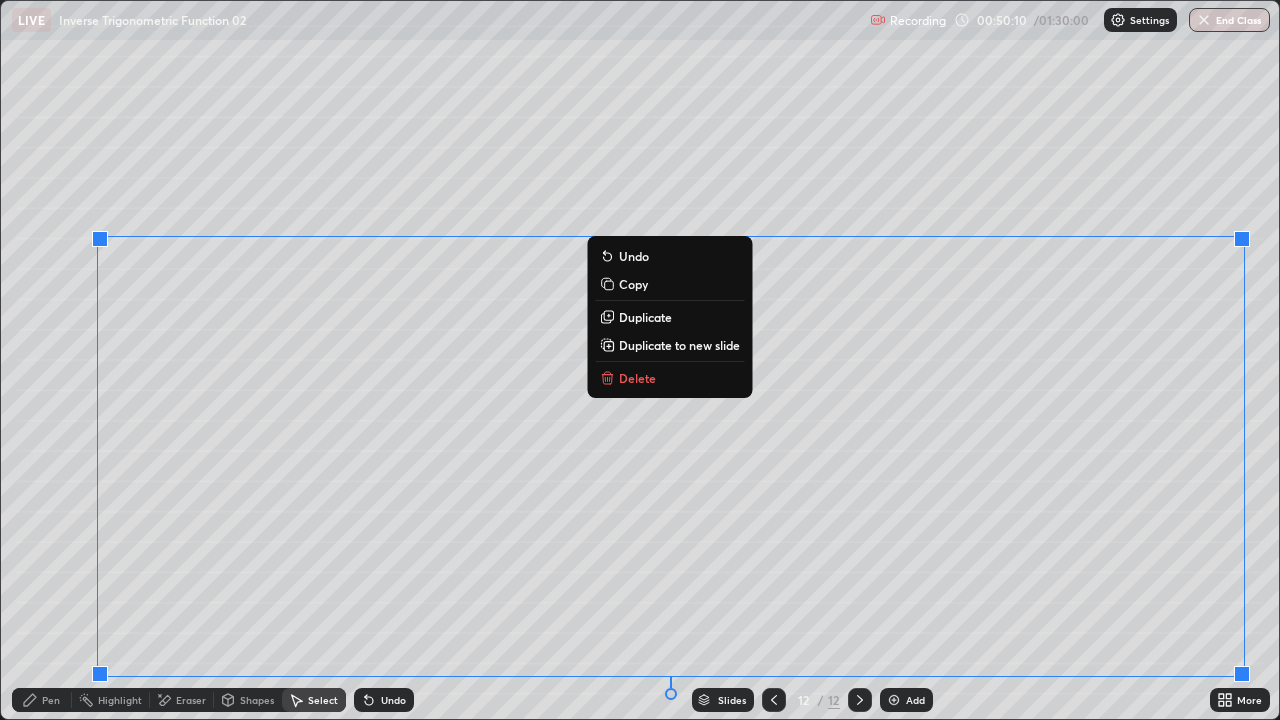 click on "Duplicate to new slide" at bounding box center (679, 345) 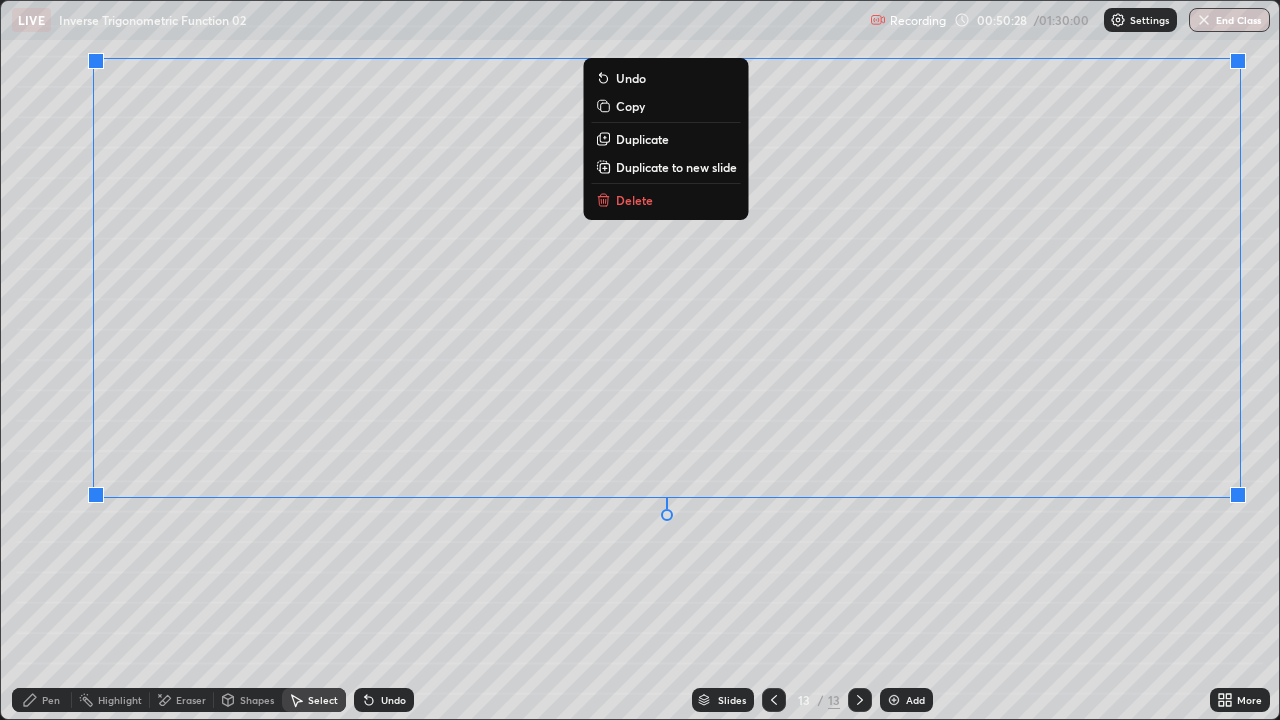click on "Duplicate to new slide" at bounding box center [676, 167] 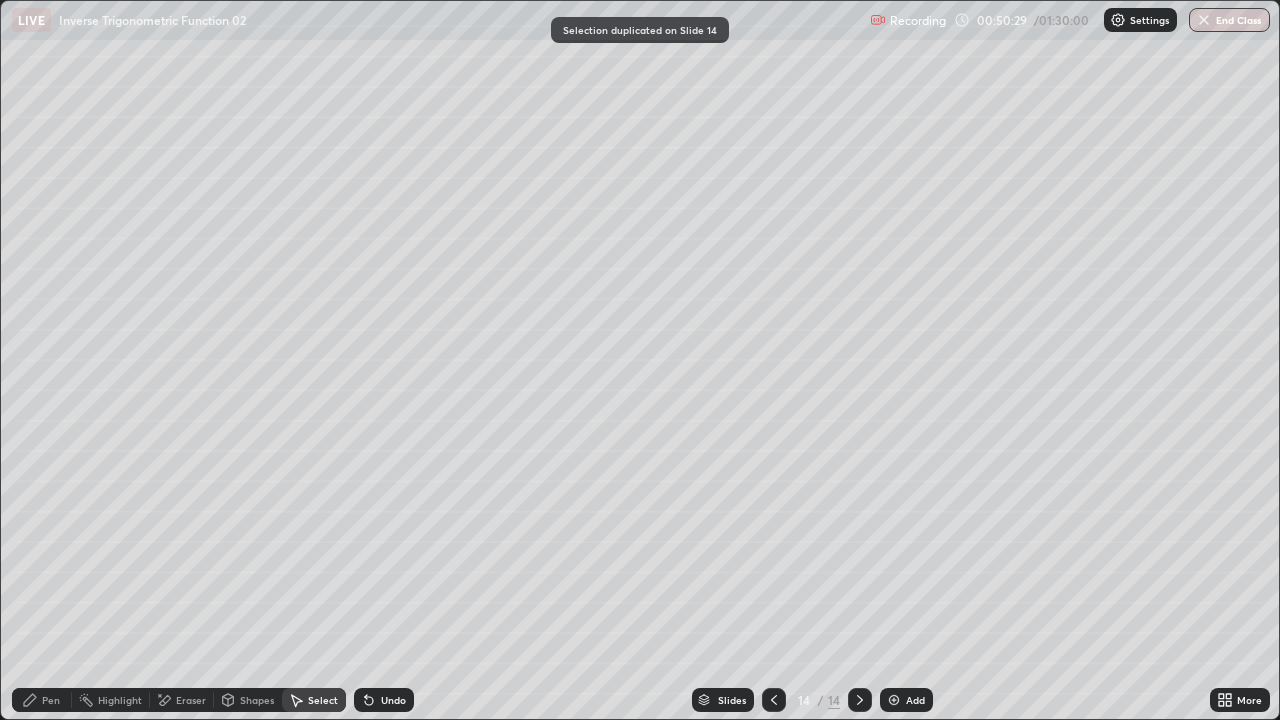 click 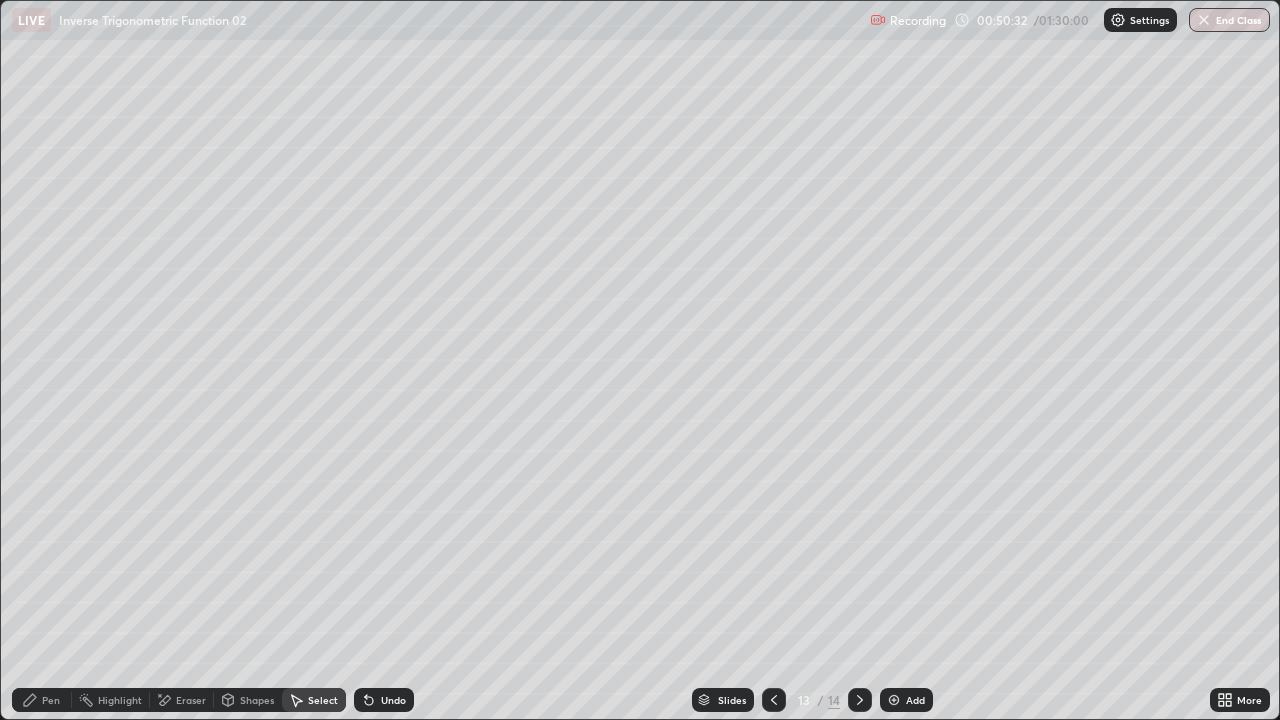 click on "Eraser" at bounding box center [182, 700] 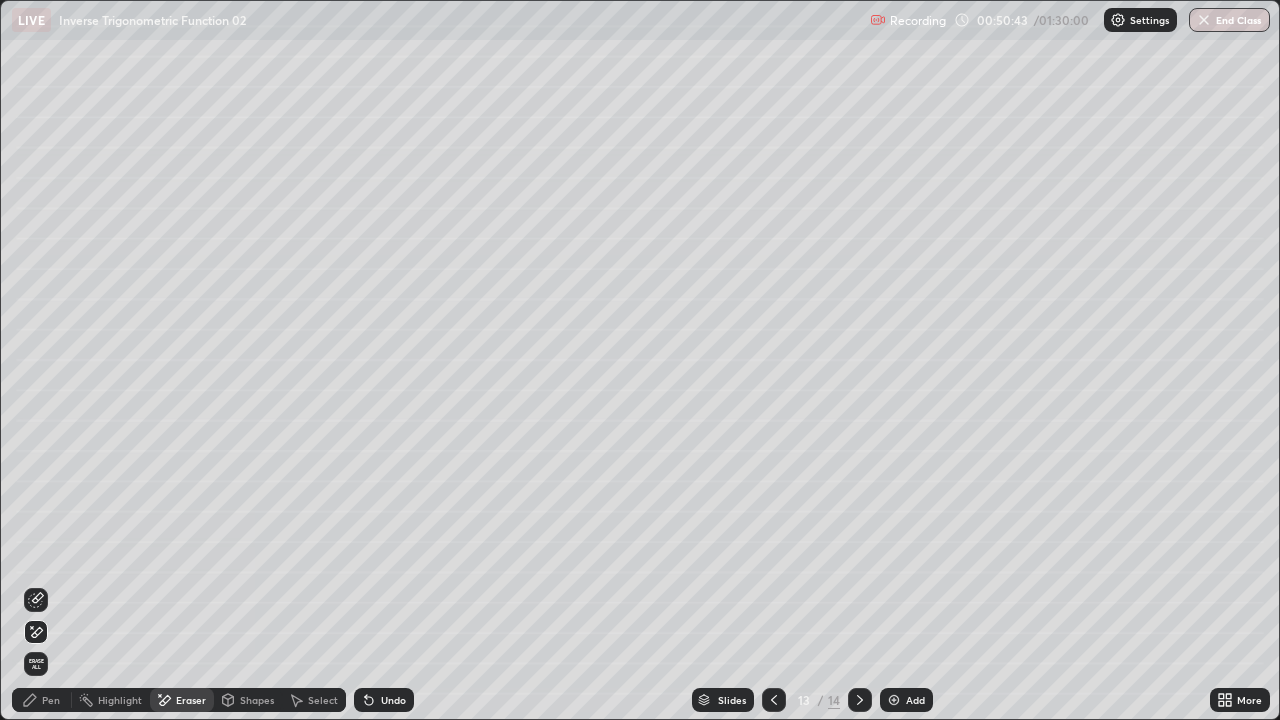 click on "Pen" at bounding box center (51, 700) 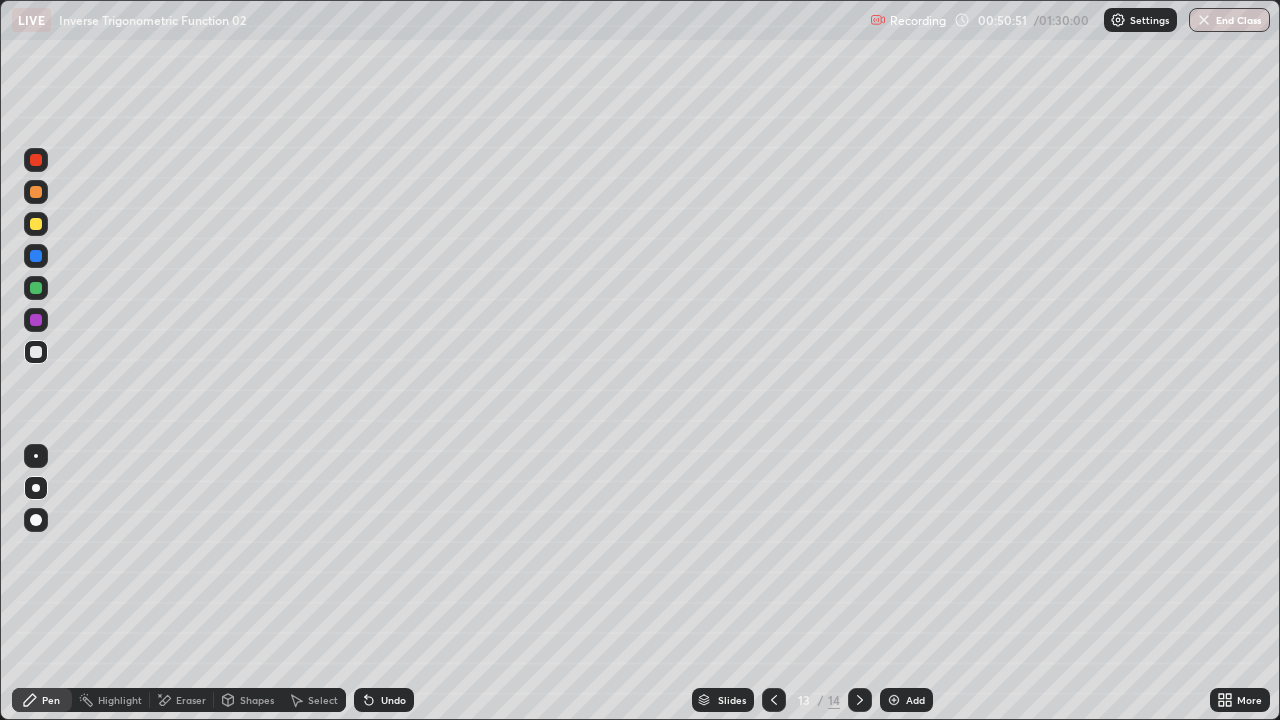click on "Eraser" at bounding box center (191, 700) 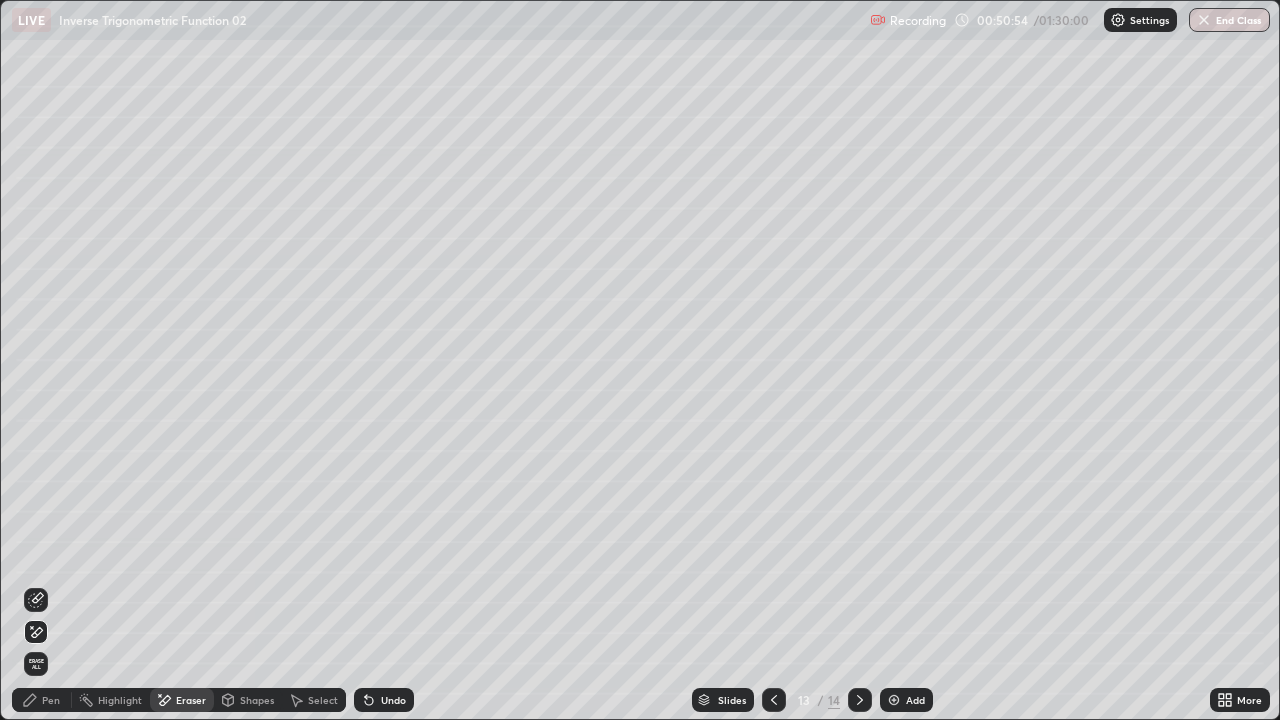 click on "Pen" at bounding box center (51, 700) 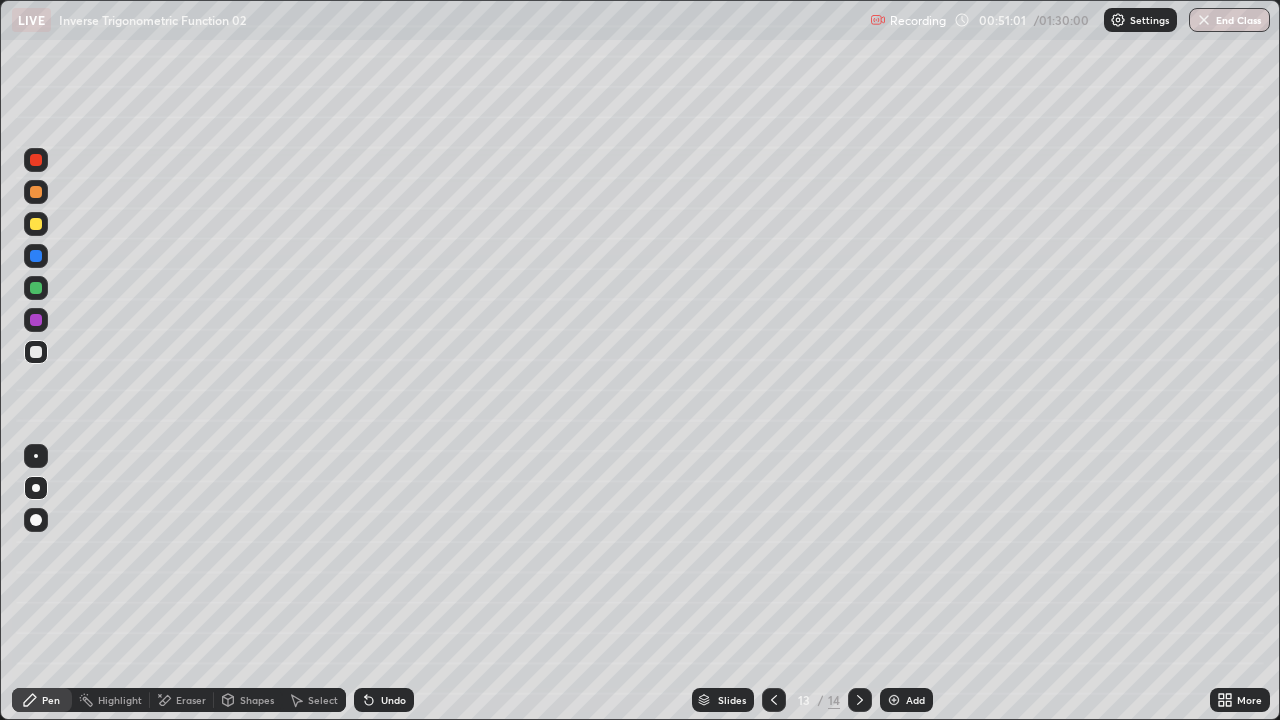 click on "Eraser" at bounding box center (191, 700) 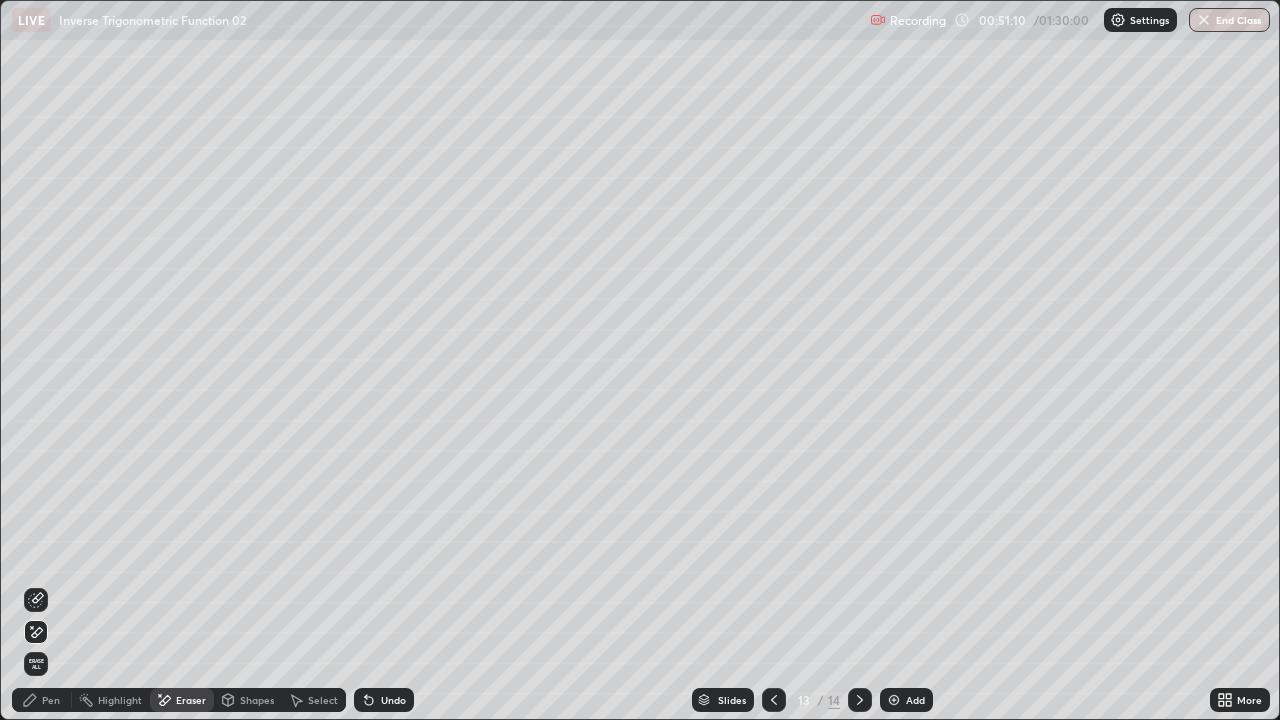 click on "Pen" at bounding box center (51, 700) 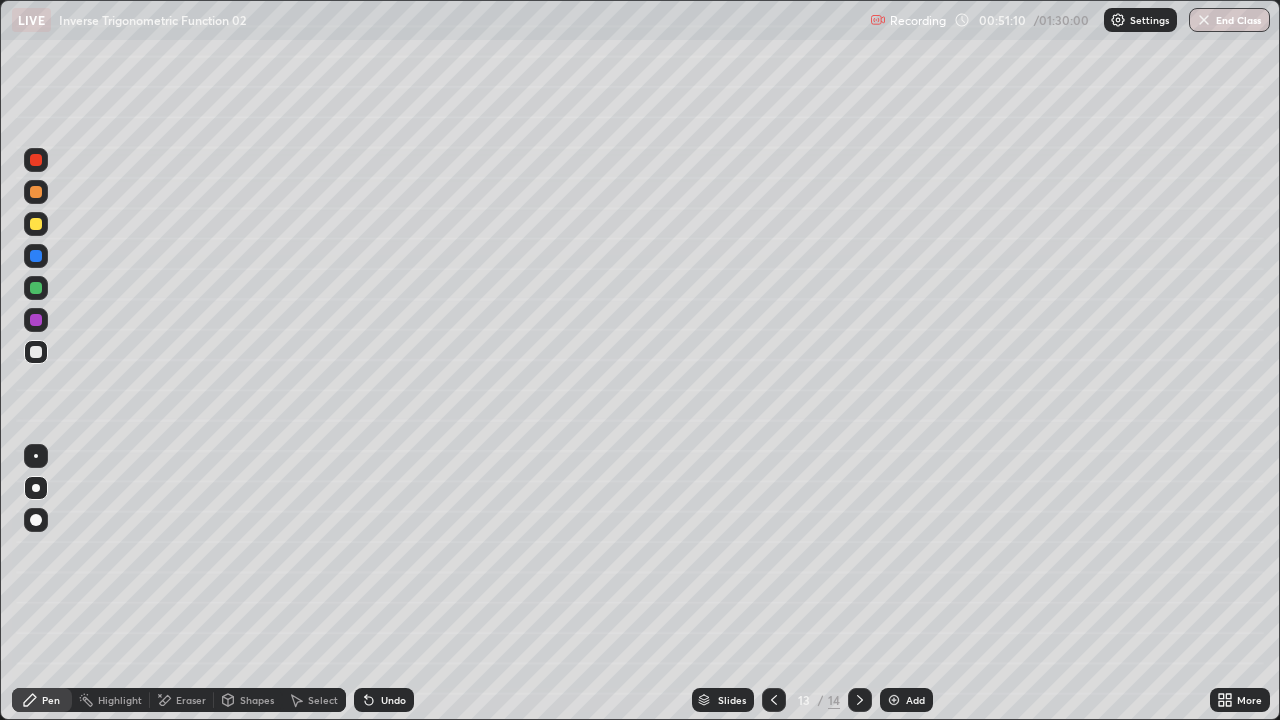 click on "Pen" at bounding box center [42, 700] 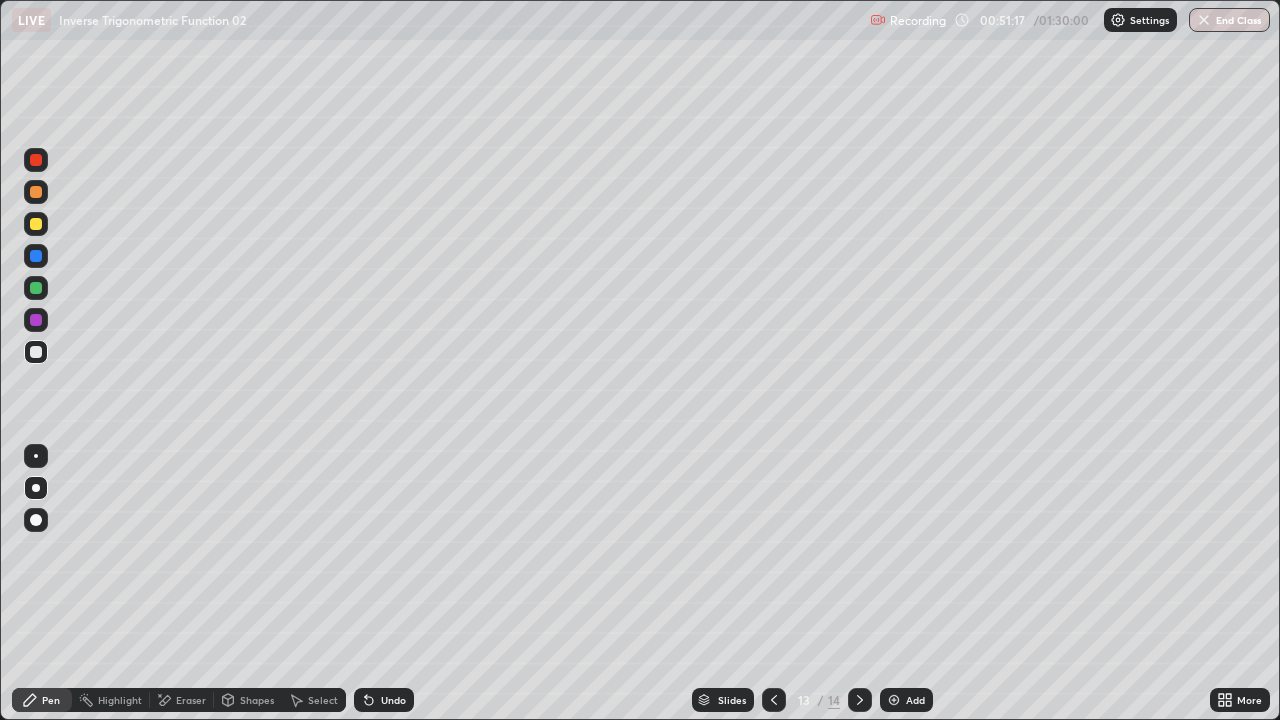 click on "Eraser" at bounding box center [191, 700] 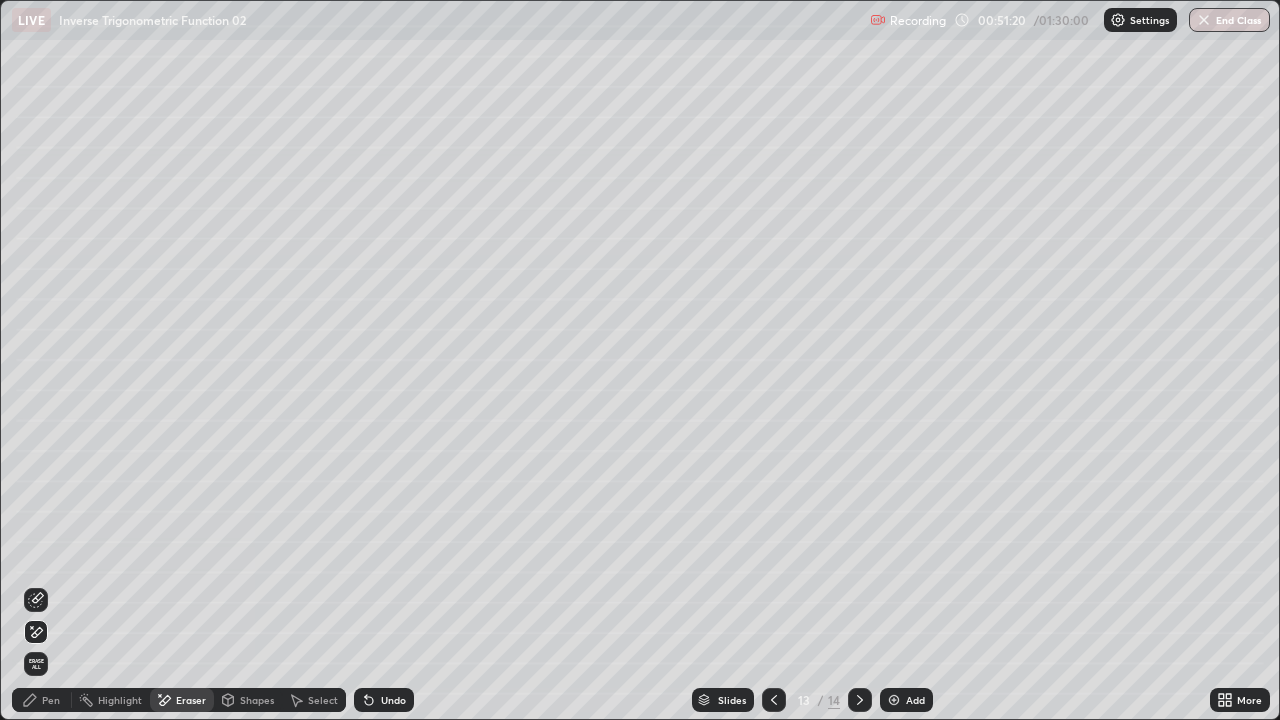 click on "Pen" at bounding box center [51, 700] 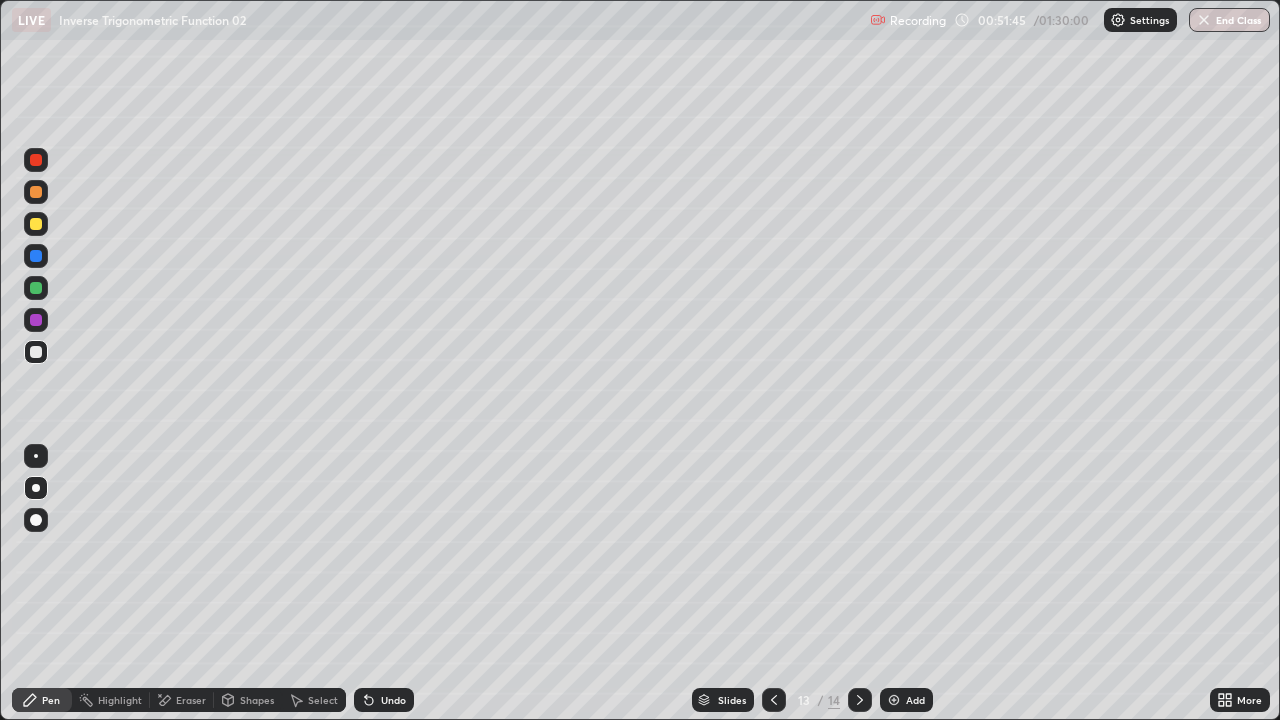 click at bounding box center [36, 224] 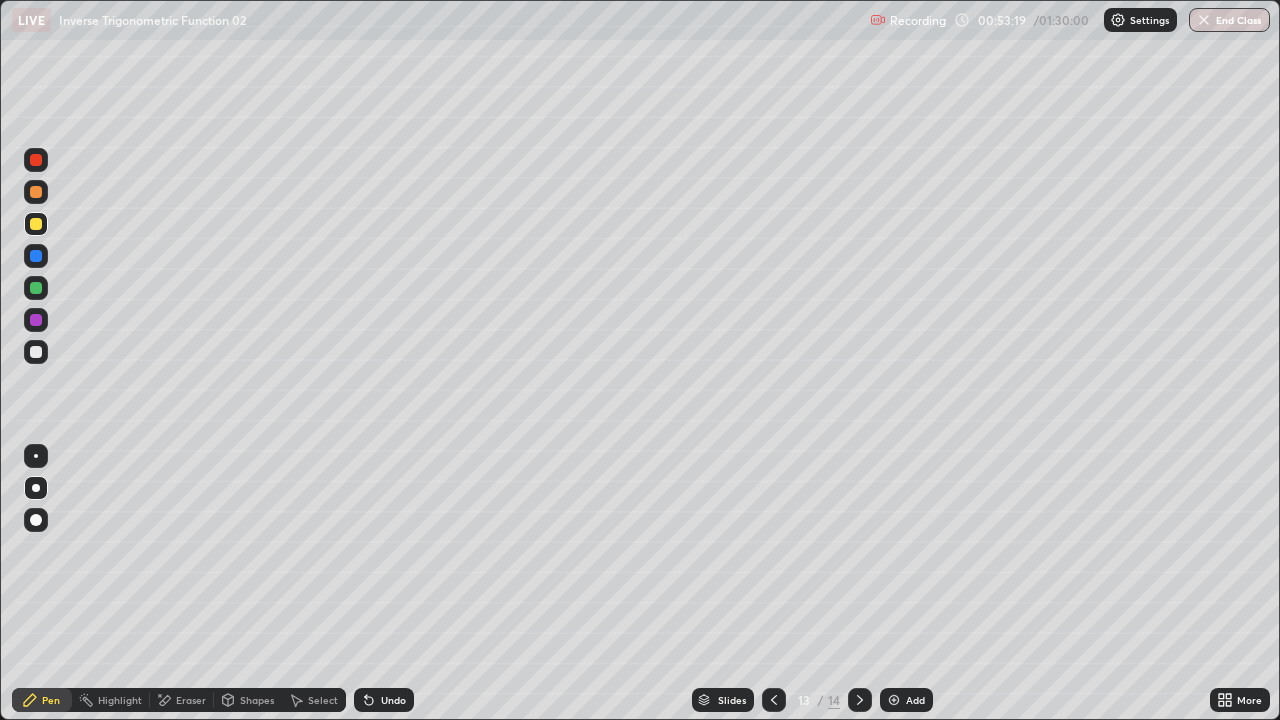 click 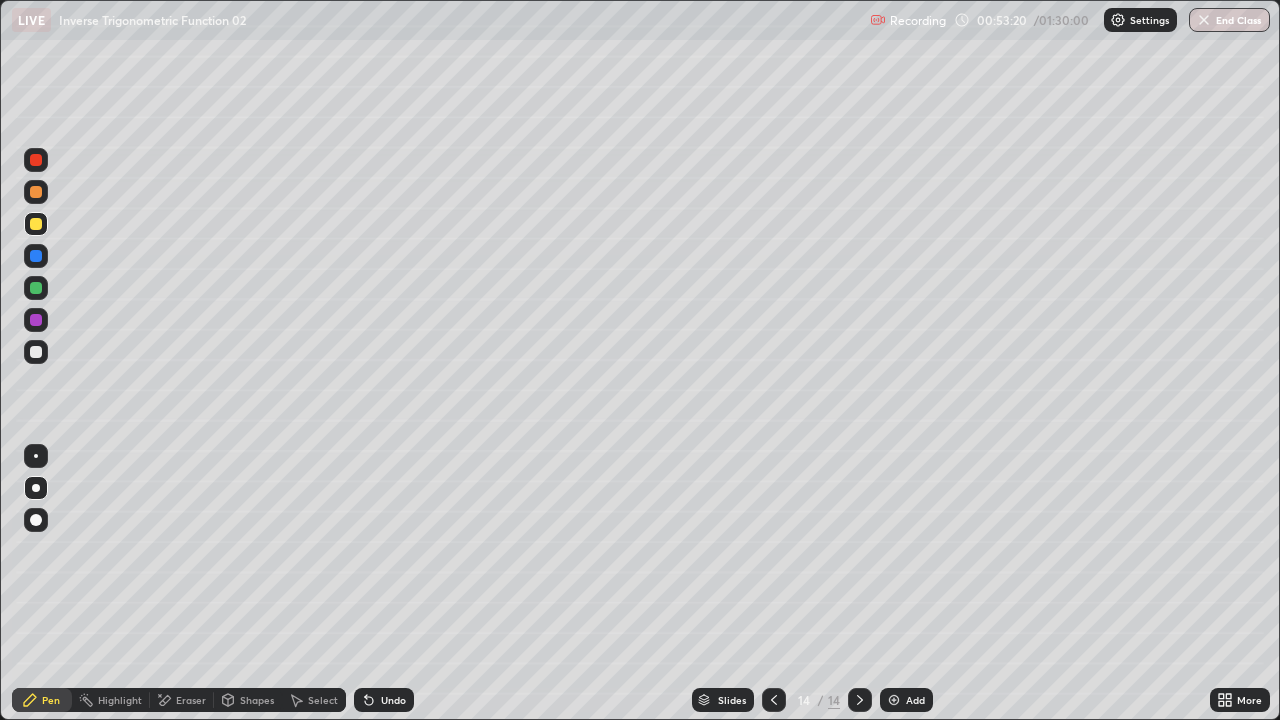 click on "Eraser" at bounding box center (182, 700) 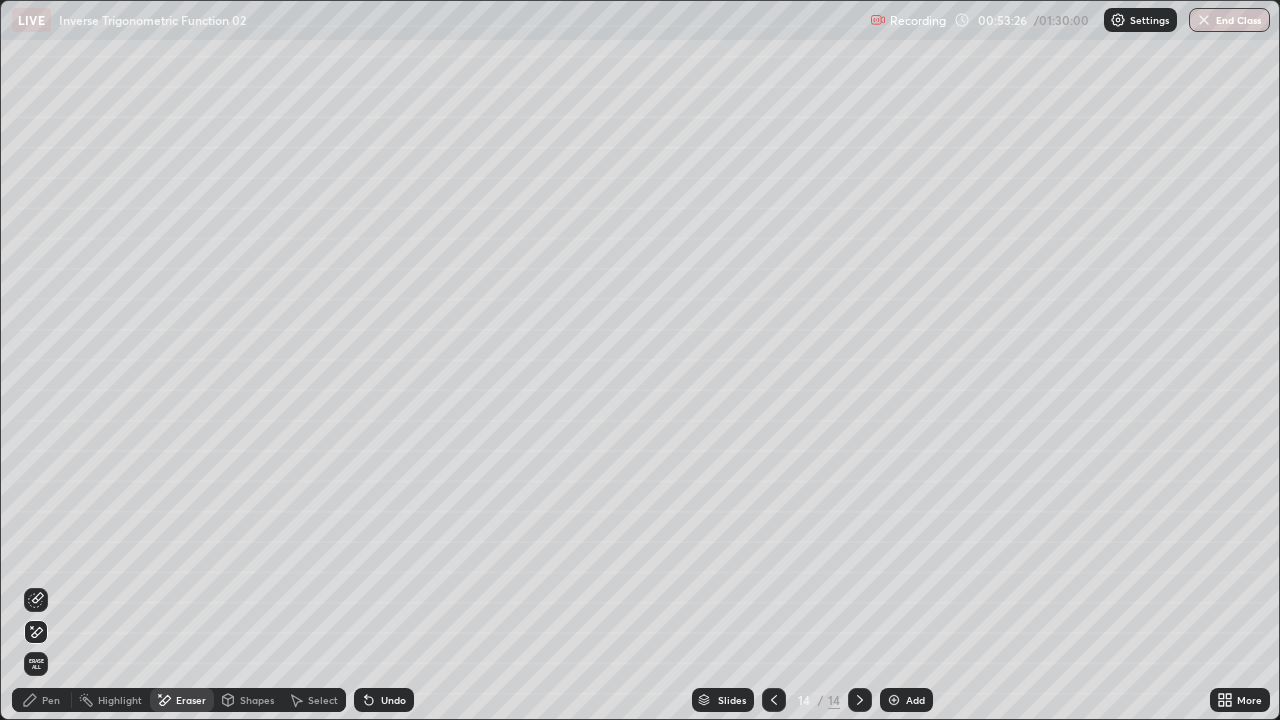 click on "Pen" at bounding box center [42, 700] 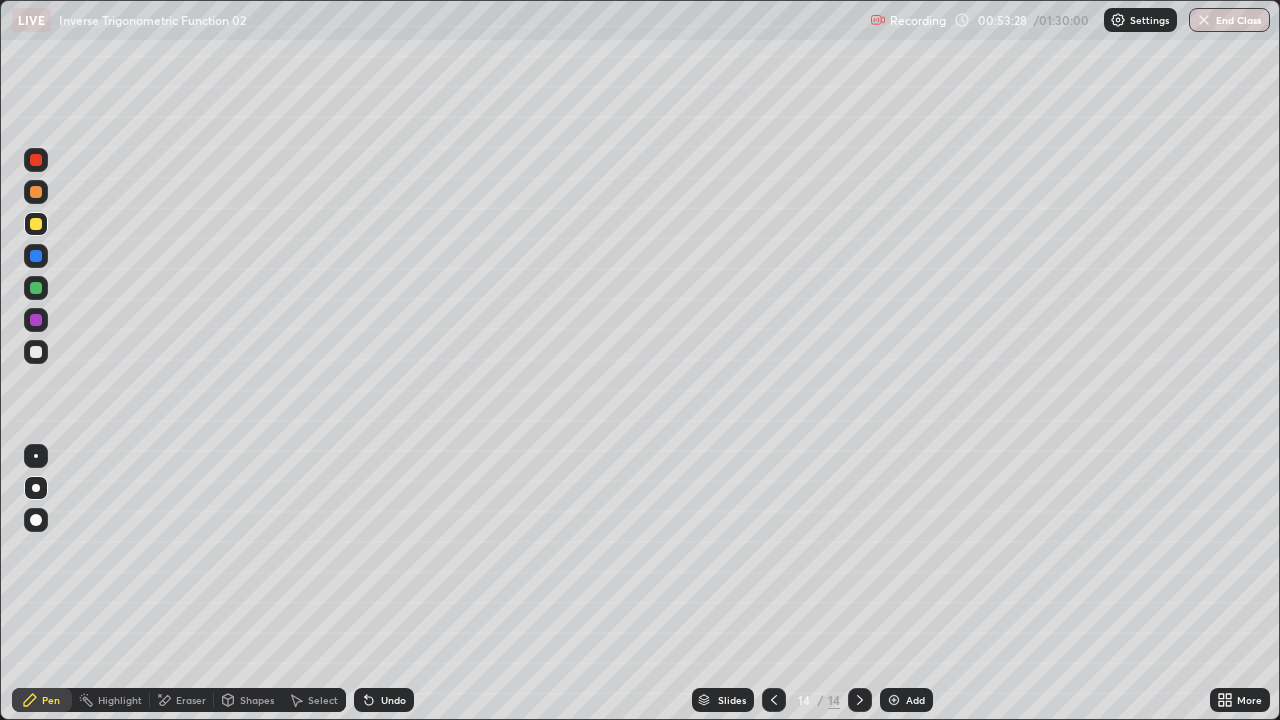 click on "Eraser" at bounding box center [191, 700] 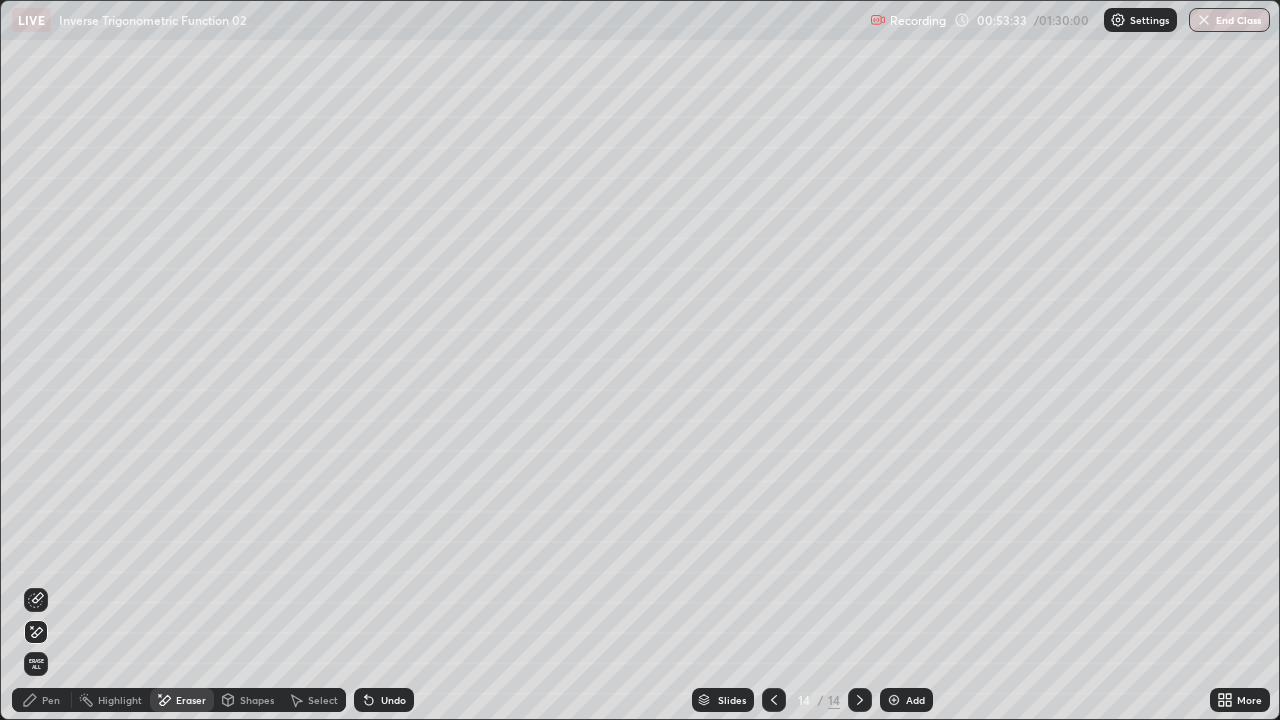 click on "Pen" at bounding box center [51, 700] 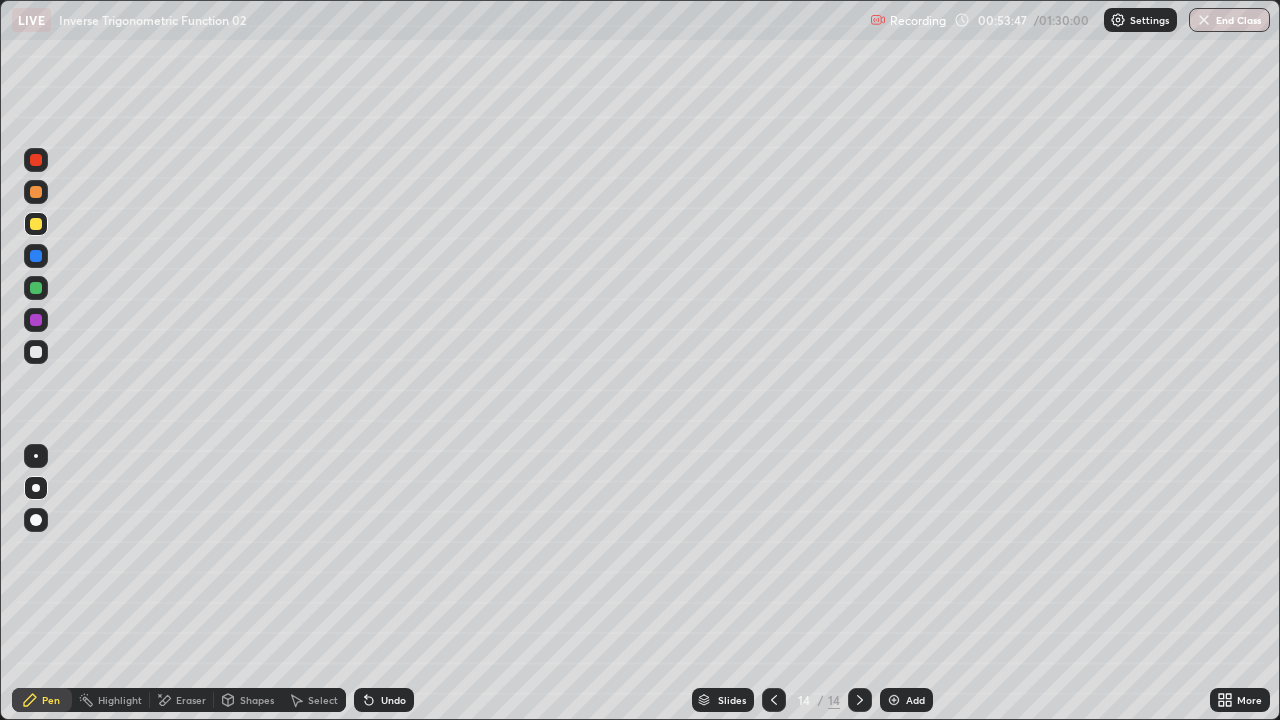 click on "Eraser" at bounding box center [191, 700] 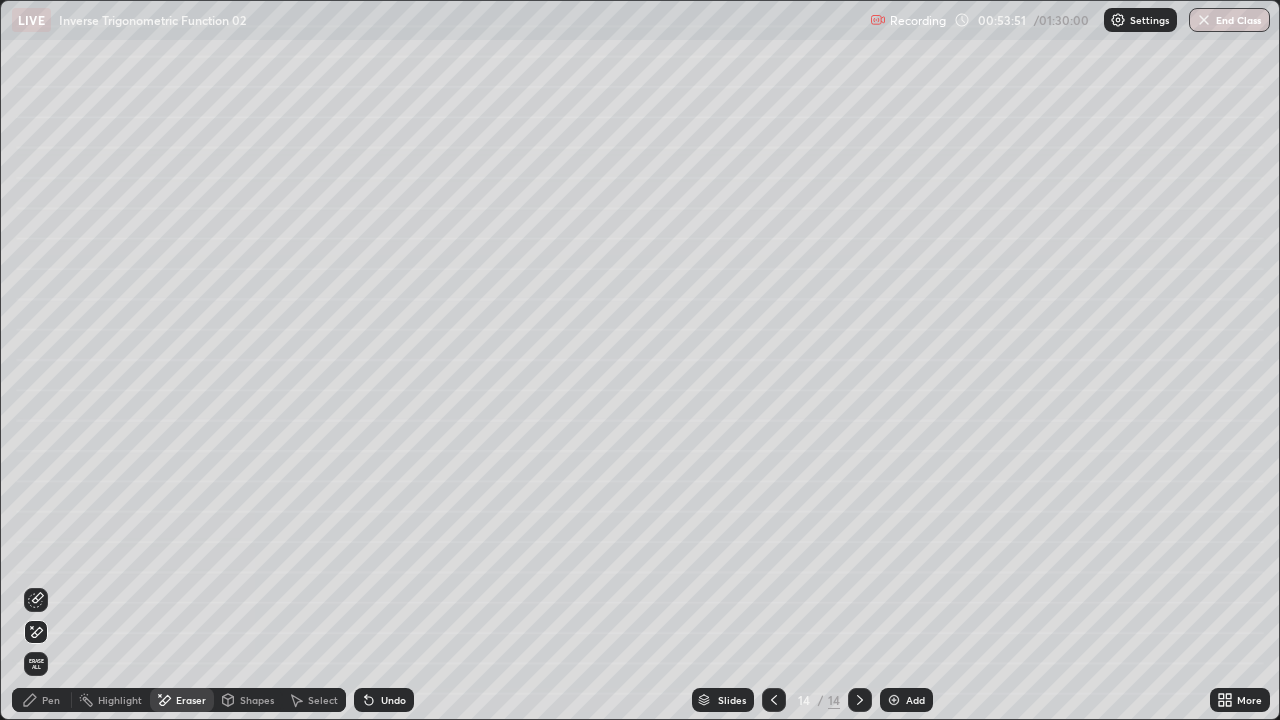 click on "Pen" at bounding box center (51, 700) 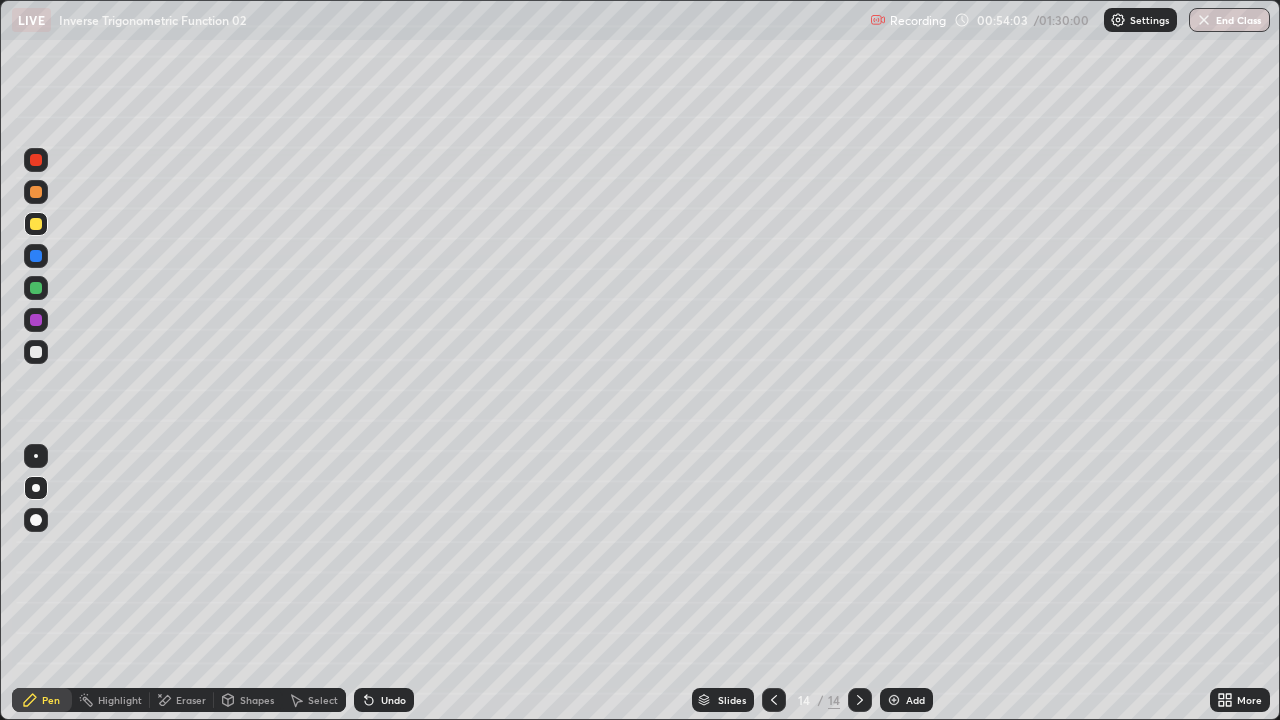click on "Undo" at bounding box center [393, 700] 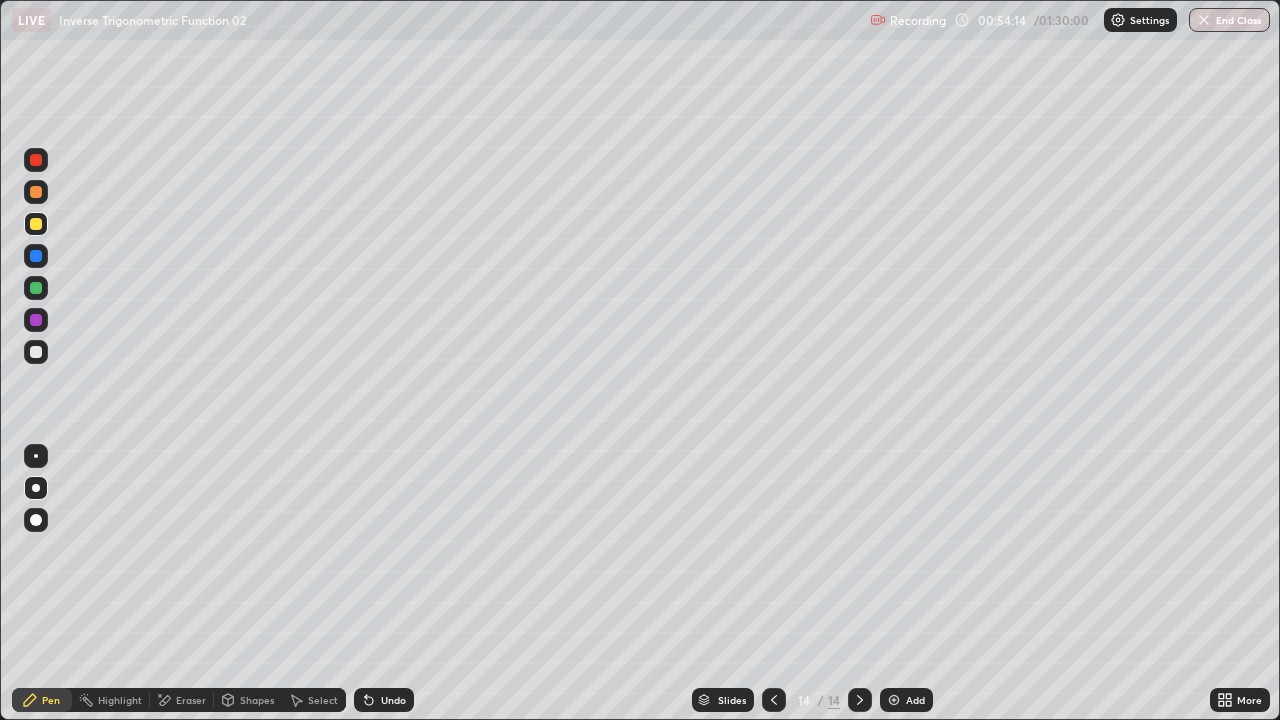 click on "Eraser" at bounding box center [191, 700] 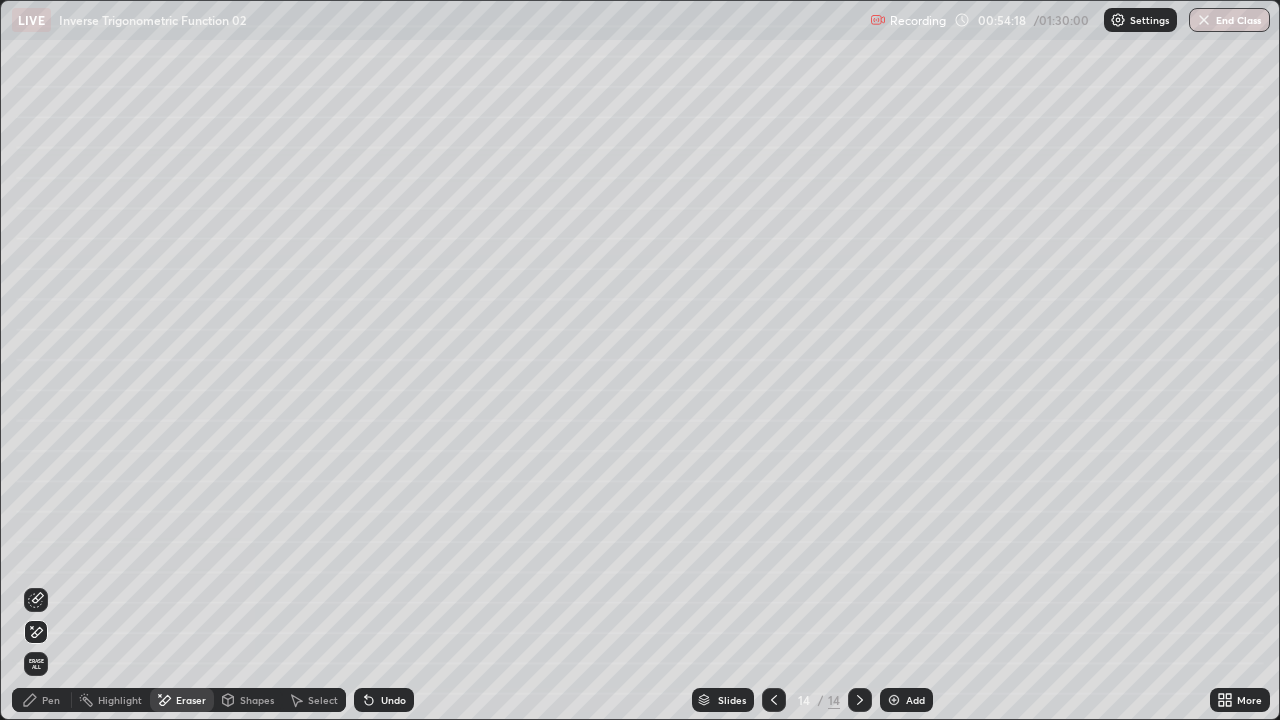 click on "Pen" at bounding box center [51, 700] 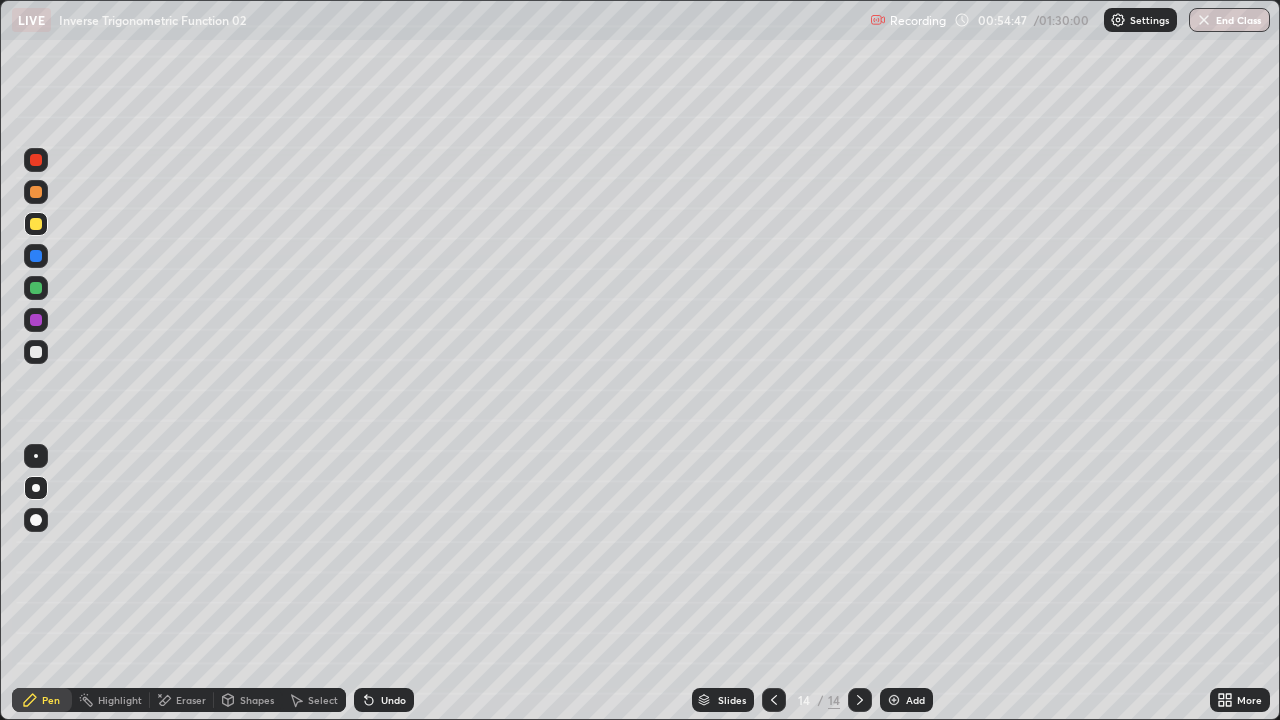 click at bounding box center [36, 320] 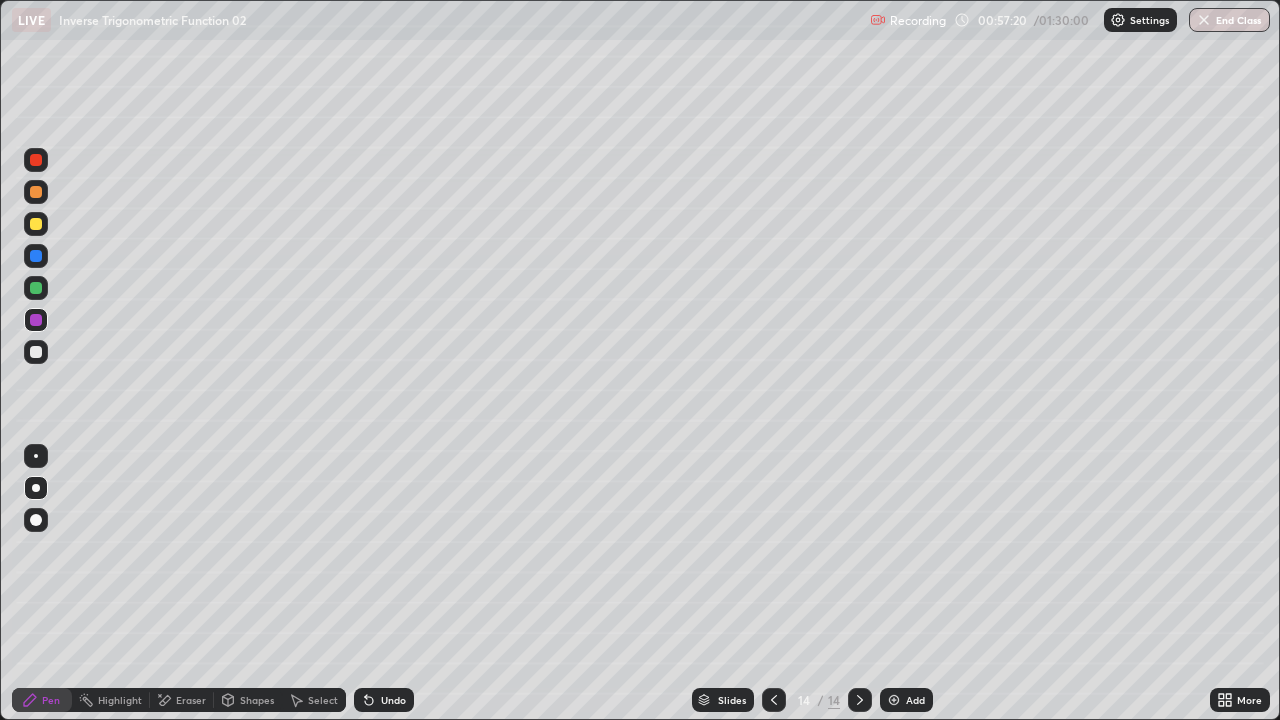 click on "Add" at bounding box center (915, 700) 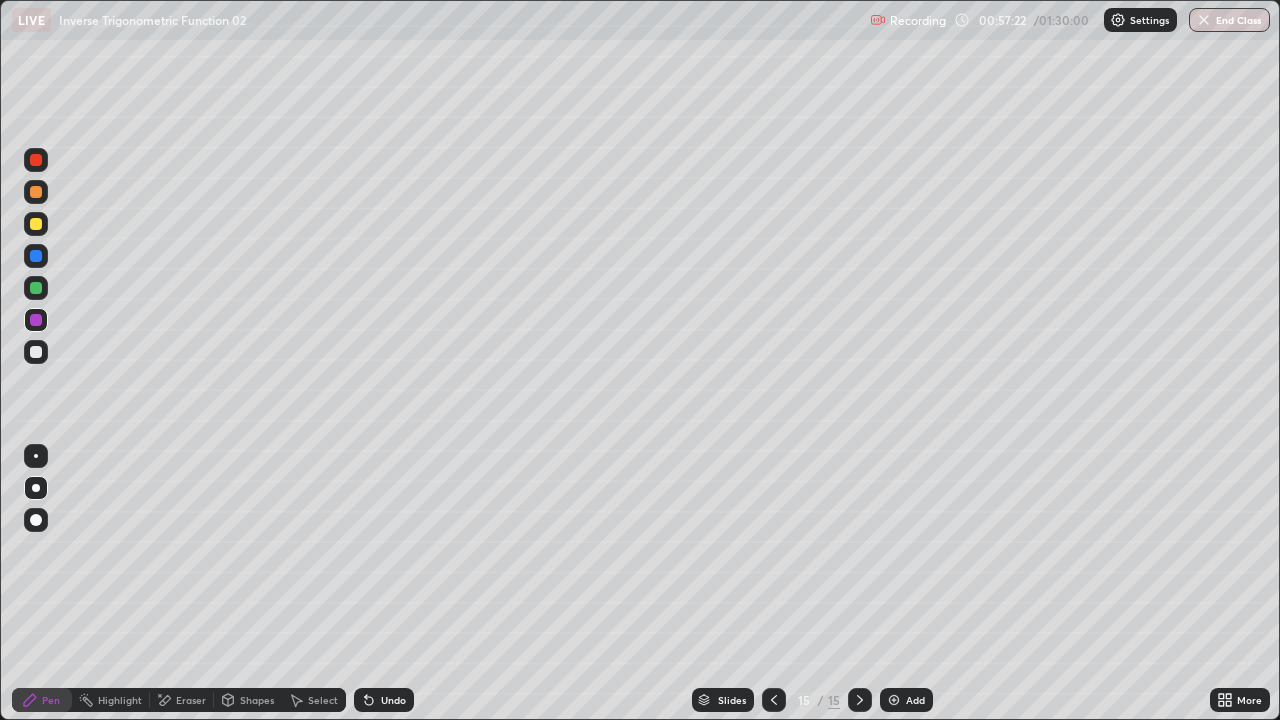click at bounding box center [36, 192] 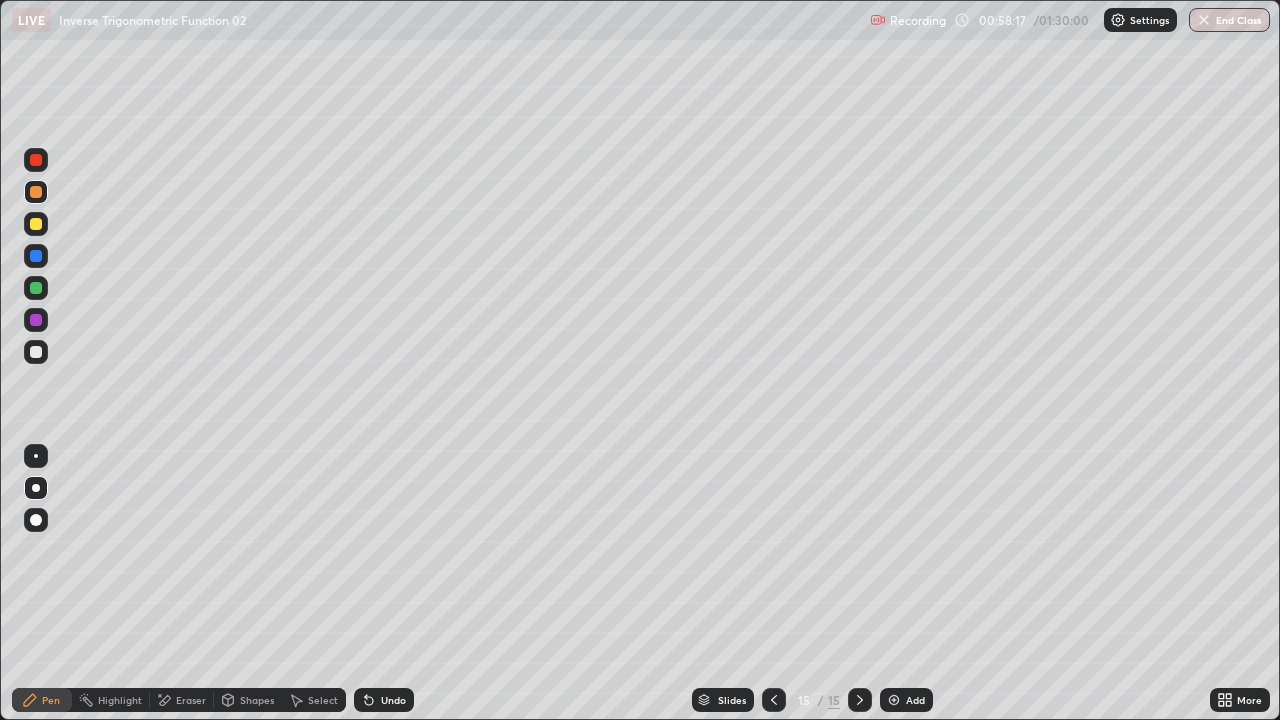 click on "Select" at bounding box center [323, 700] 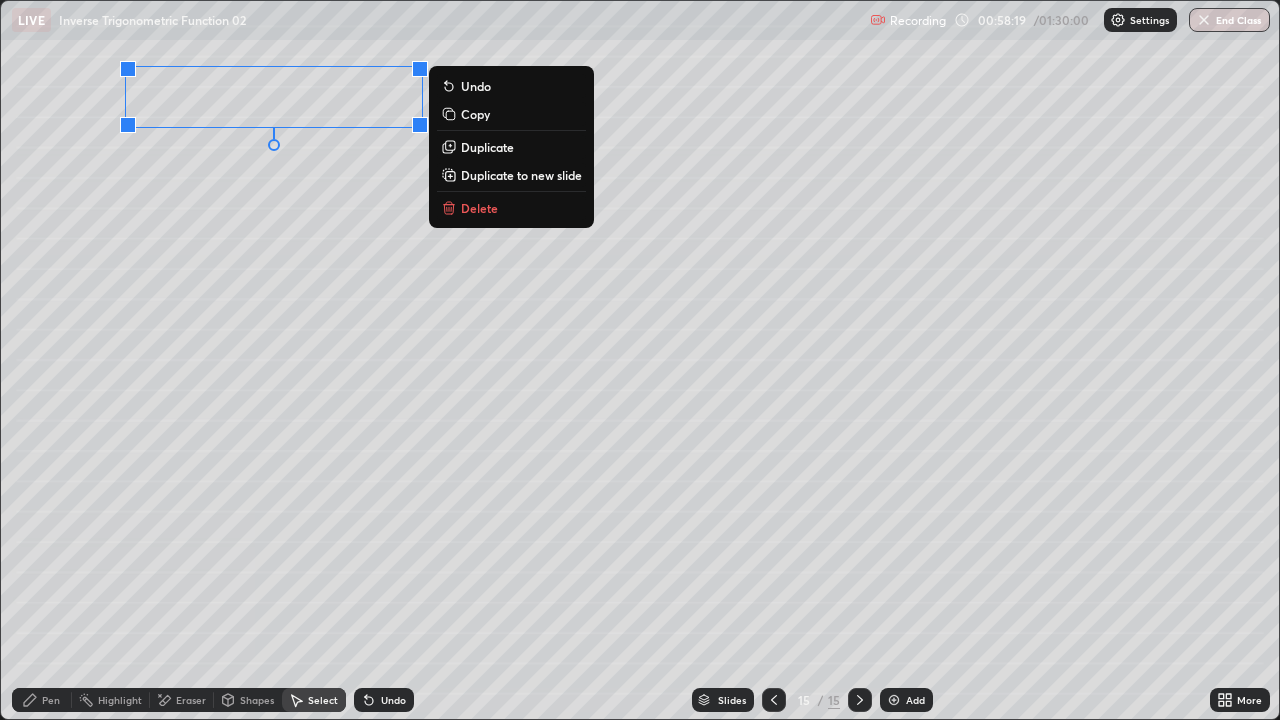 click on "Duplicate to new slide" at bounding box center [521, 175] 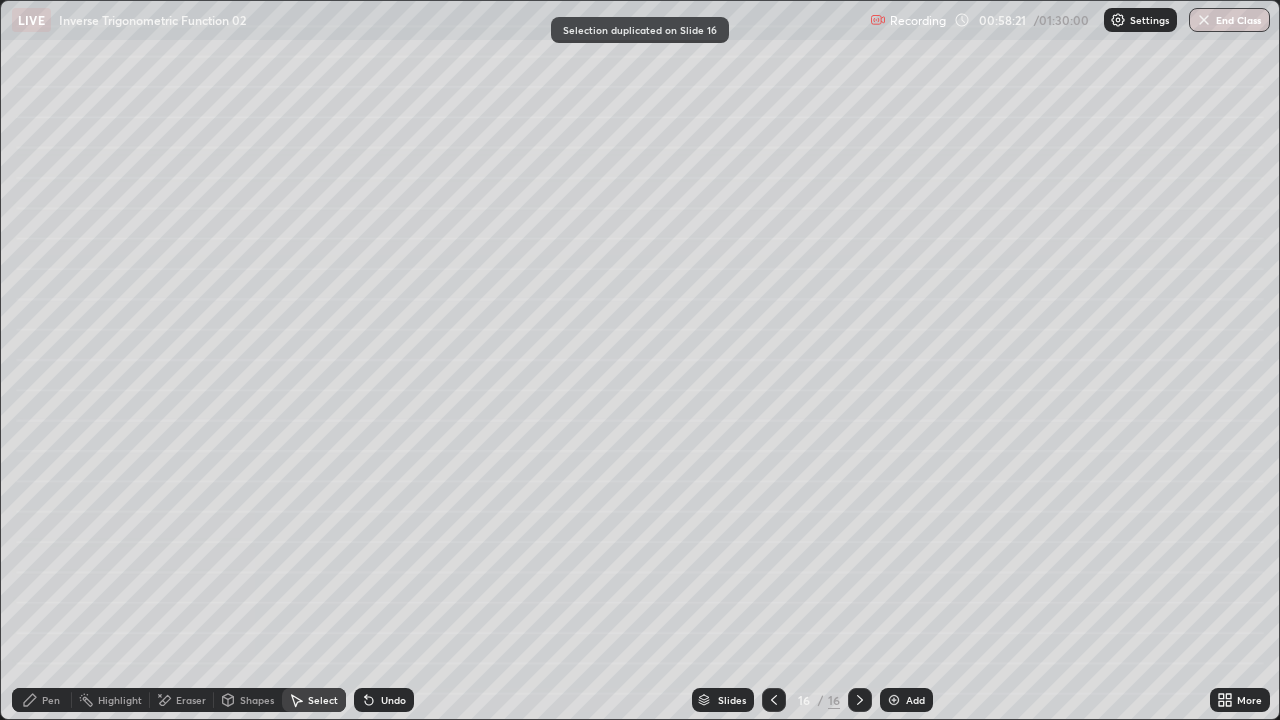 click on "Pen" at bounding box center [42, 700] 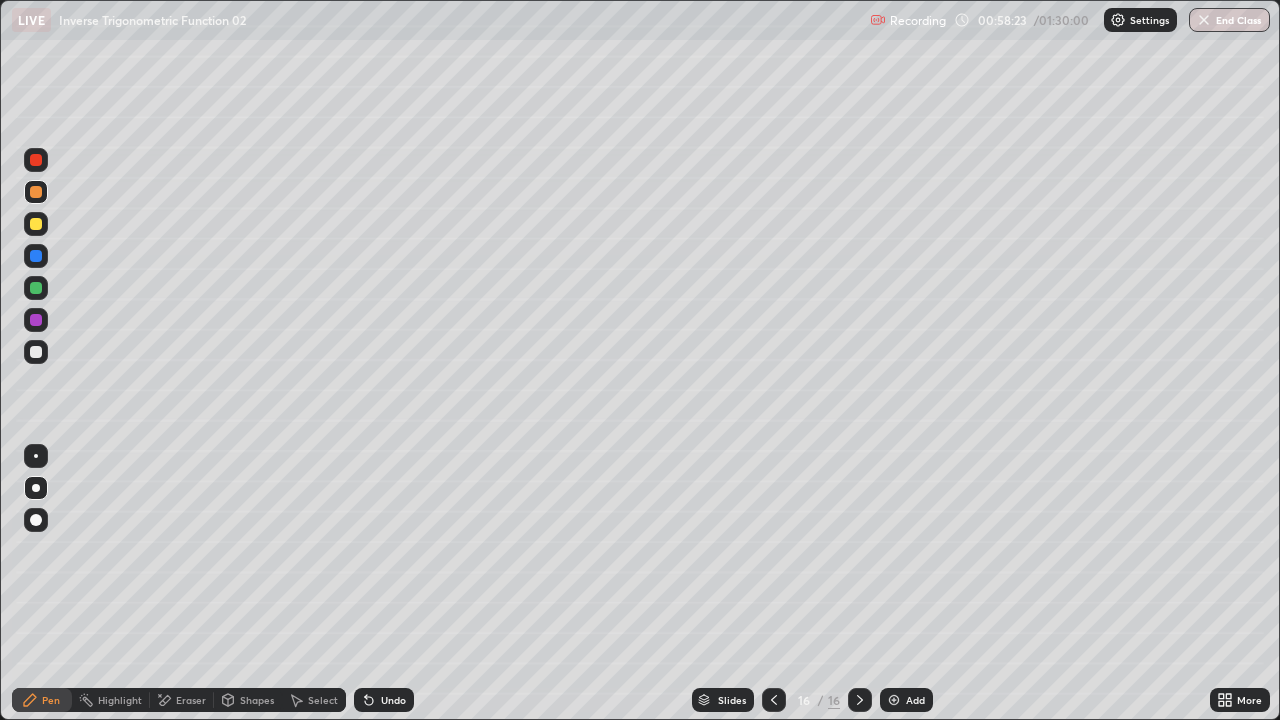 click at bounding box center (36, 224) 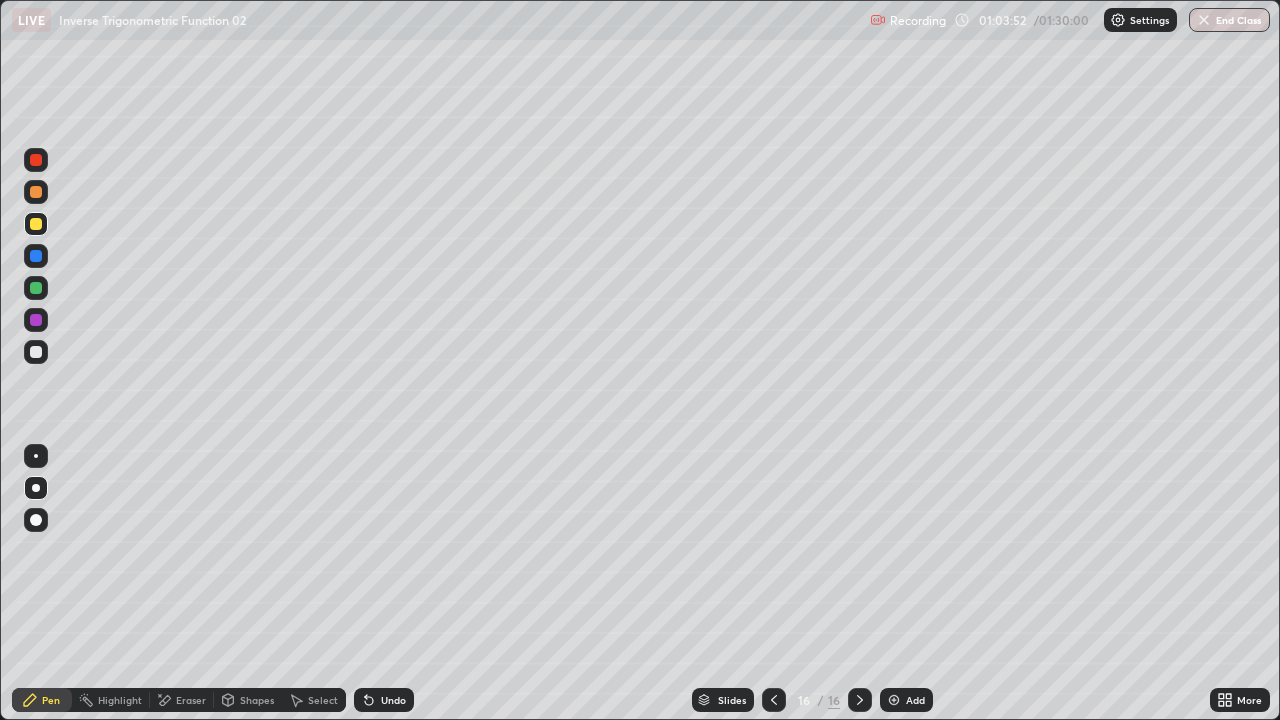 click 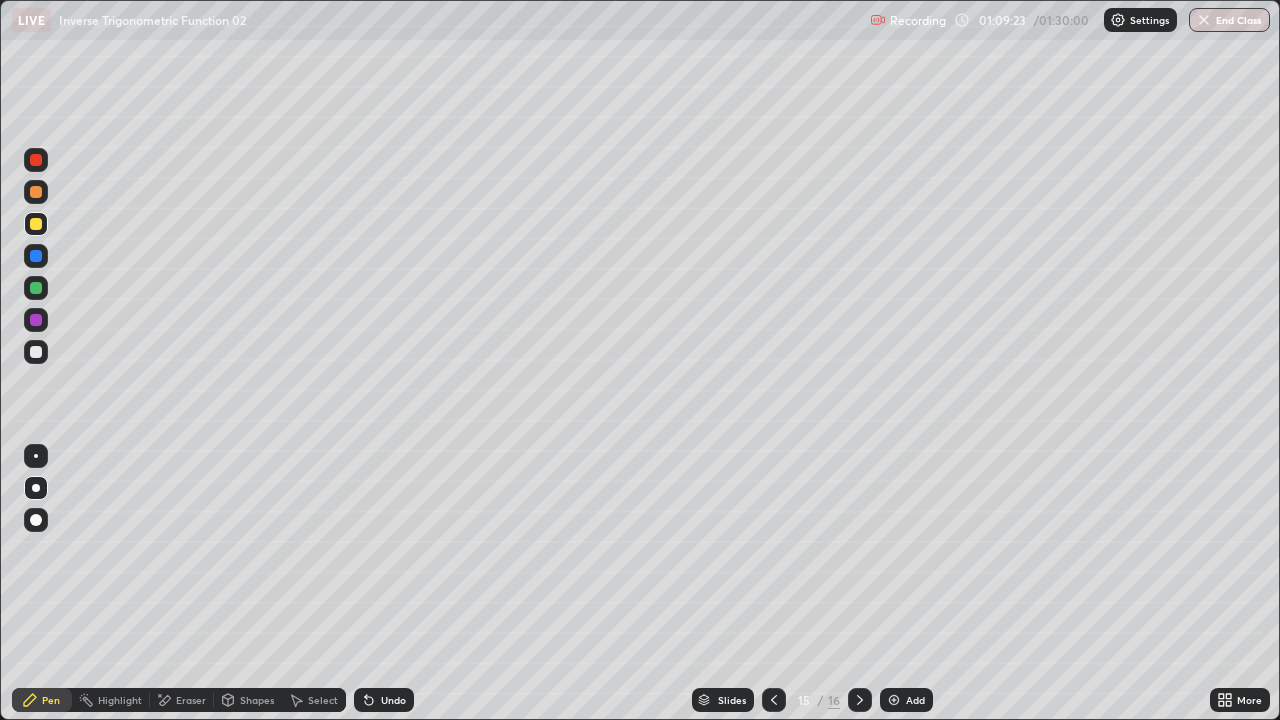 click on "Select" at bounding box center (323, 700) 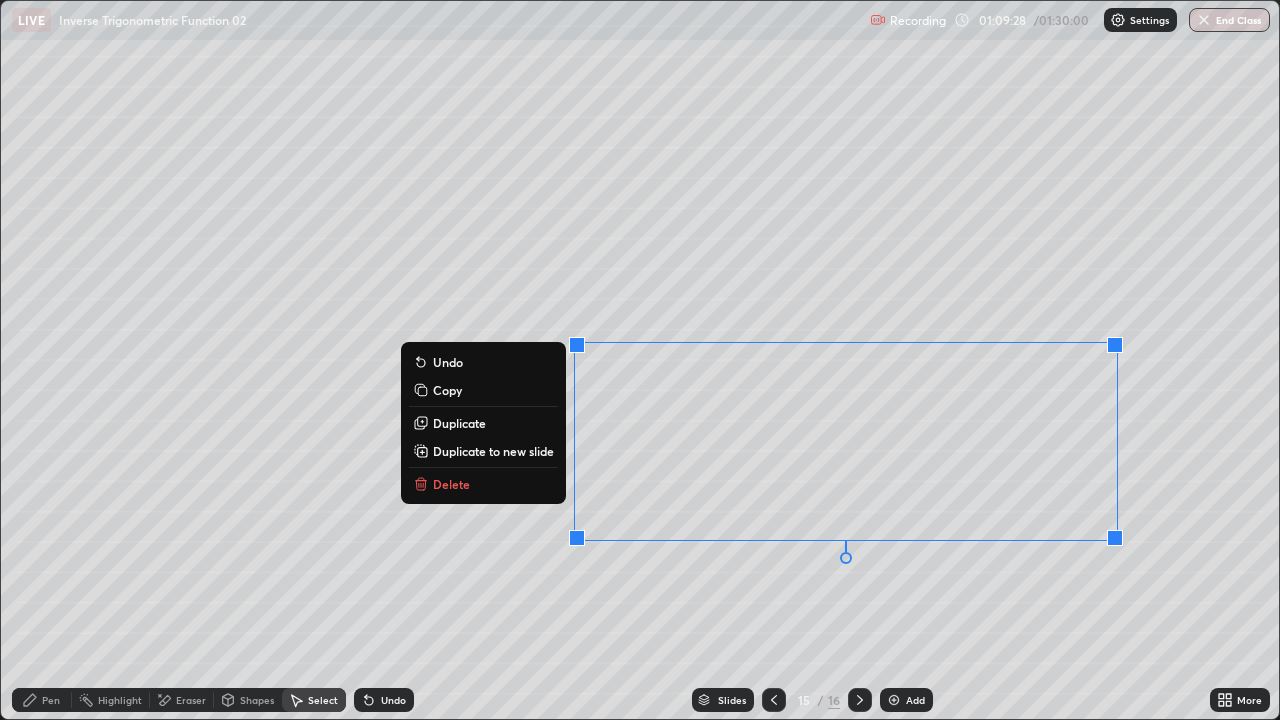 click on "Duplicate to new slide" at bounding box center [493, 451] 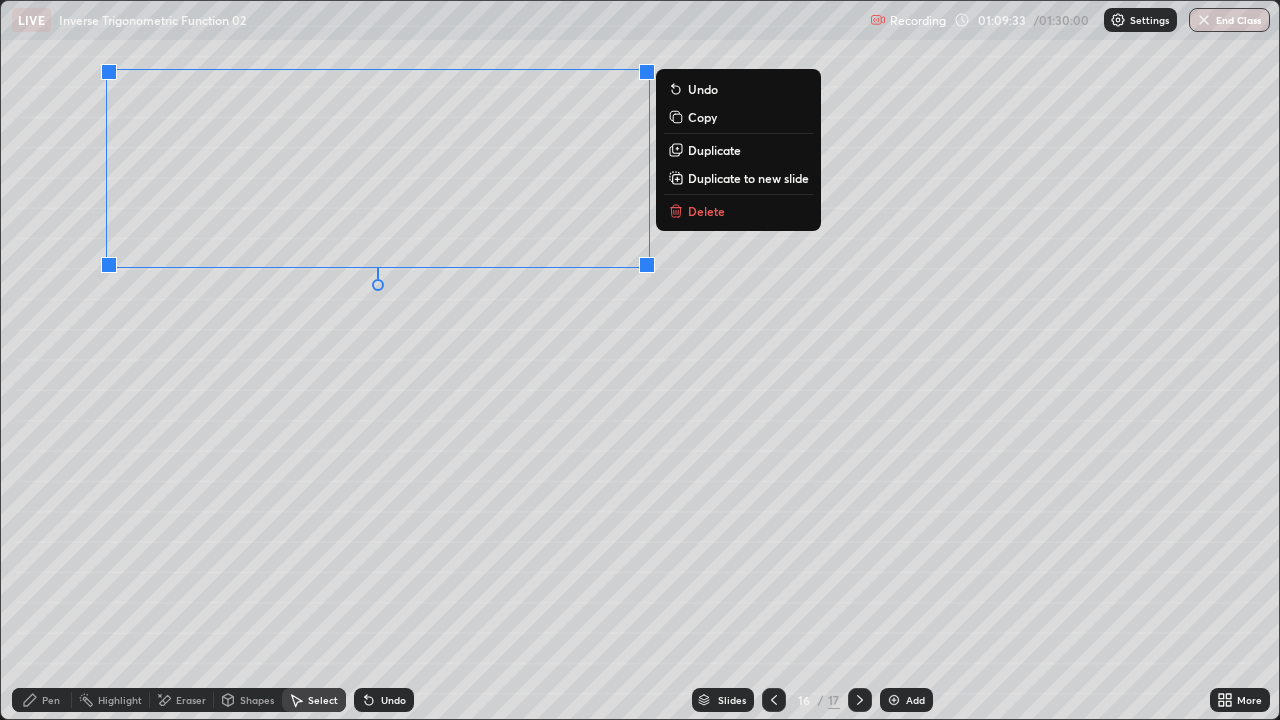 click on "Pen" at bounding box center (51, 700) 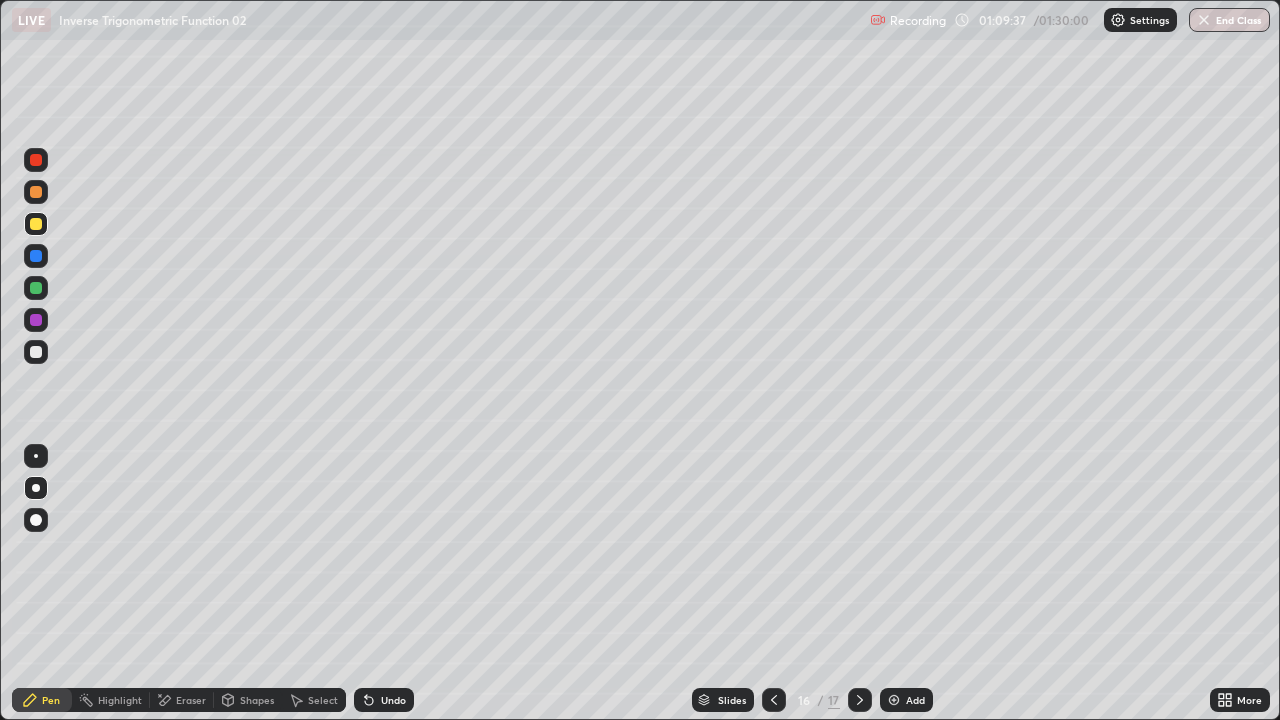 click on "Eraser" at bounding box center [191, 700] 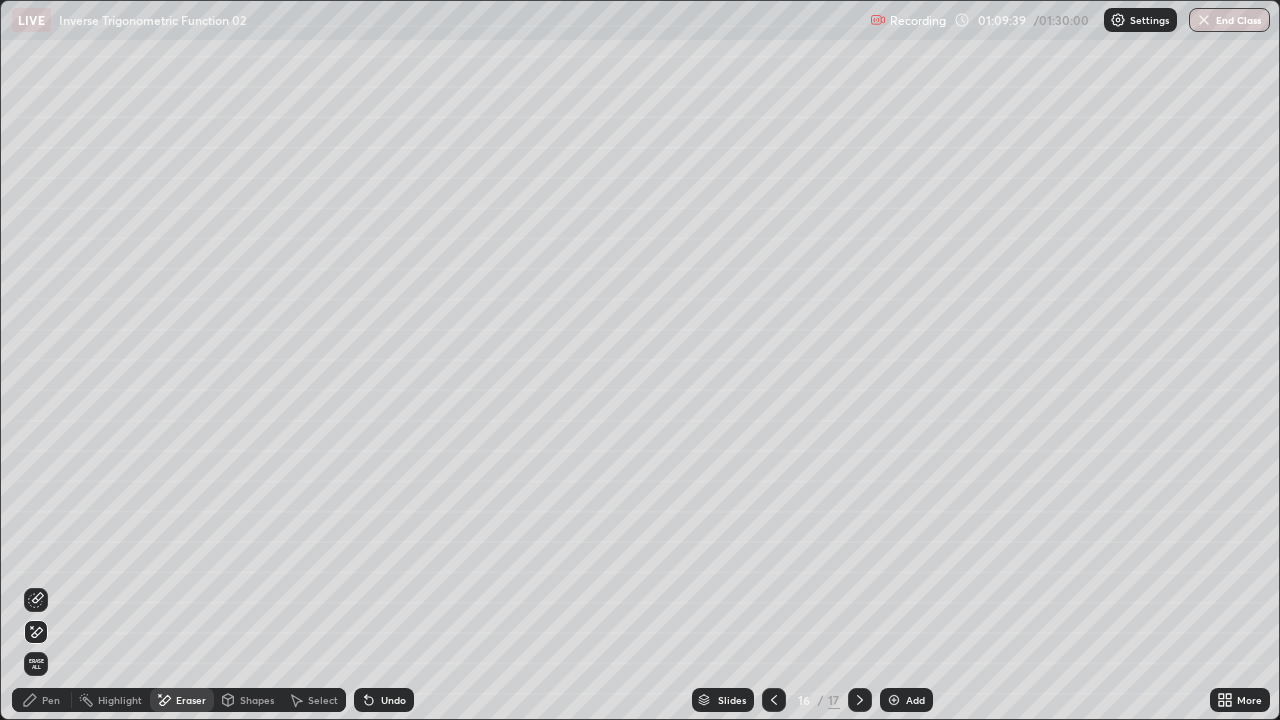 click on "Pen" at bounding box center [51, 700] 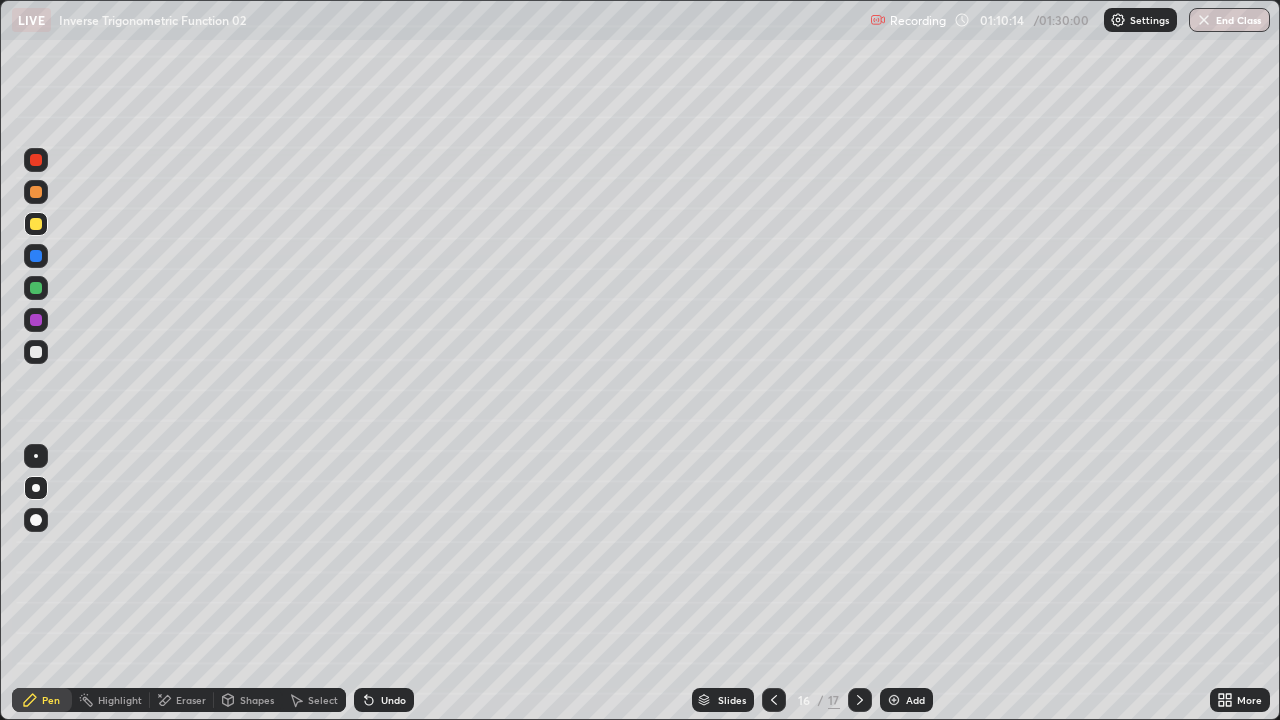 click on "Undo" at bounding box center [384, 700] 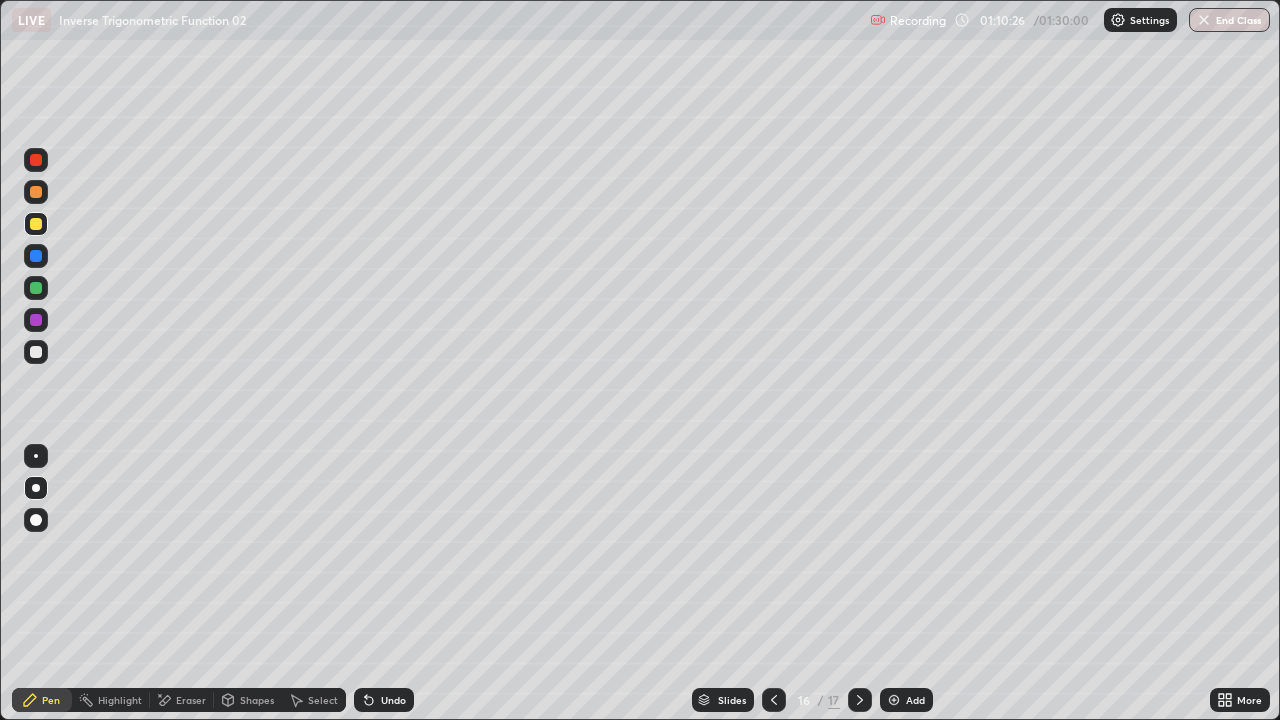 click at bounding box center [36, 288] 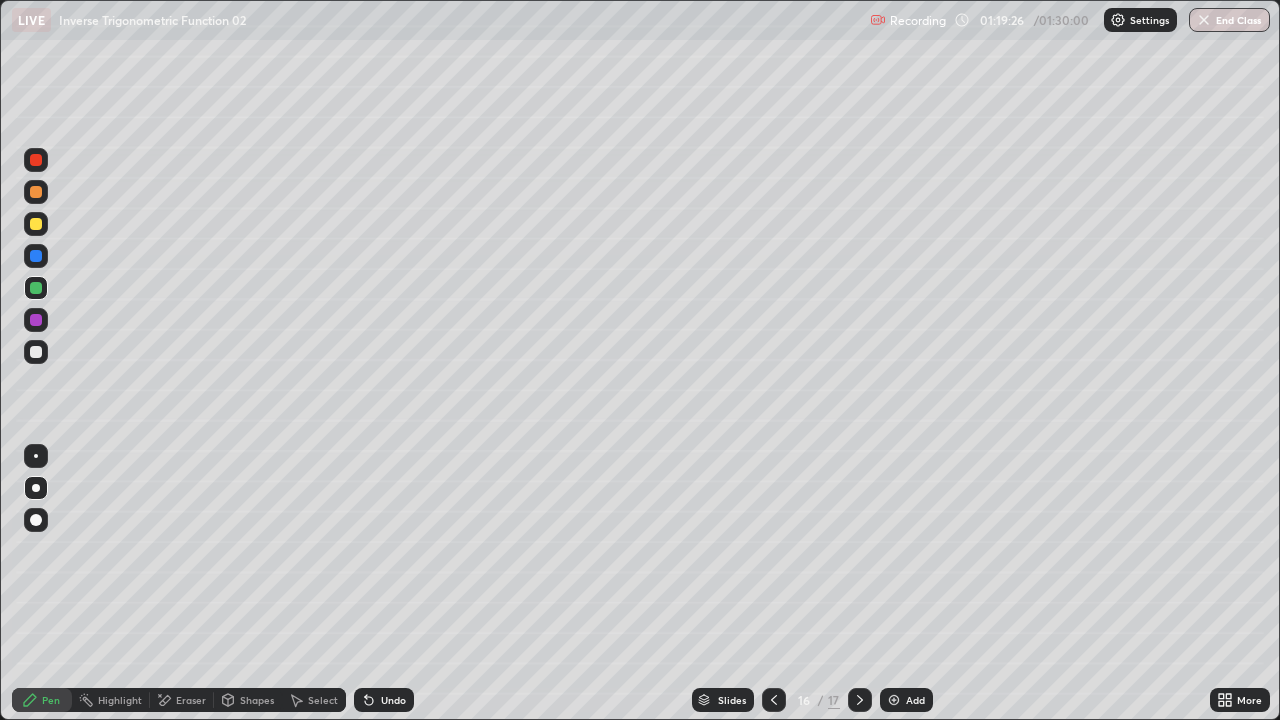 click on "End Class" at bounding box center (1229, 20) 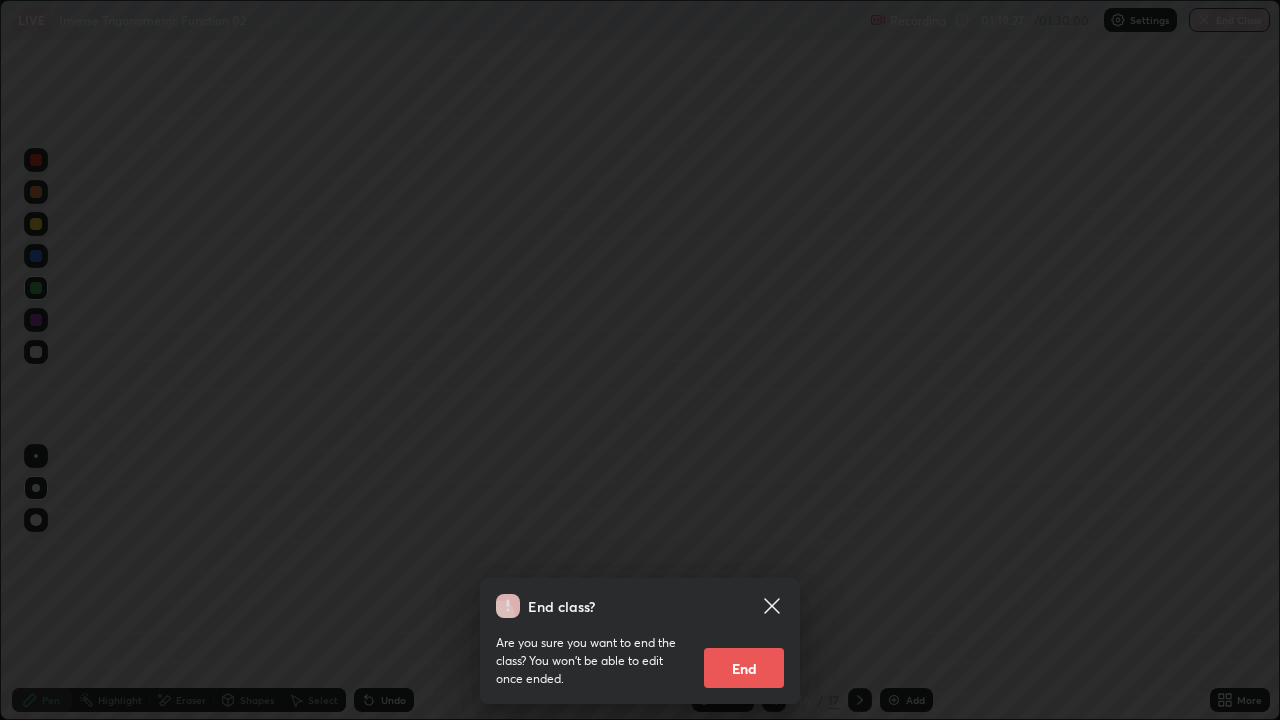 click on "End" at bounding box center (744, 668) 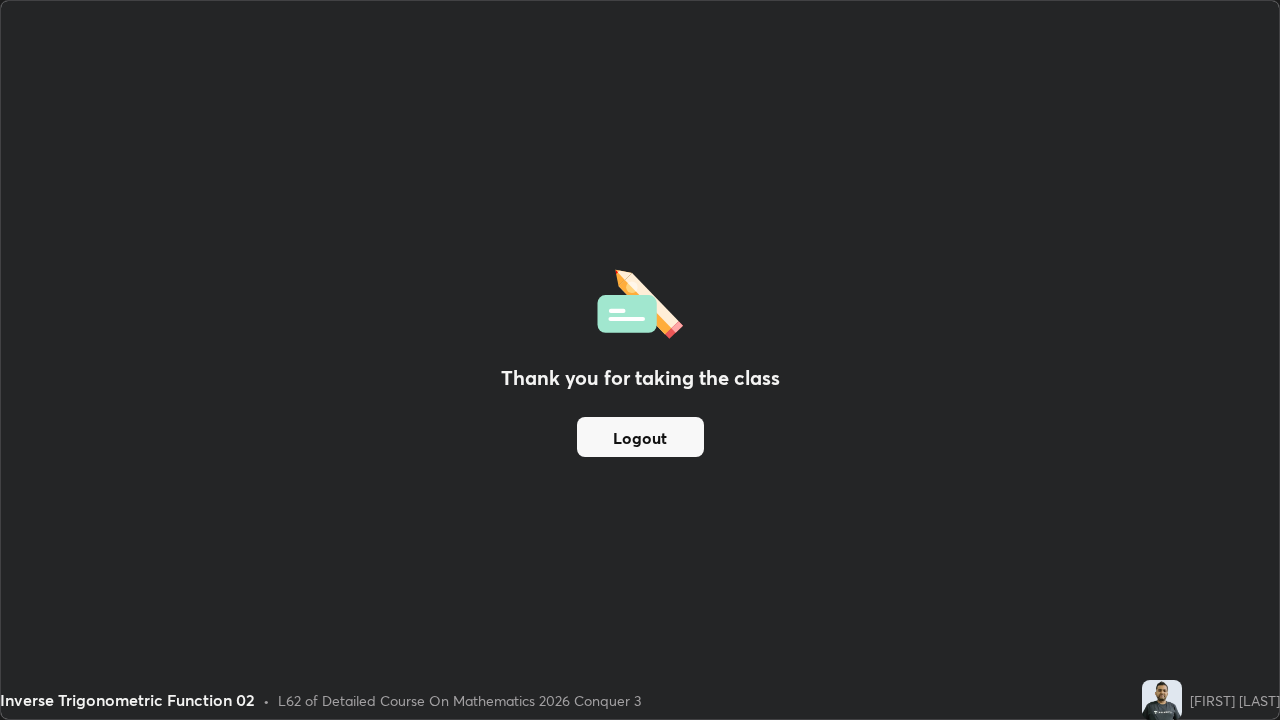 click on "Logout" at bounding box center (640, 437) 